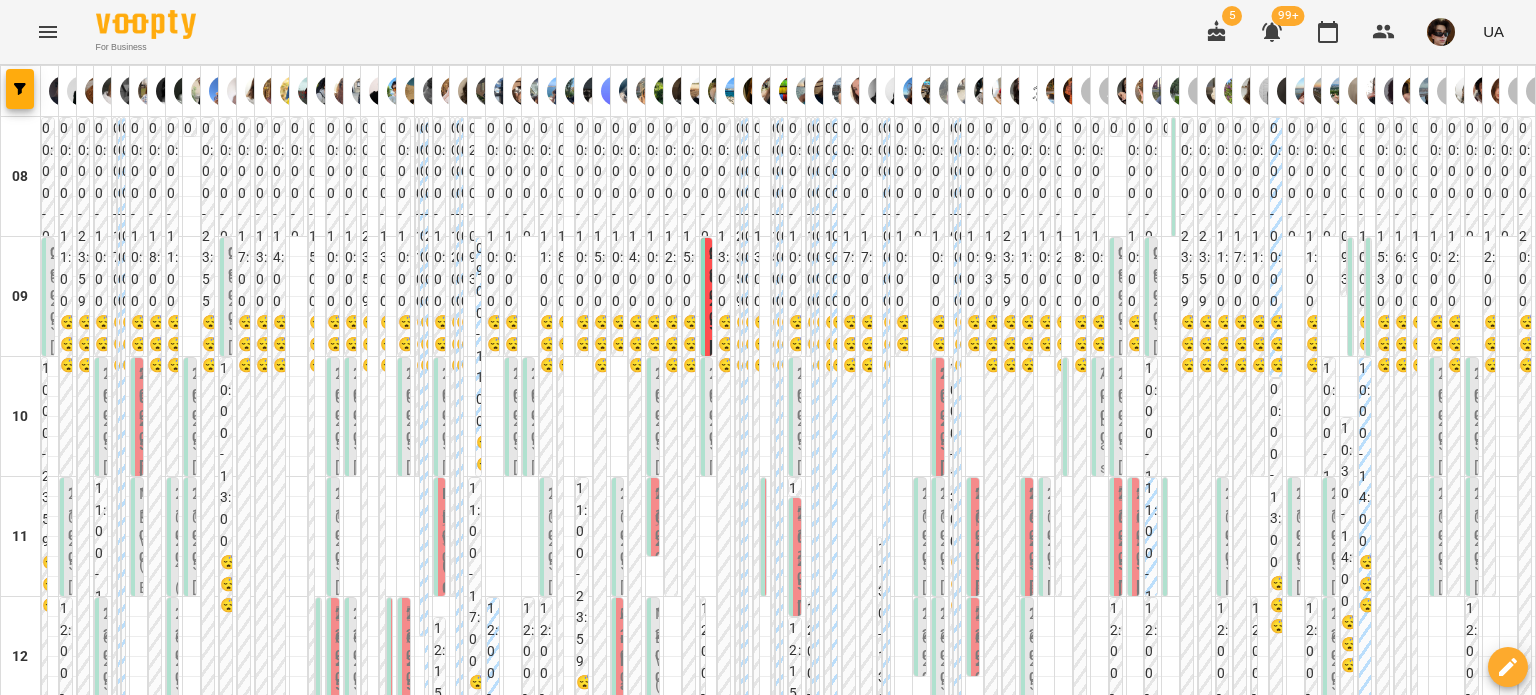 scroll, scrollTop: 0, scrollLeft: 0, axis: both 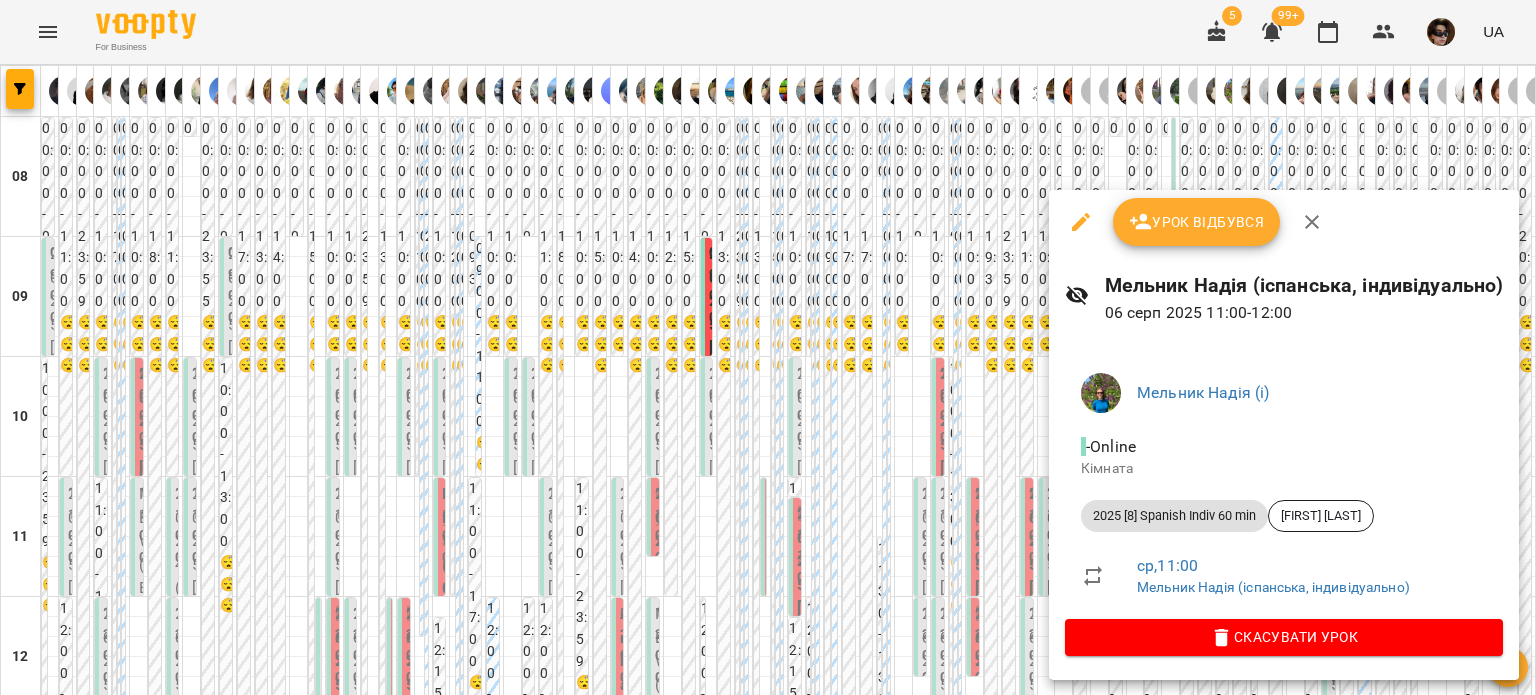 click at bounding box center [768, 347] 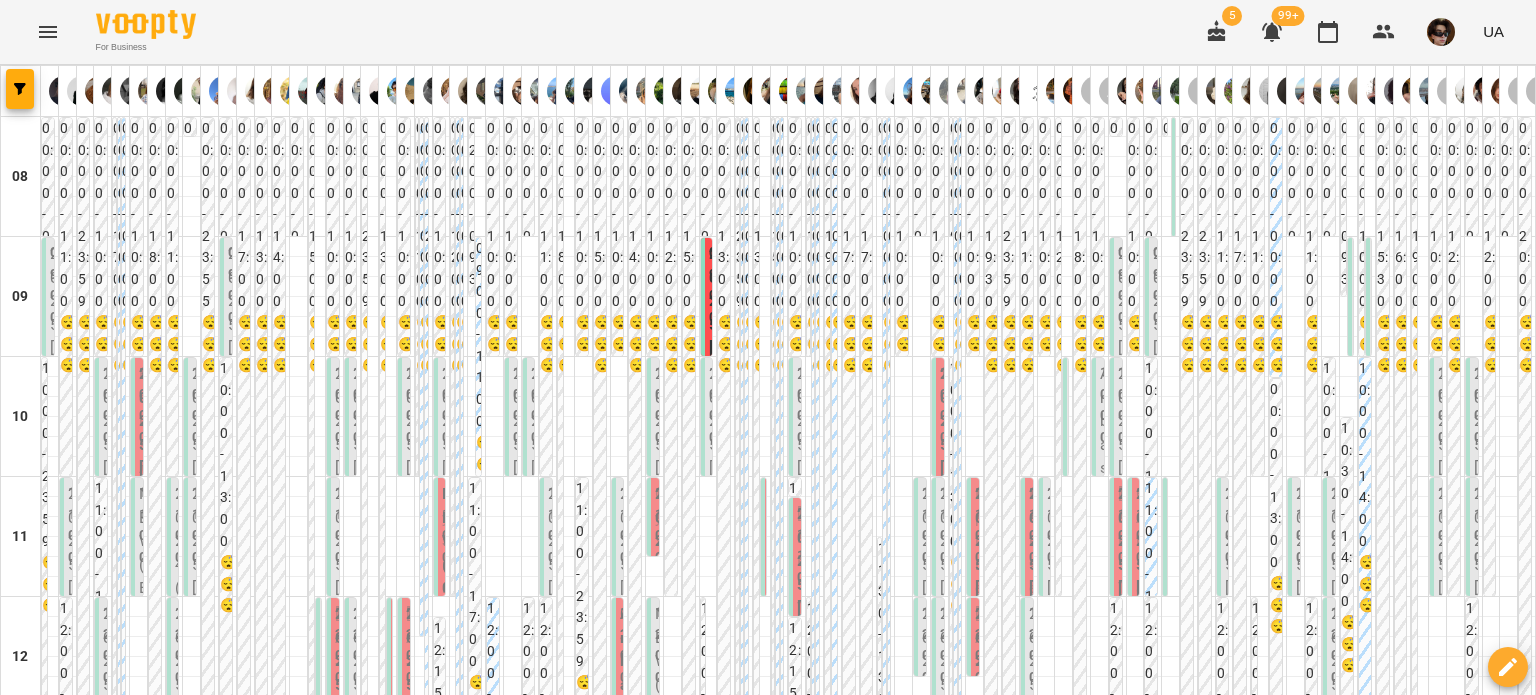 click on "11:00" at bounding box center [1480, 525] 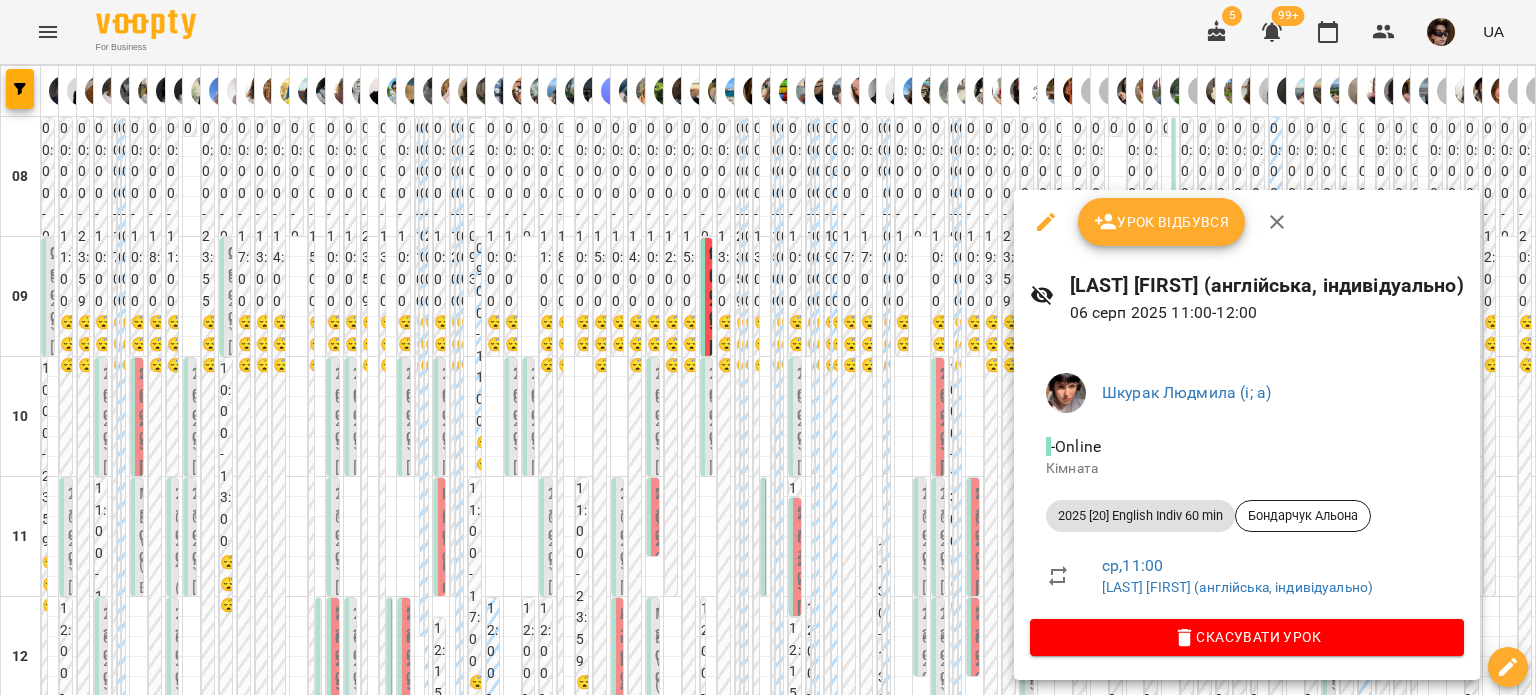 click at bounding box center [768, 347] 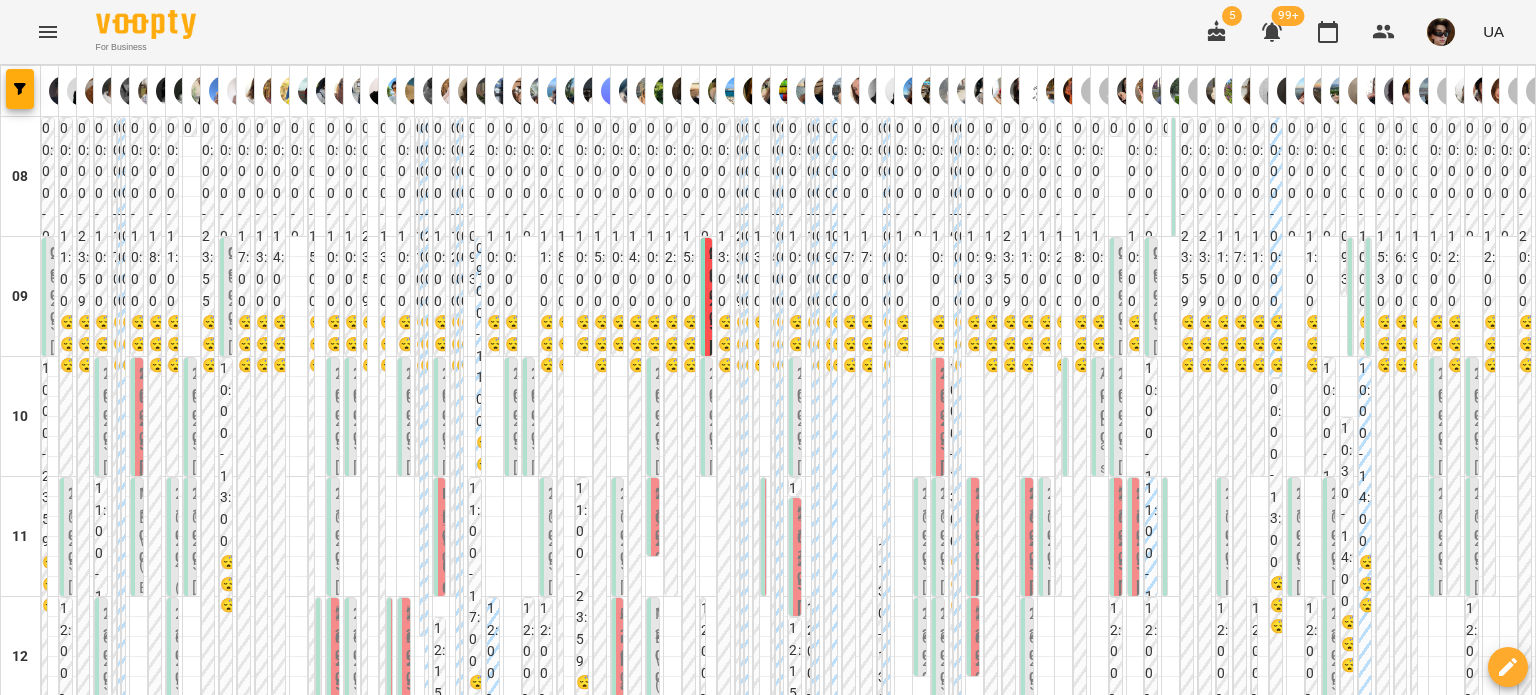 click on "11:00 Чорней Крістіна (а) 2025 [8] English Indiv 60 min - Тегіпко Ілларіон" at bounding box center (1436, 918) 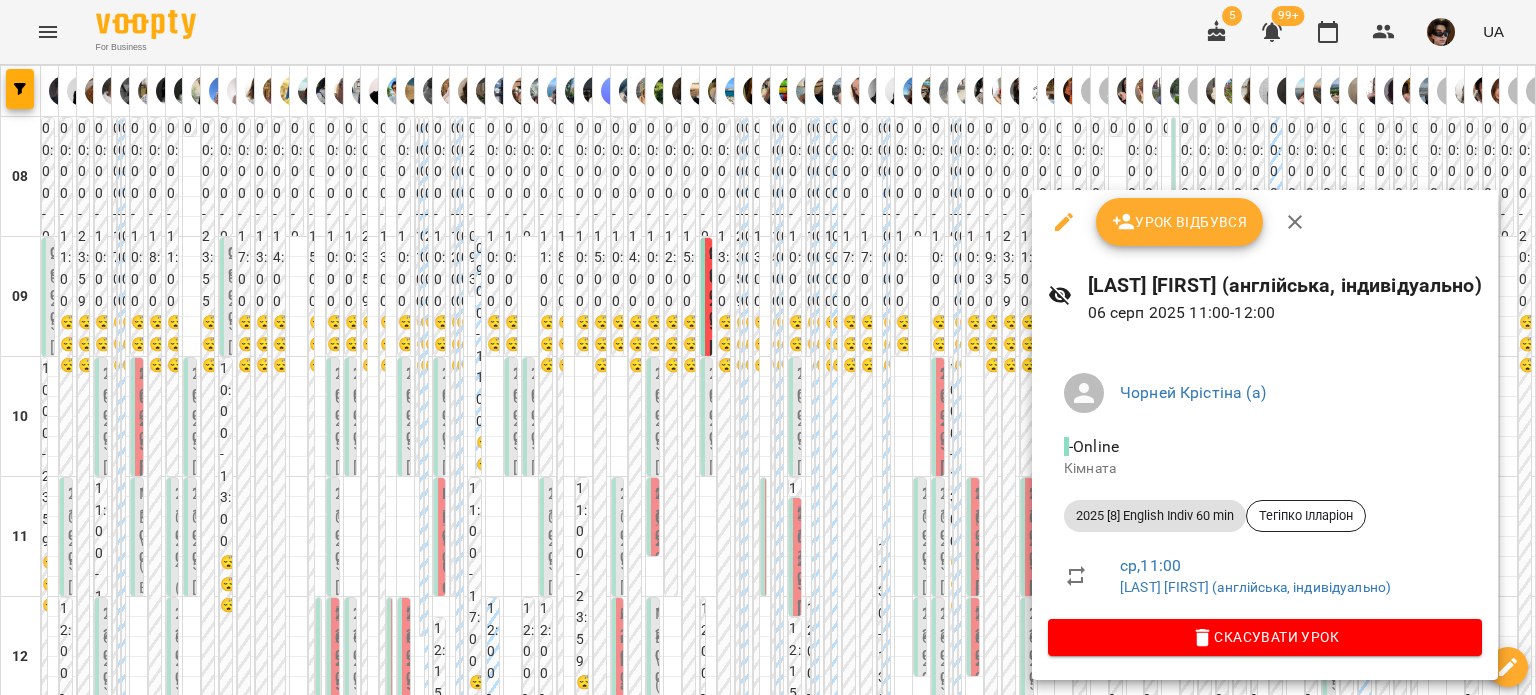 click at bounding box center (768, 347) 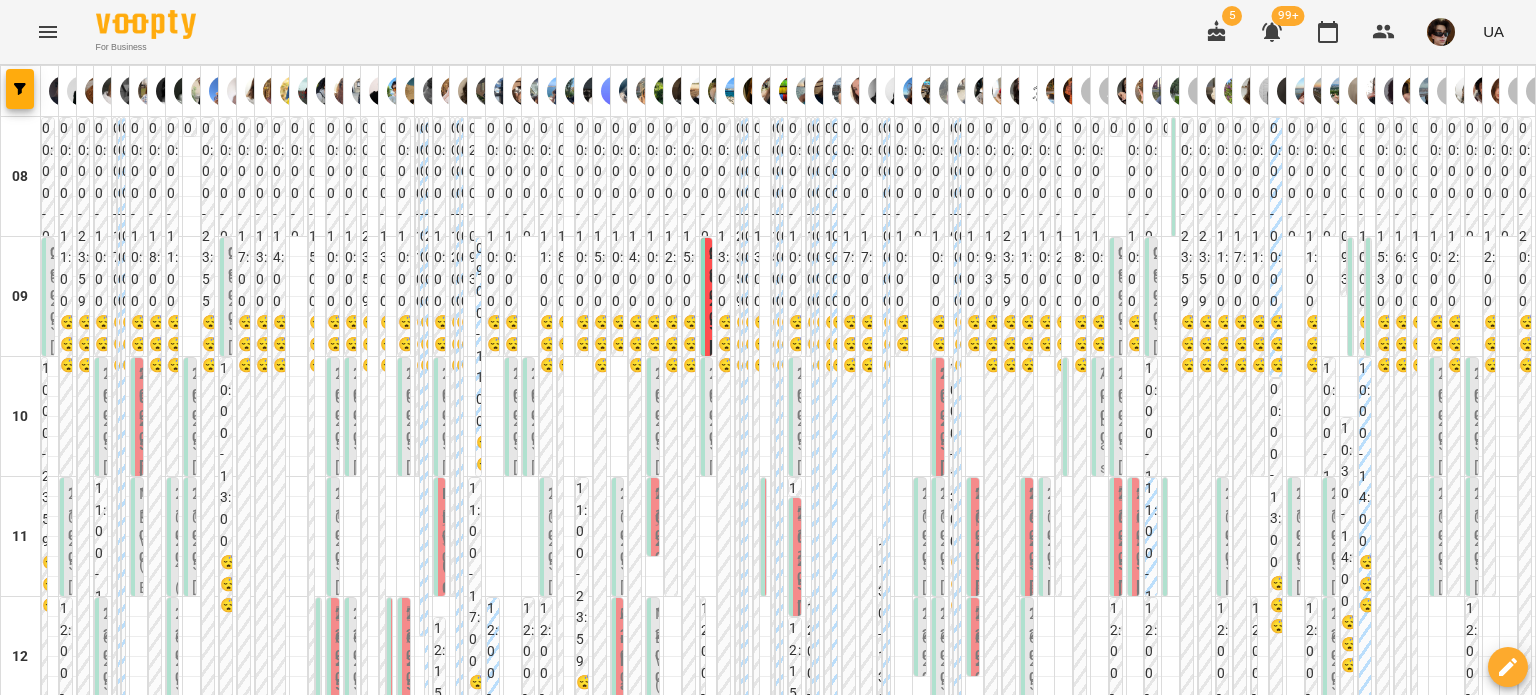 click on "11:00 2025 [8] Spanish Indiv 60 min - Марина Сухомлінова" at bounding box center [1223, 859] 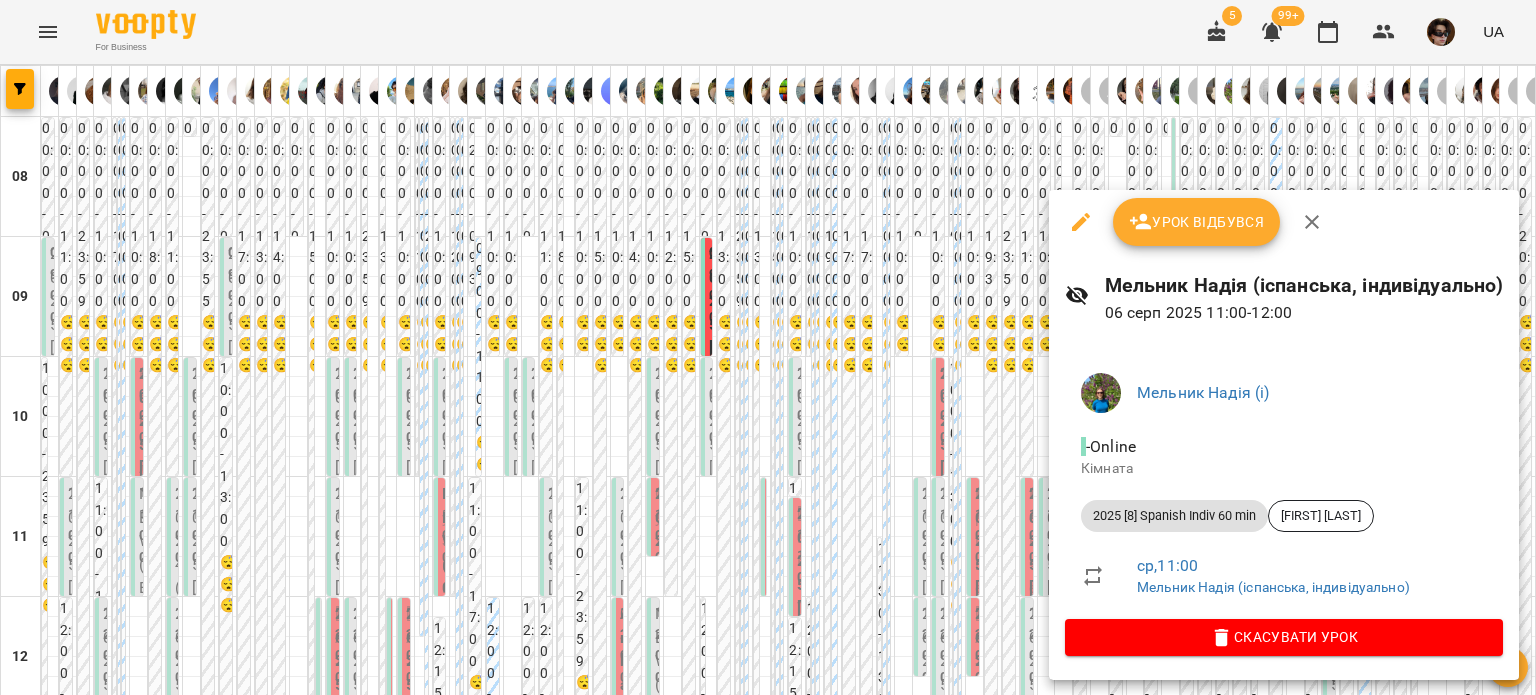 click at bounding box center [768, 347] 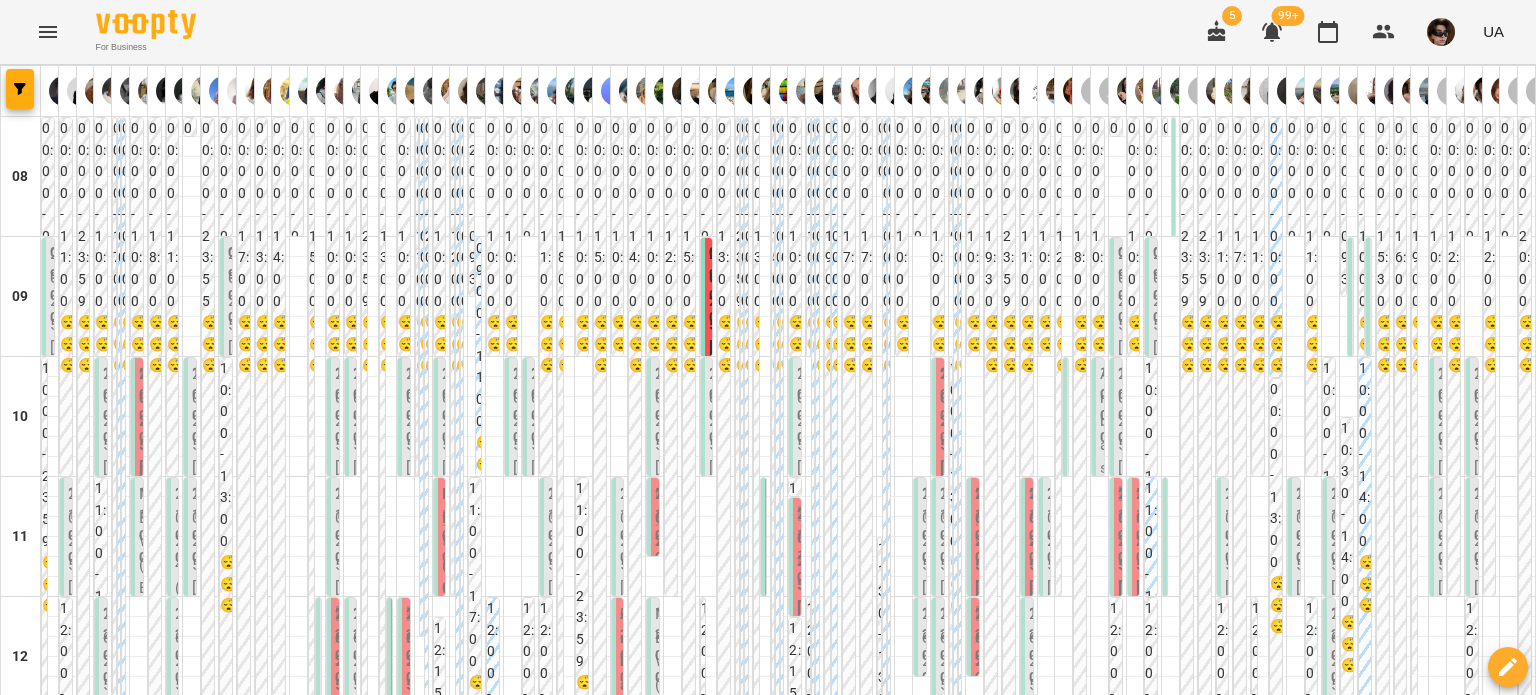 click on "11:00 2025 [20] English Indiv 60 min - Ґала Козютинська" at bounding box center [1169, 930] 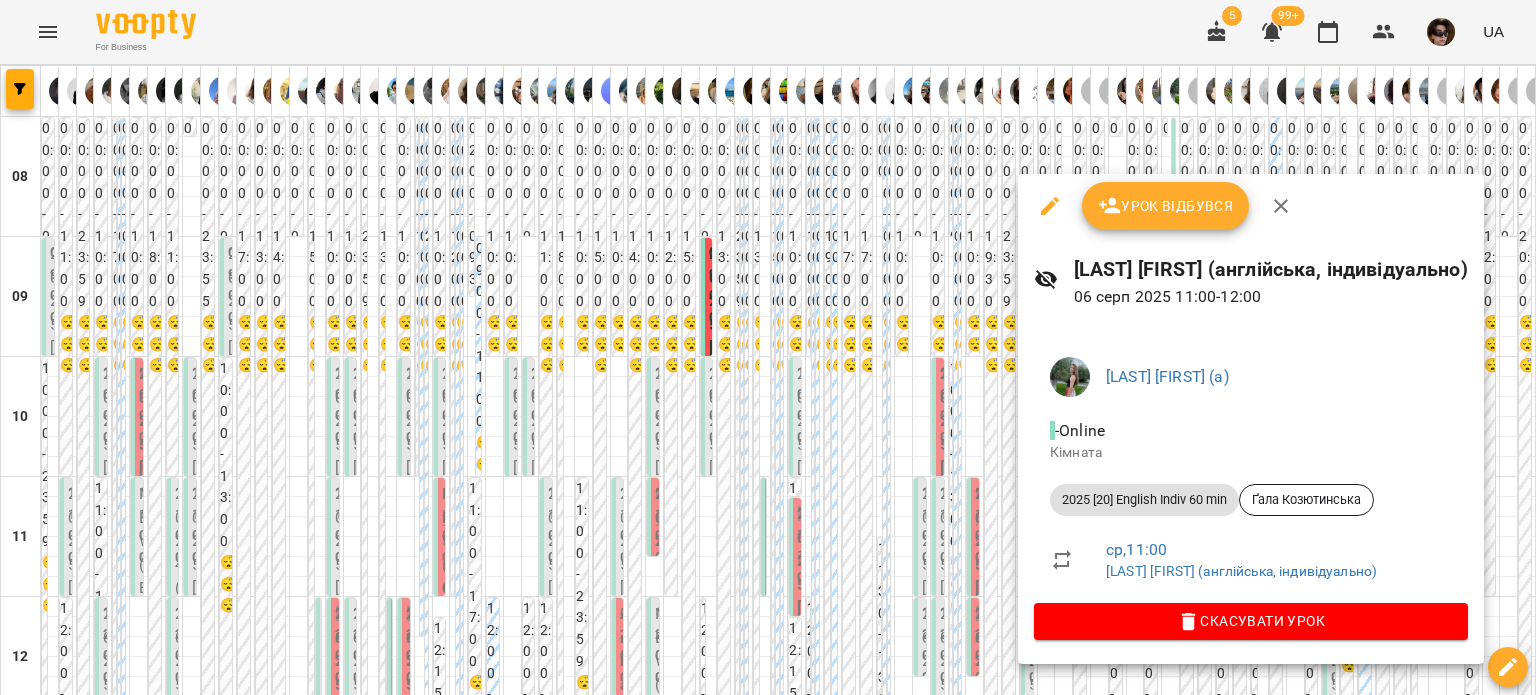 click at bounding box center (768, 347) 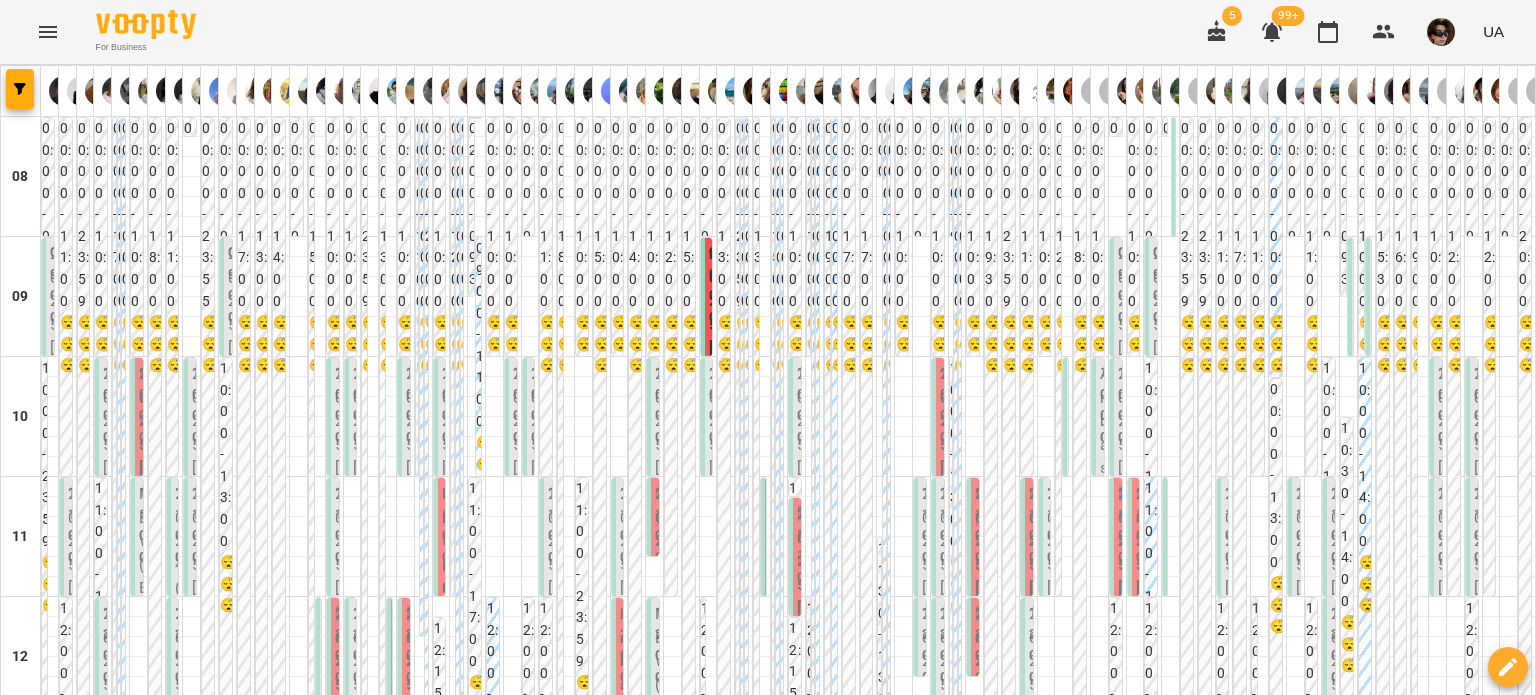 click on "12:00 2025 [20] English Indiv 60 min - Соколенко Поліна Юріївна" at bounding box center [173, 1132] 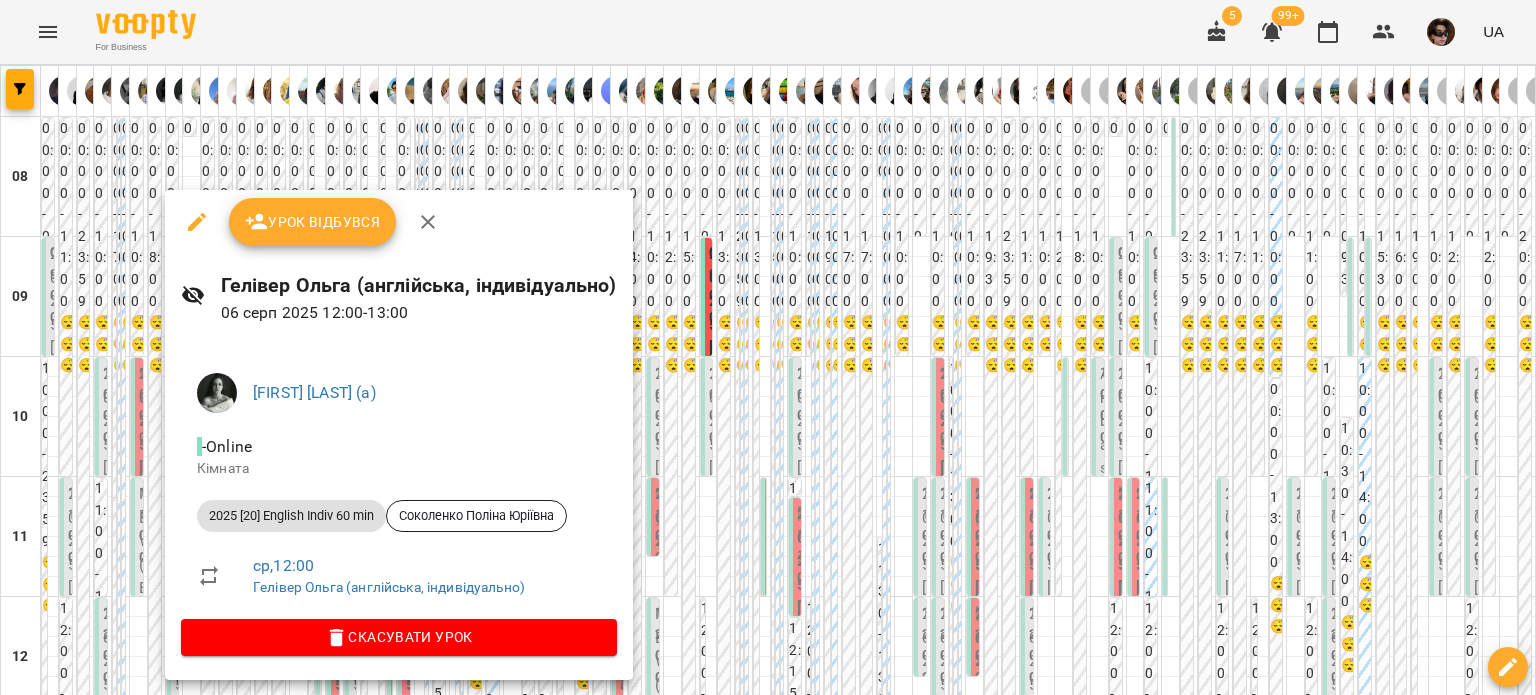 click at bounding box center (768, 347) 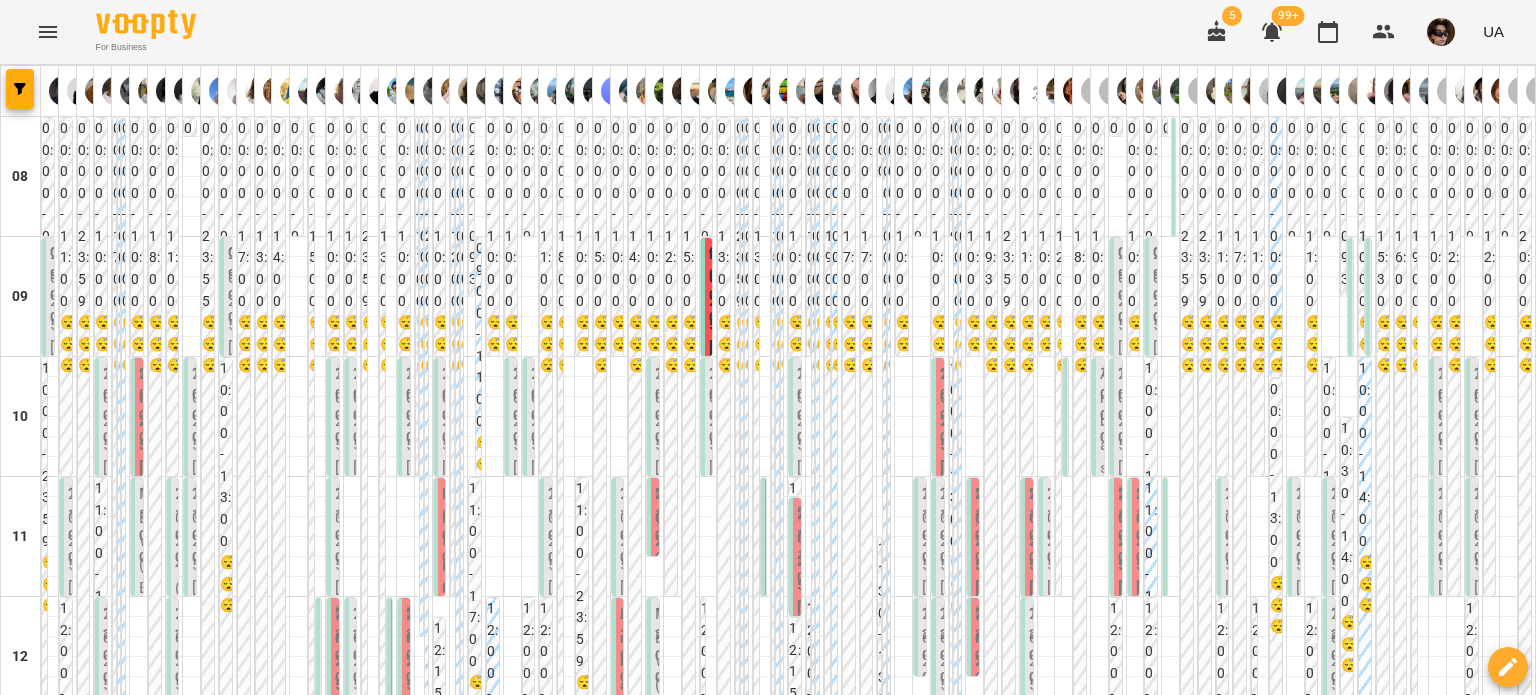 click on "12:00 2025 [8] Polish Pairs 60 min - Польська А2 Трушевська - парні" at bounding box center (101, 1156) 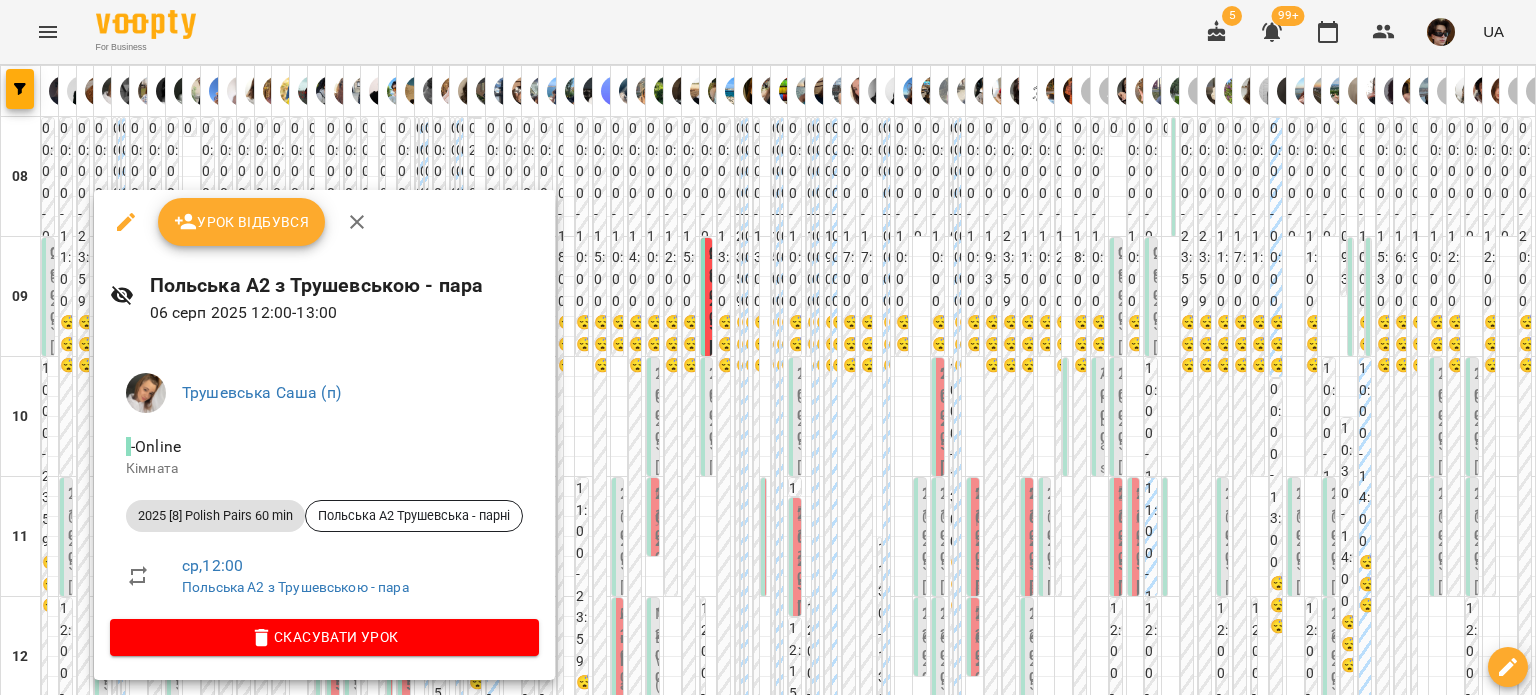click at bounding box center [768, 347] 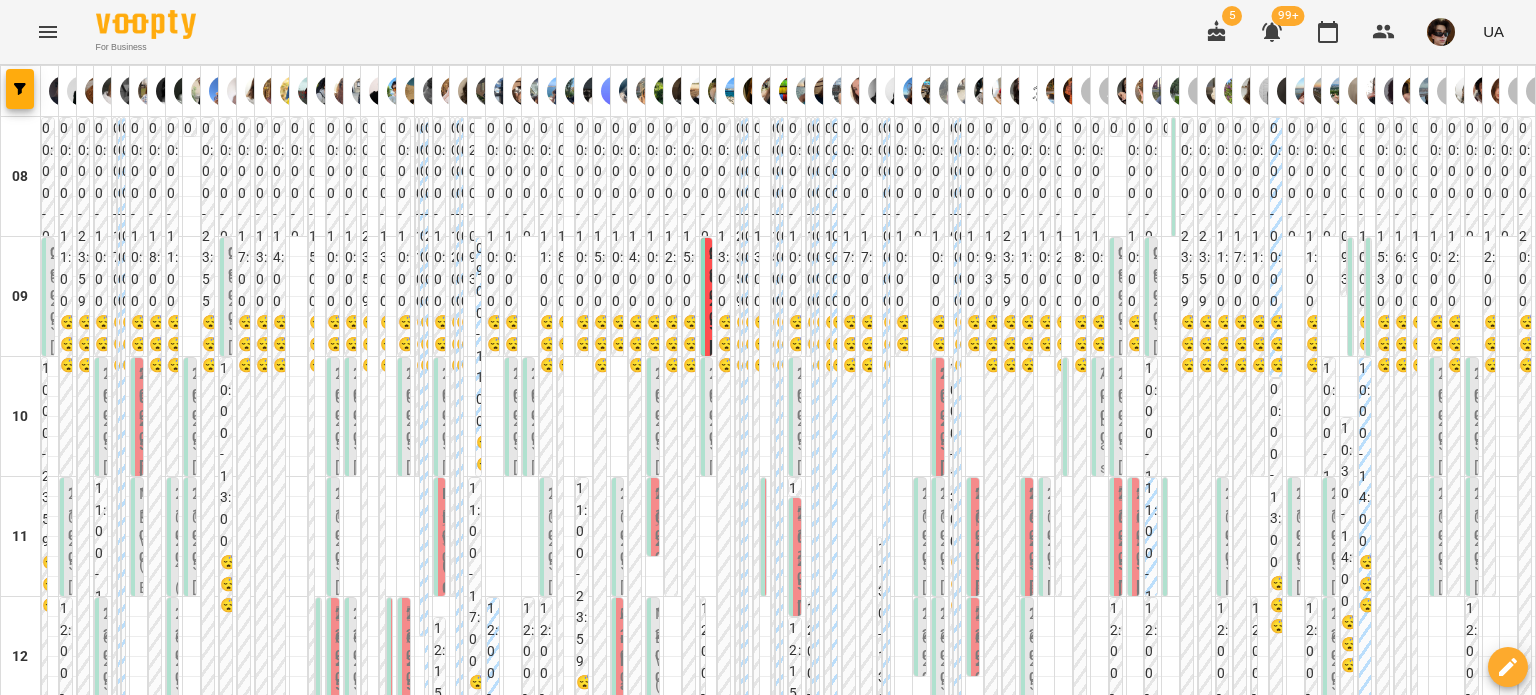 click on "11:00" at bounding box center [1337, 525] 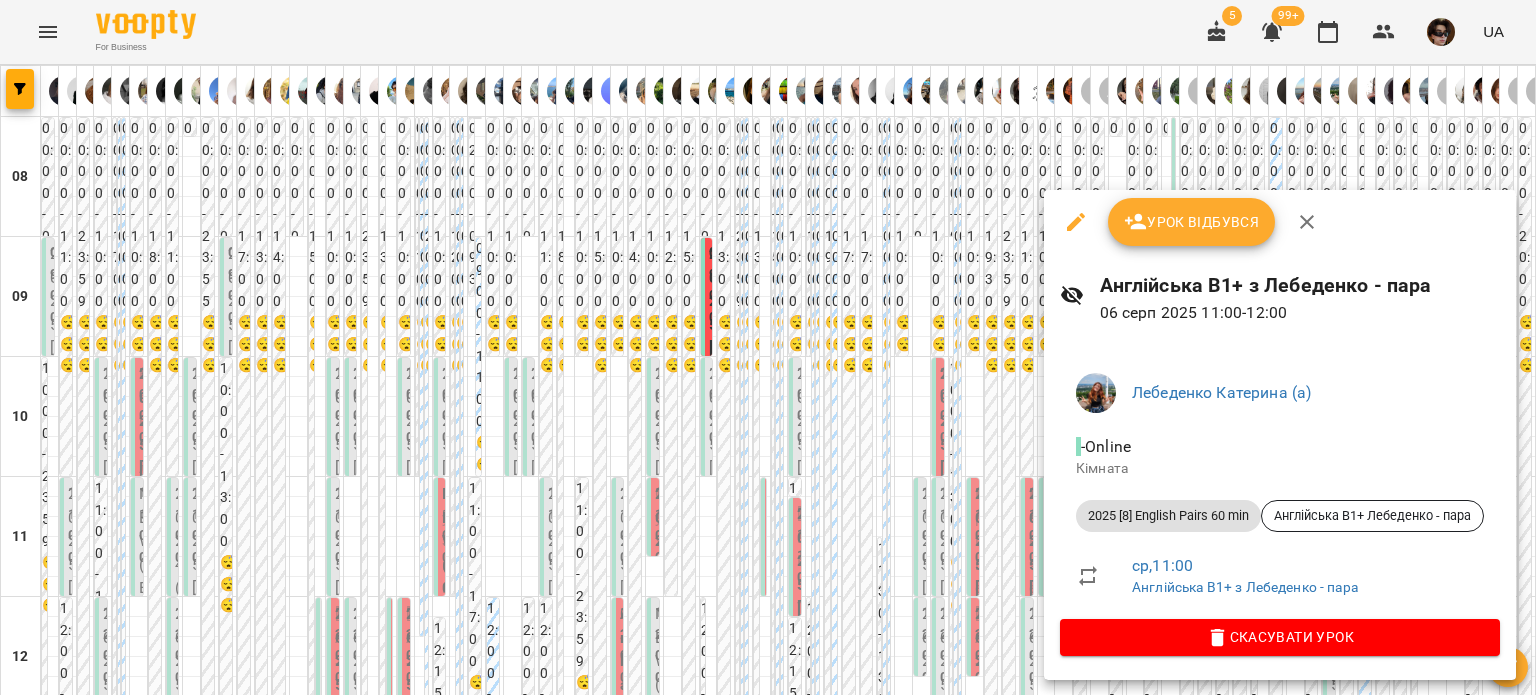 click at bounding box center (768, 347) 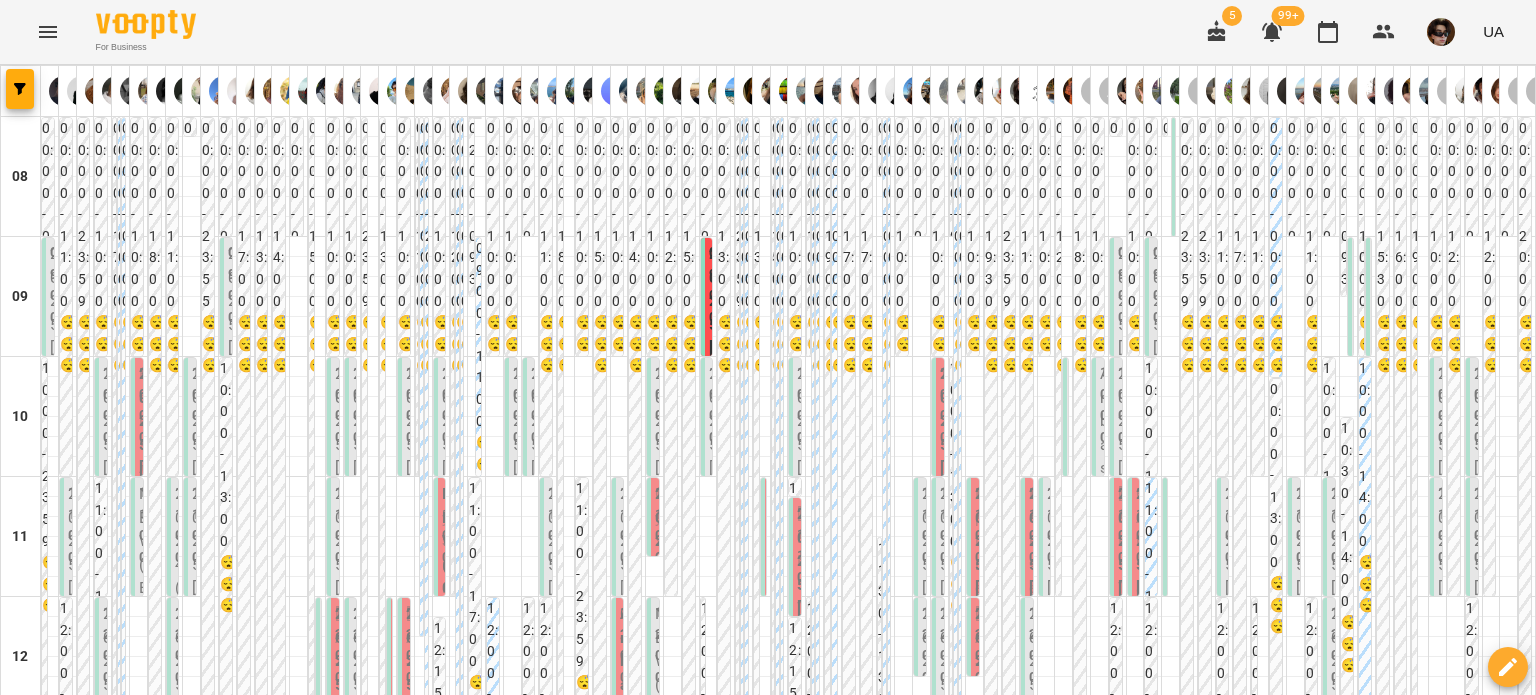 click on "11:00 2025 [20] Spanish Indiv 60 min - Сушко Софія" at bounding box center (1294, 871) 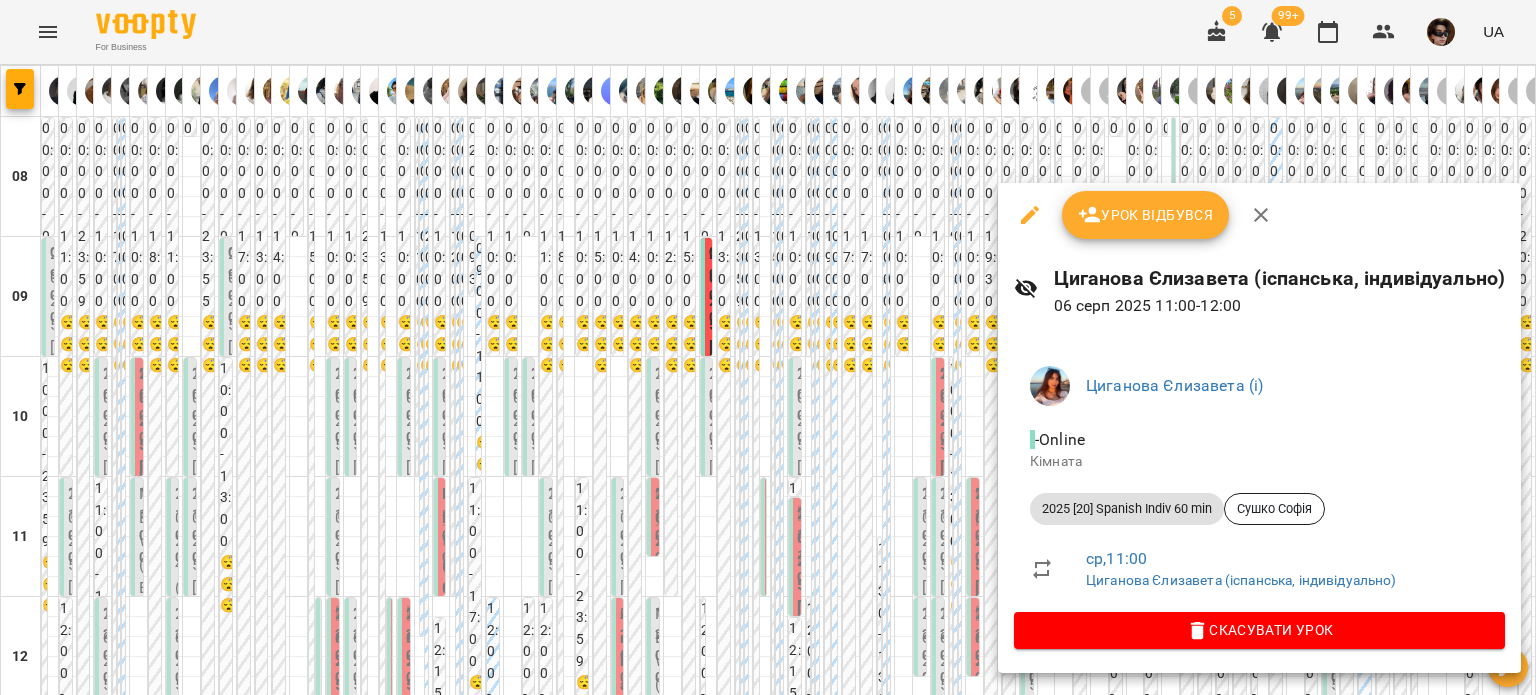 click at bounding box center [768, 347] 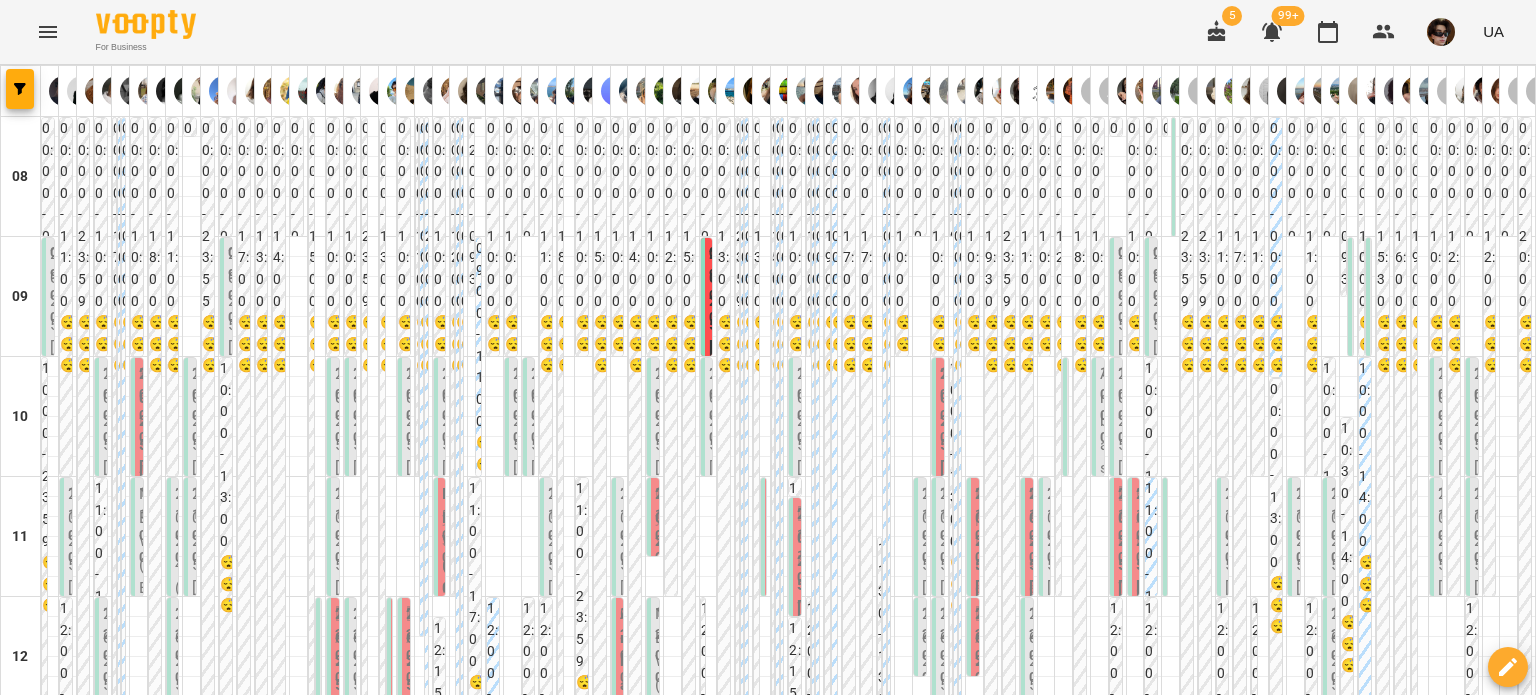 click on "11:00" at bounding box center [1444, 525] 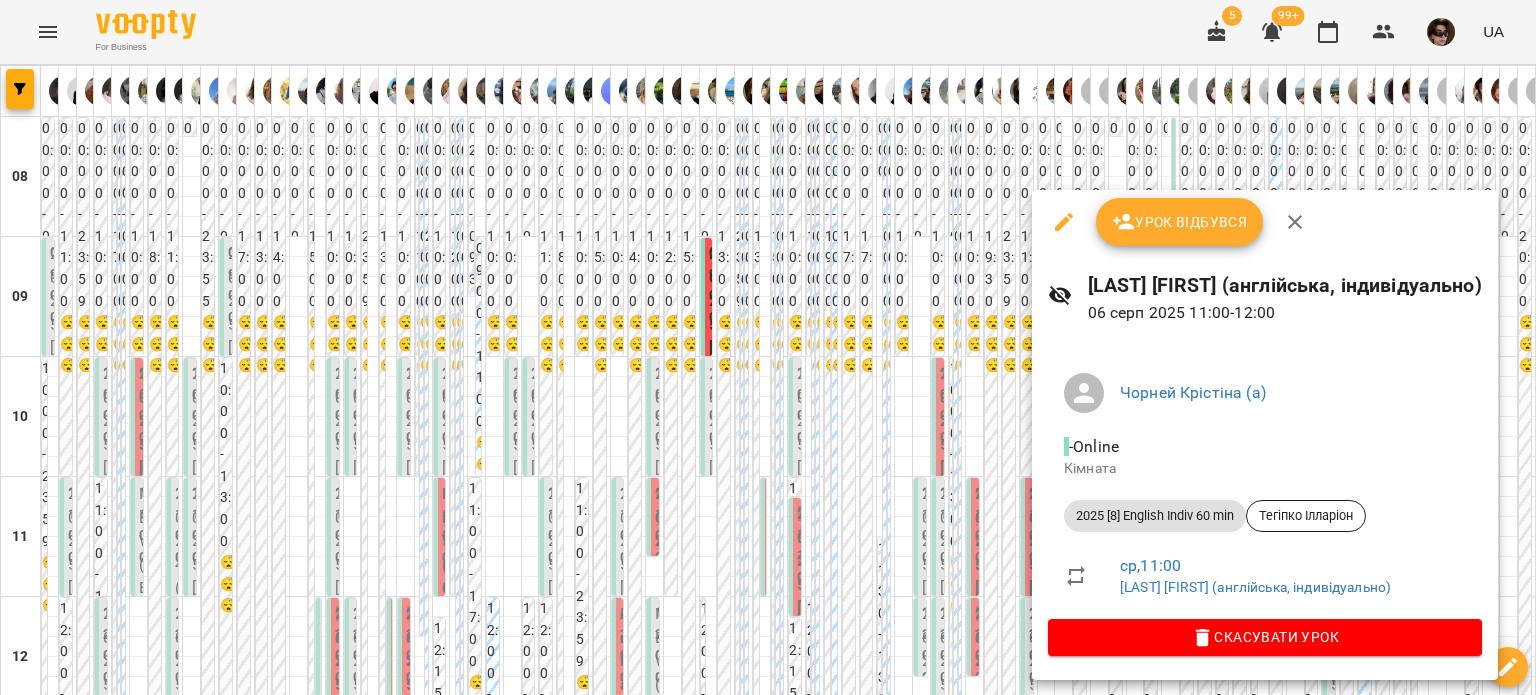 click at bounding box center (768, 347) 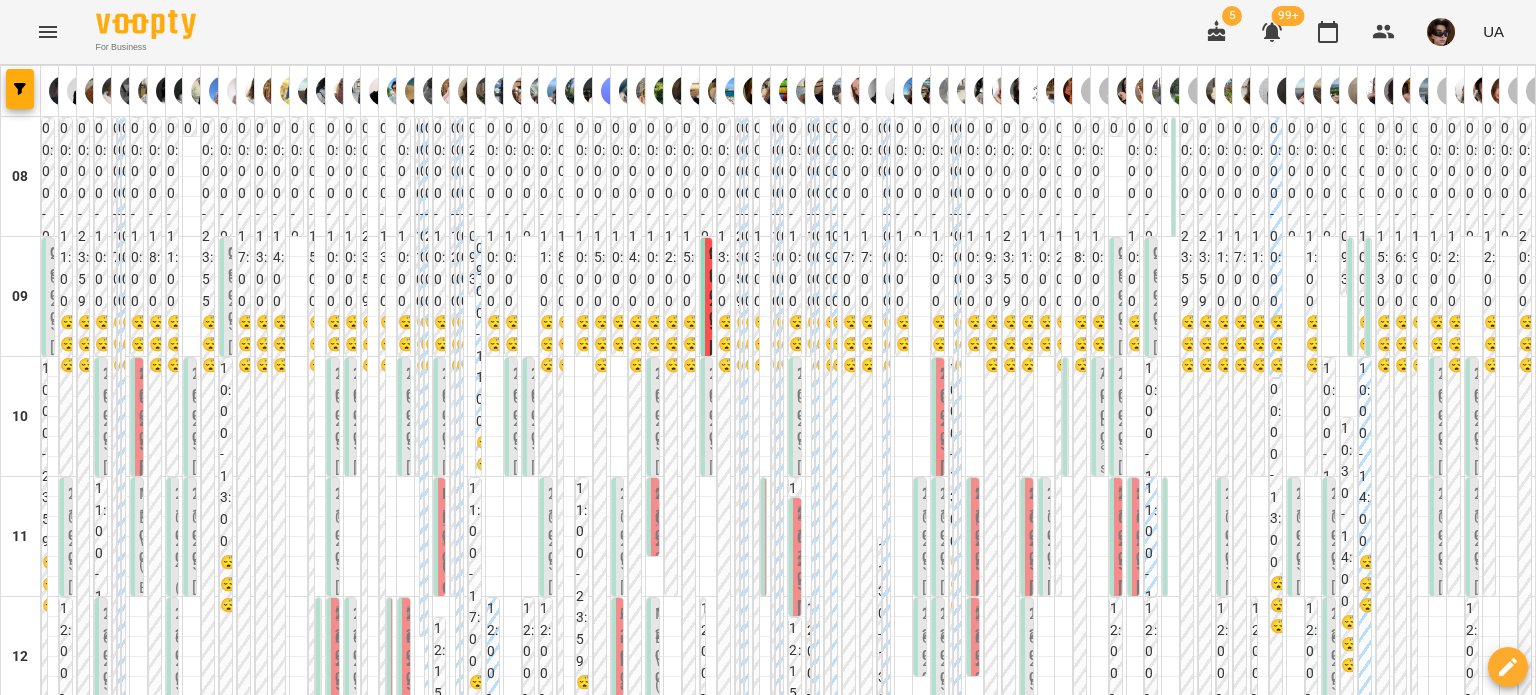 click on "11:00 2025 [20] Spanish Indiv 60 min - Сушко Софія" at bounding box center [1294, 537] 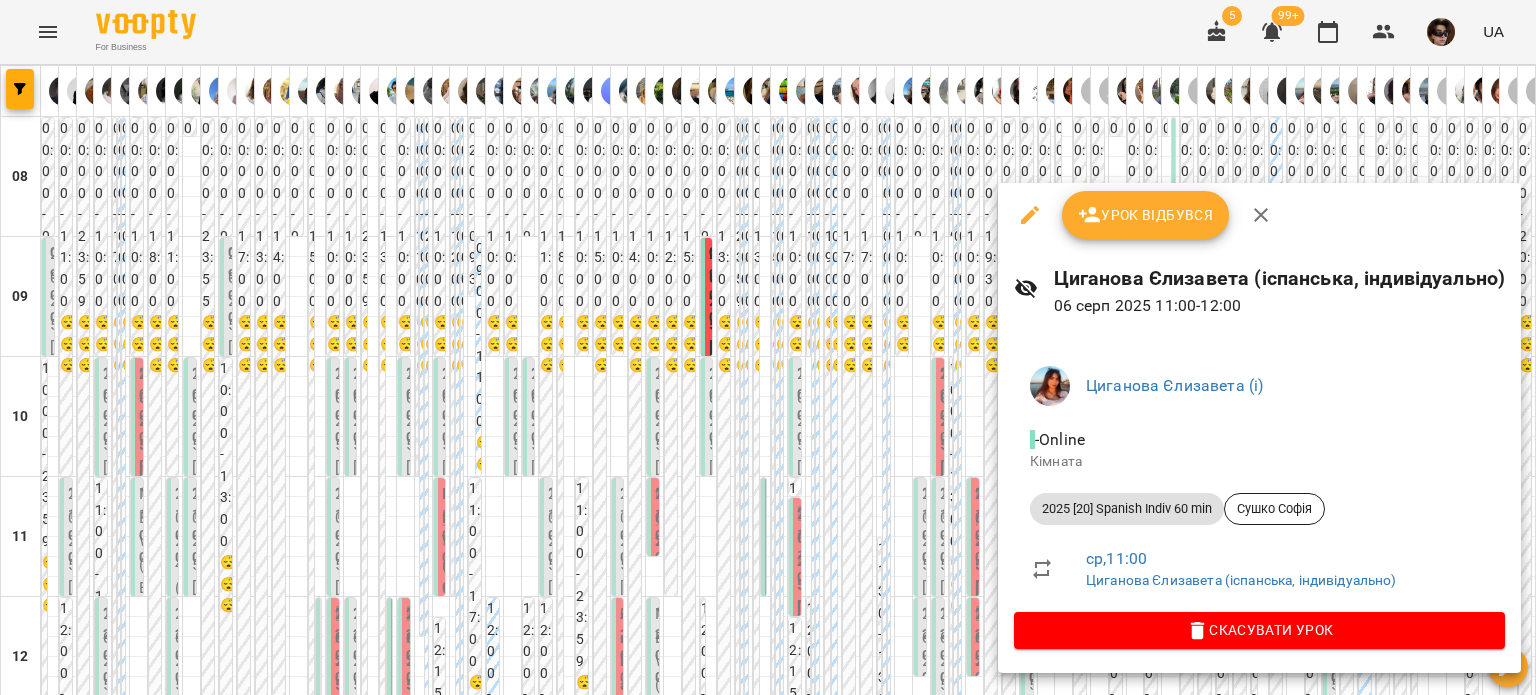 click on "Циганова Єлизавета (іспанська, індивідуально)" at bounding box center [1280, 278] 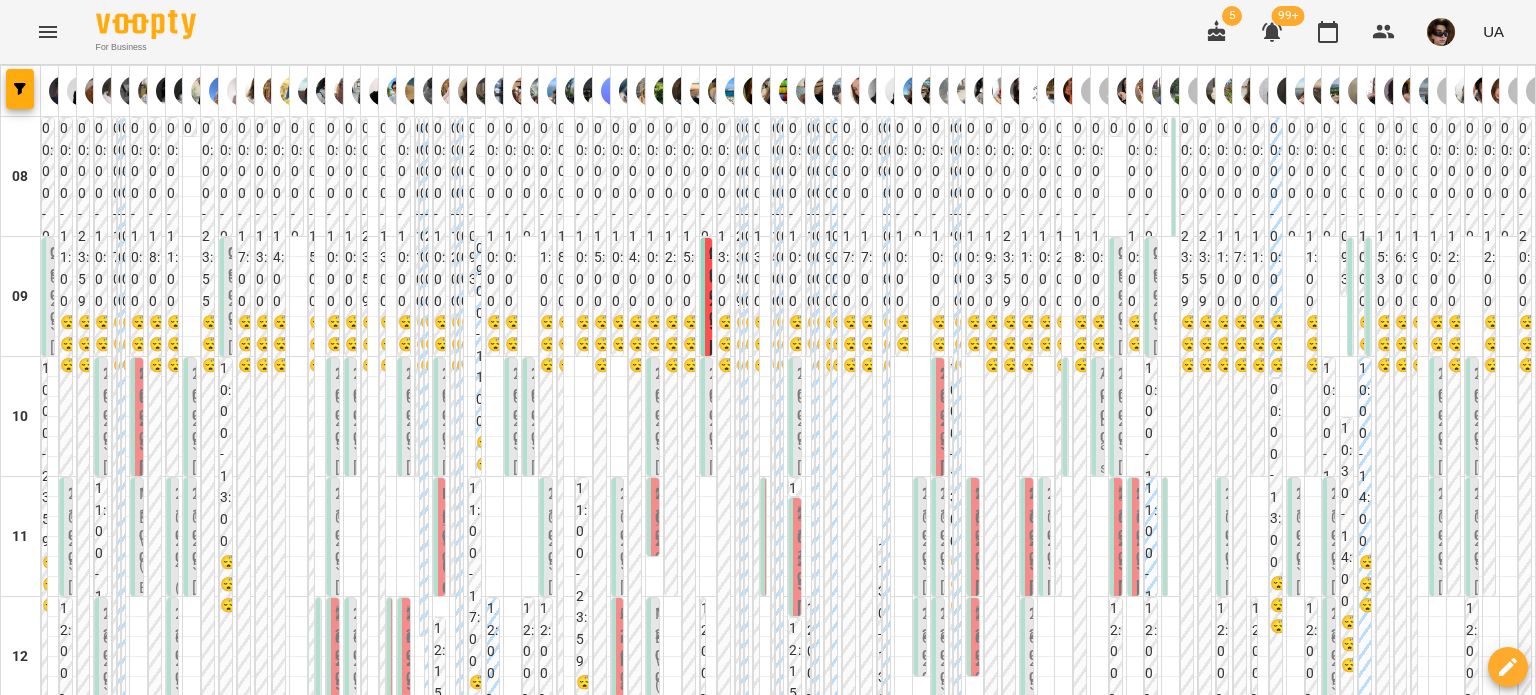 click on "11:00" at bounding box center [1337, 525] 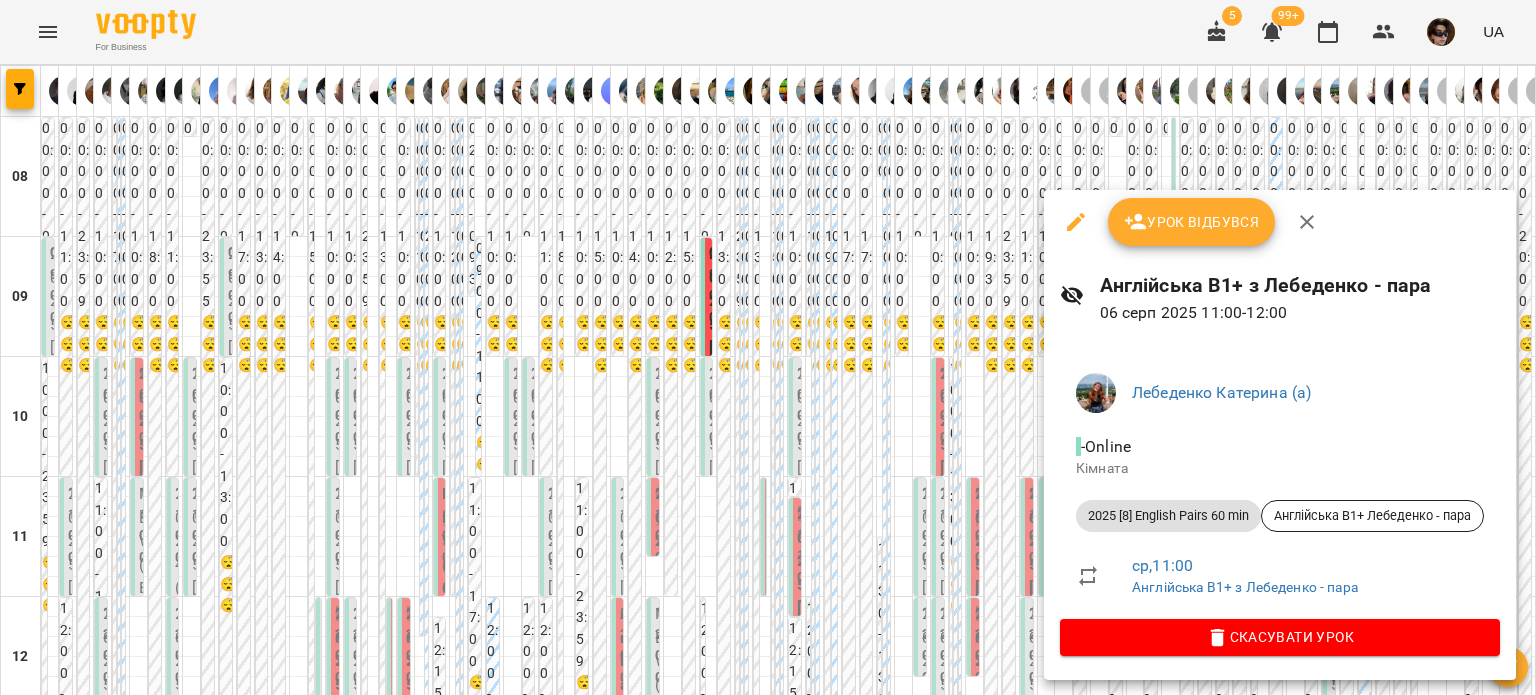 click at bounding box center [768, 347] 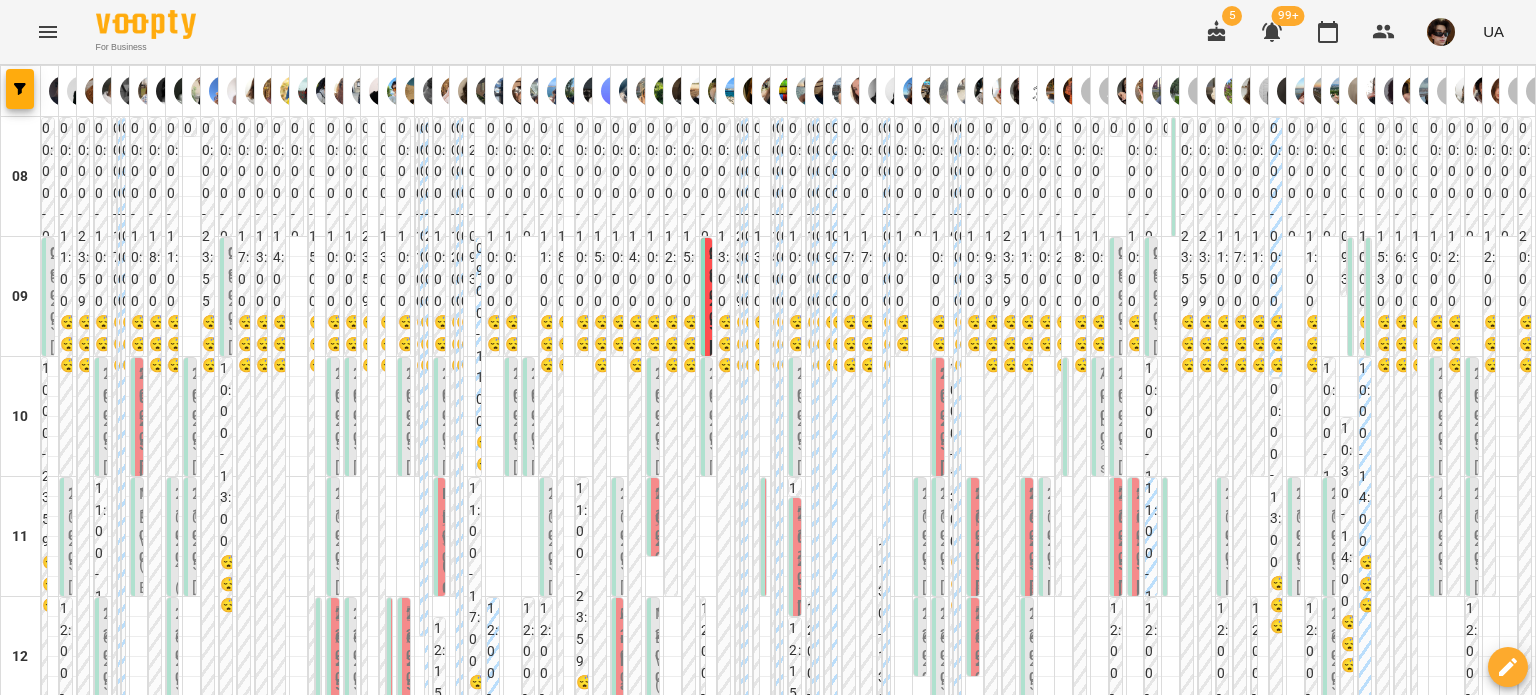 click on "11:00 Чорней Крістіна (а) 2025 [8] English Indiv 60 min - Тегіпко Ілларіон" at bounding box center [1436, 918] 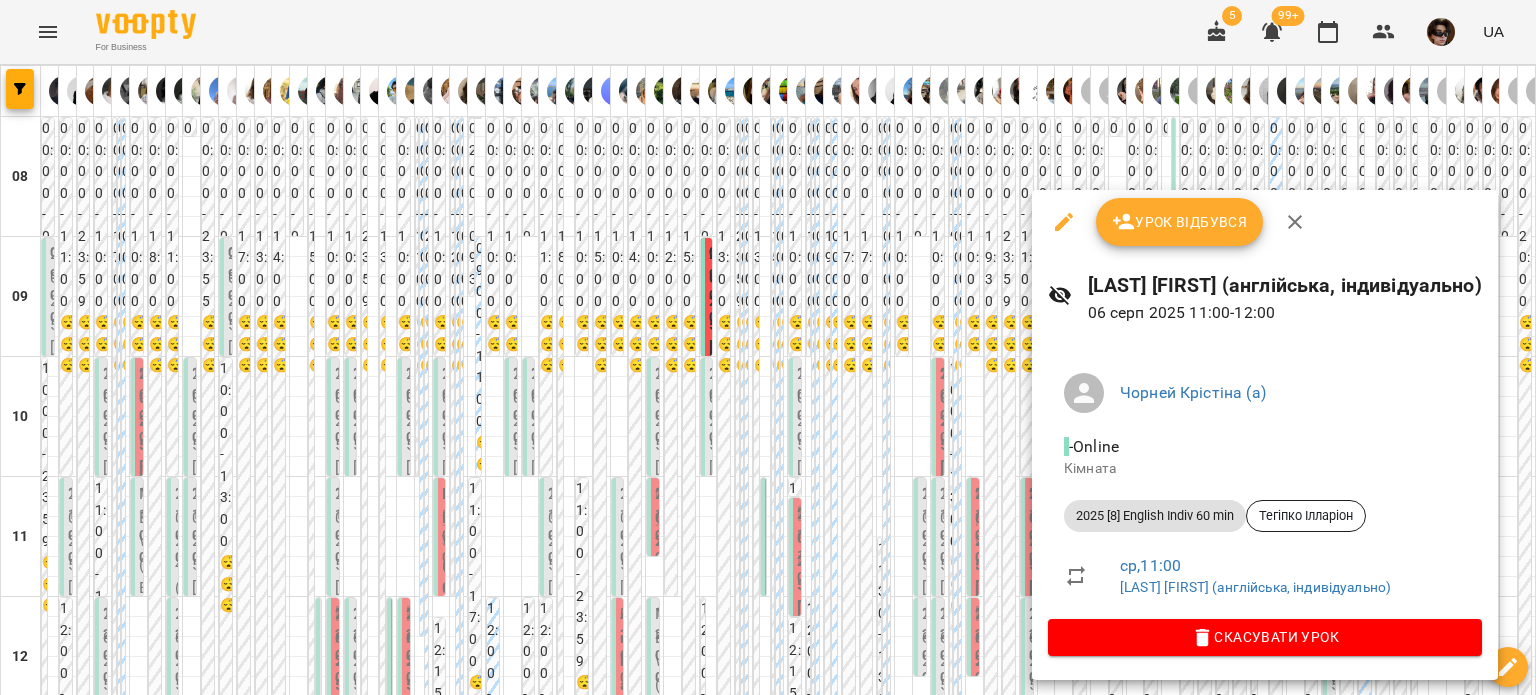 click at bounding box center (768, 347) 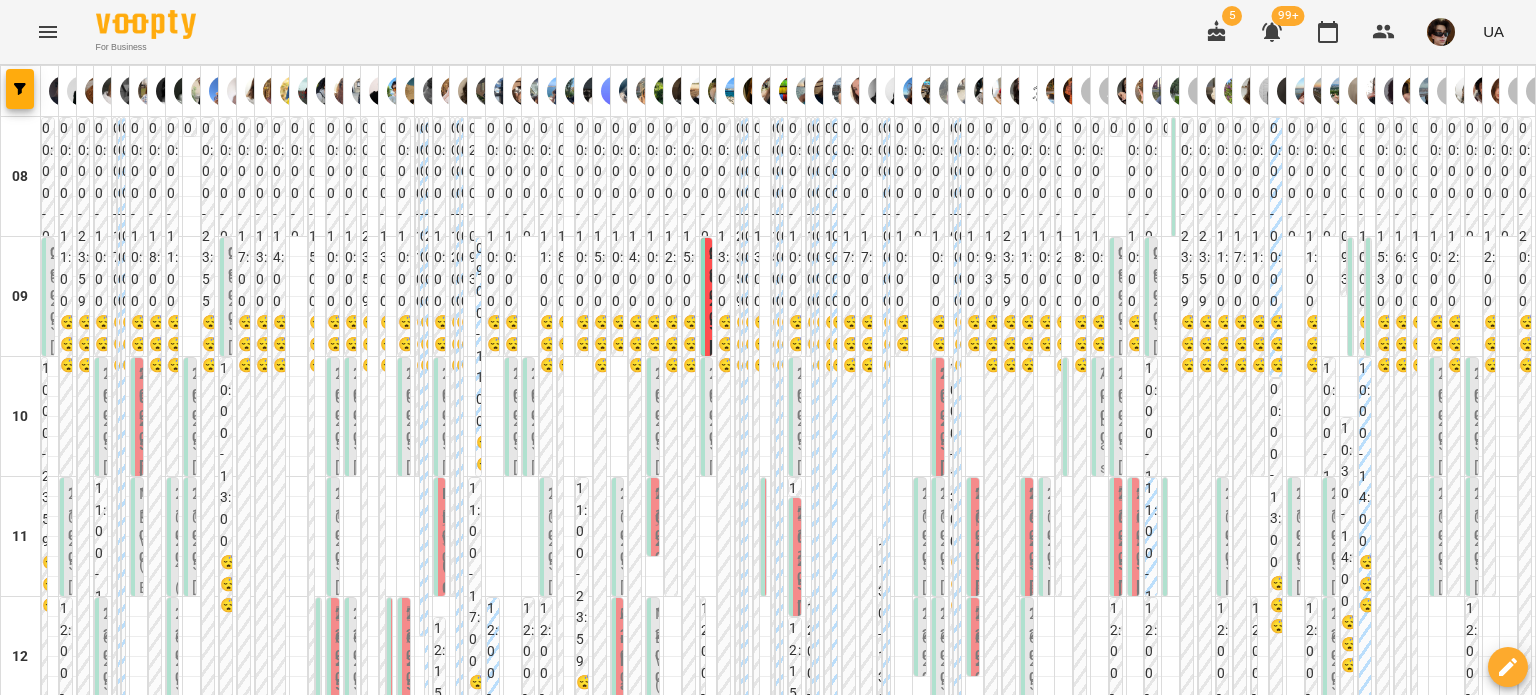 click on "11:00 2025 [20] English Indiv 60 min - Бондарчук Альона" at bounding box center [1472, 930] 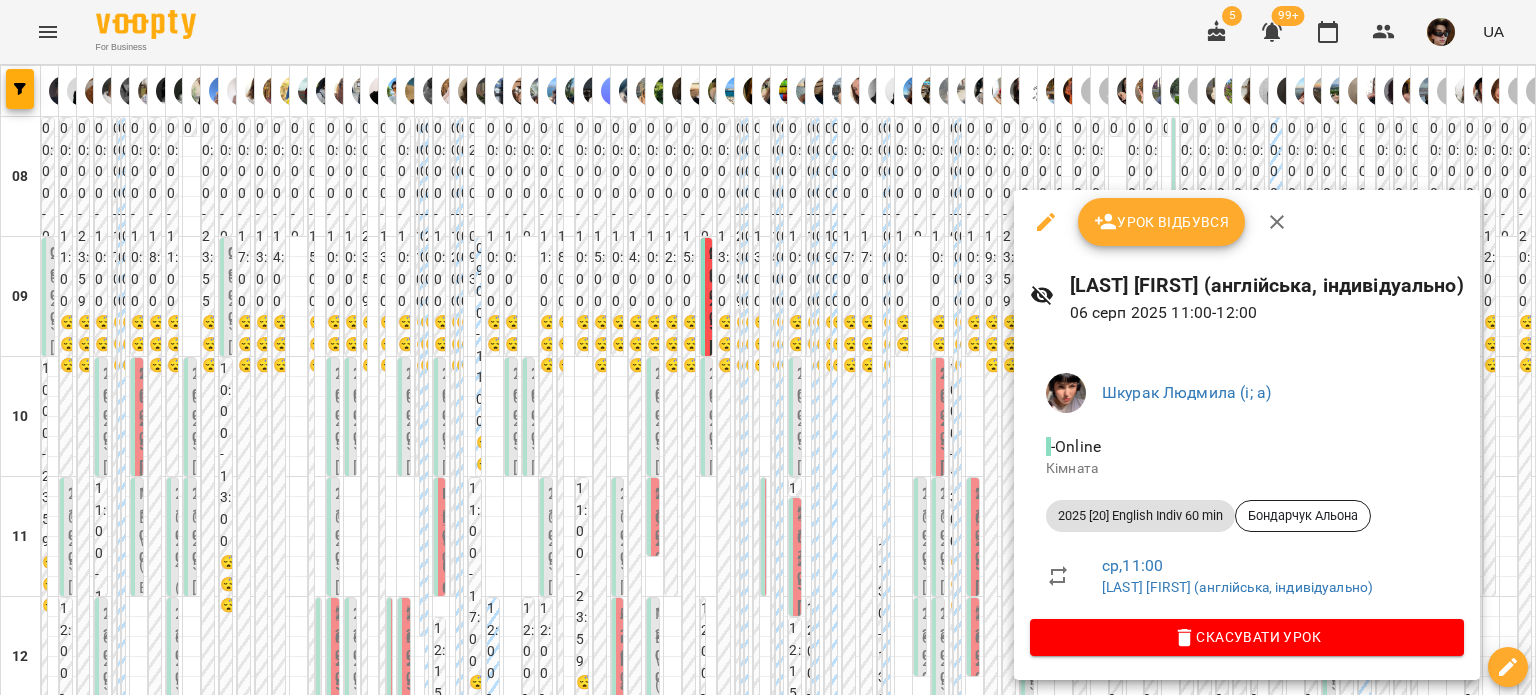 click at bounding box center [768, 347] 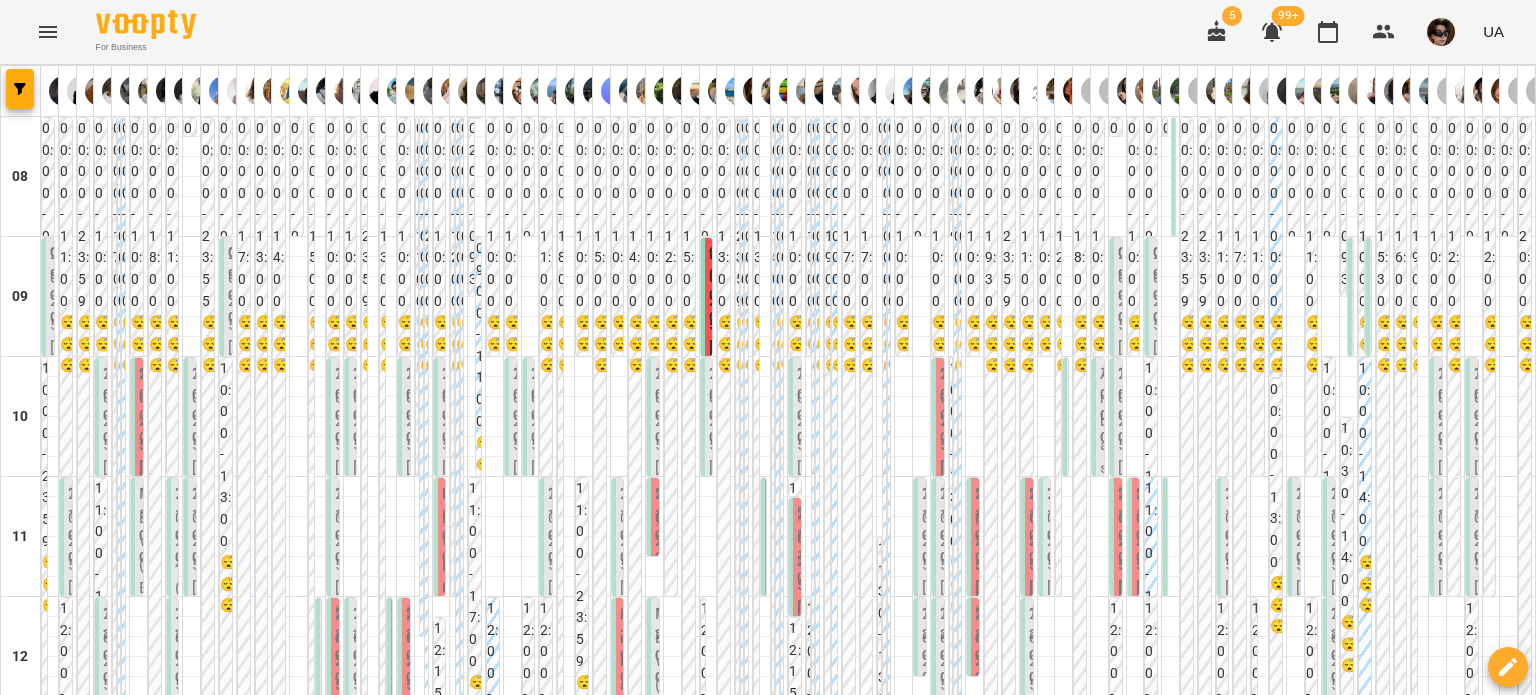 click on "12:00 2025 [8] Polish Pairs 60 min - Польська А2 Трушевська - парні" at bounding box center (101, 1156) 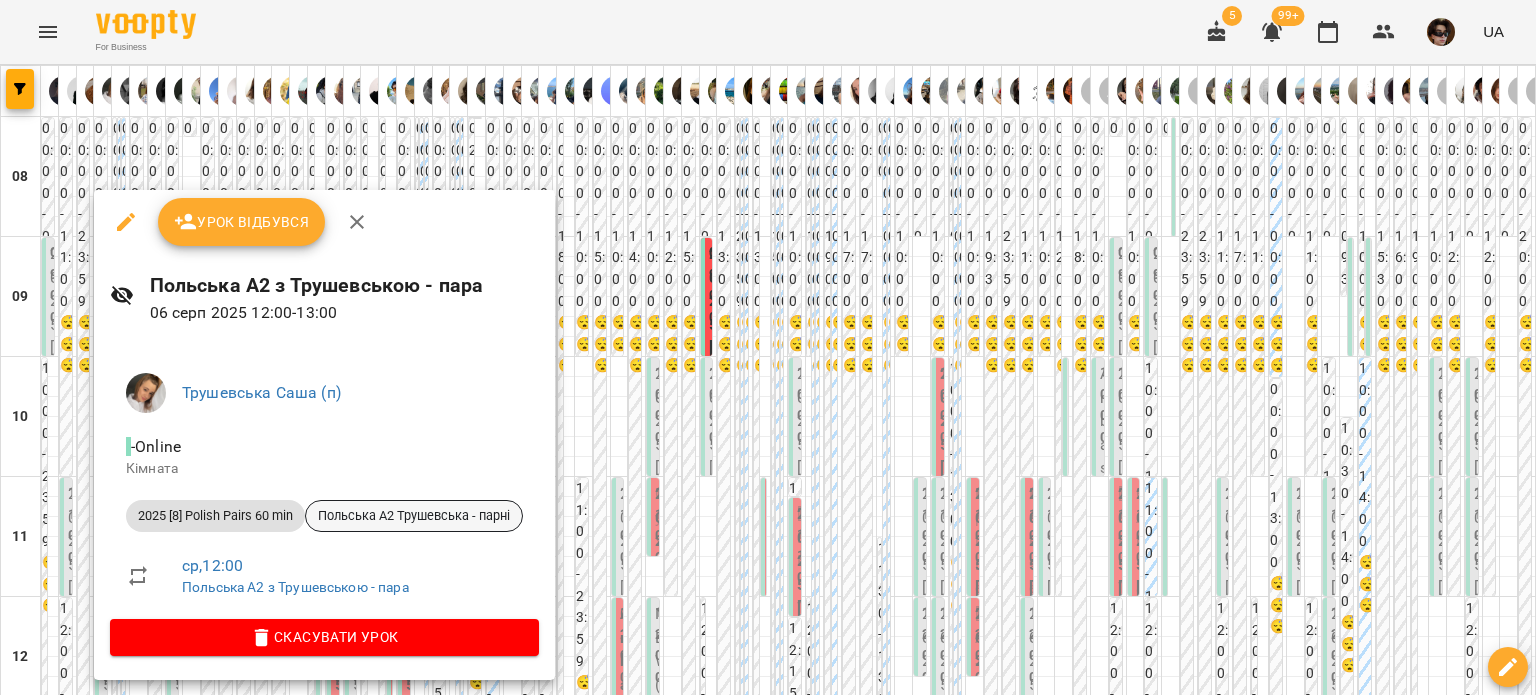 click on "Польська А2 Трушевська - парні" at bounding box center [414, 516] 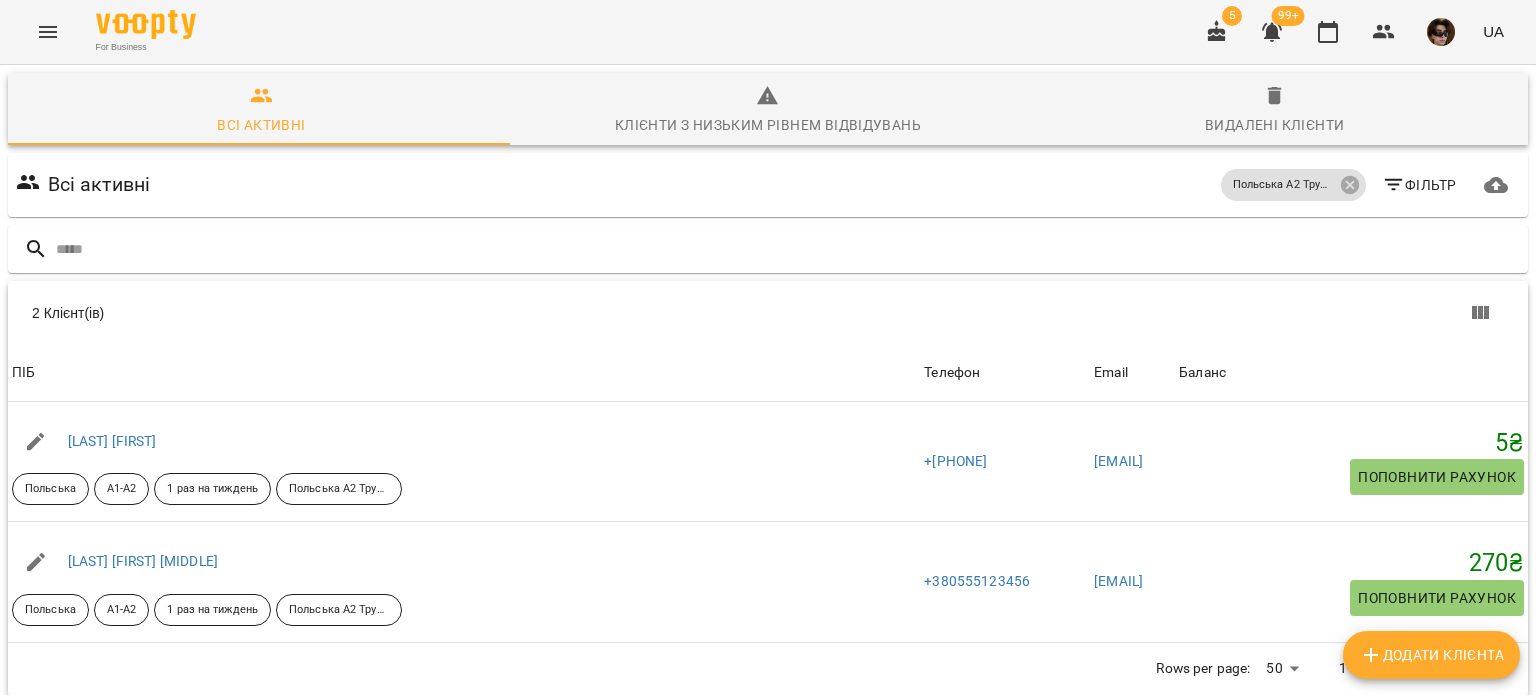 scroll, scrollTop: 88, scrollLeft: 0, axis: vertical 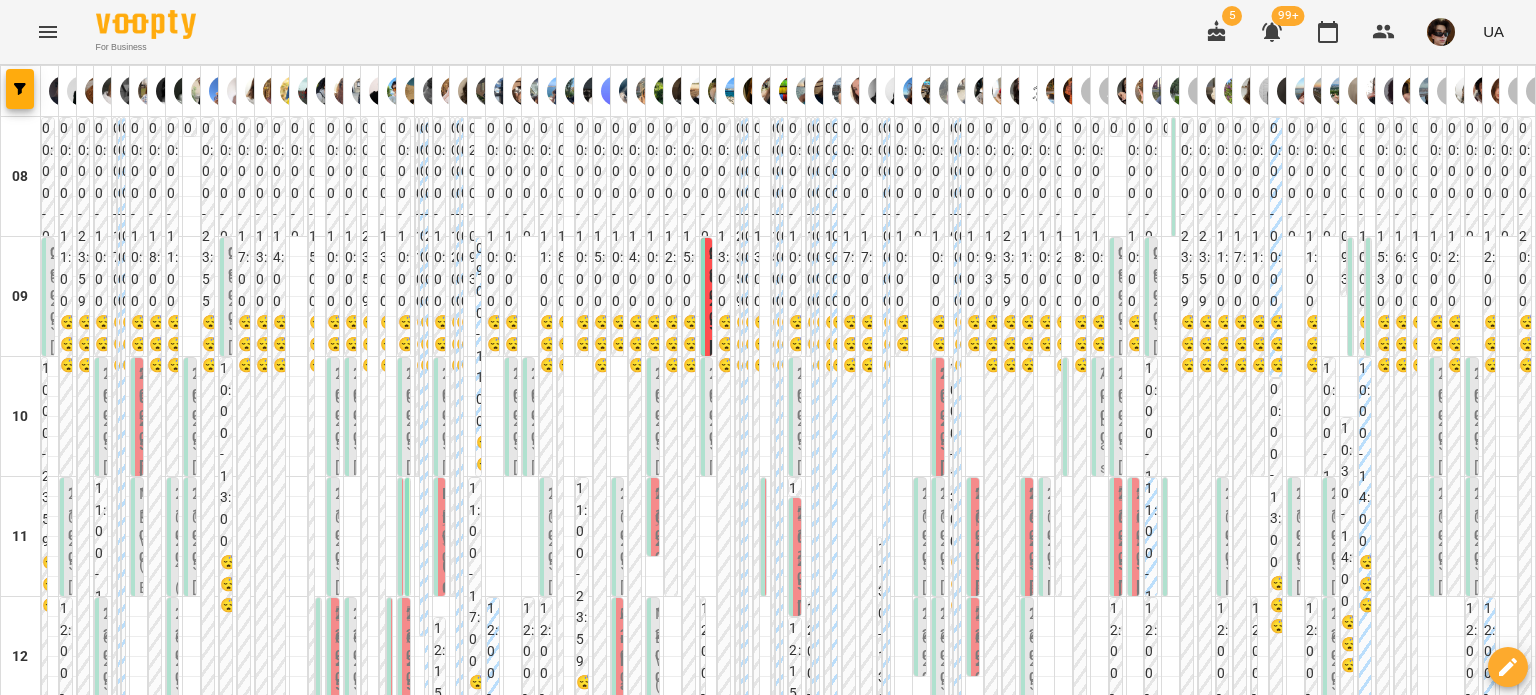 click on "12:00 2025 [20] English Indiv 60 min - Соколенко Поліна Юріївна" at bounding box center [173, 1132] 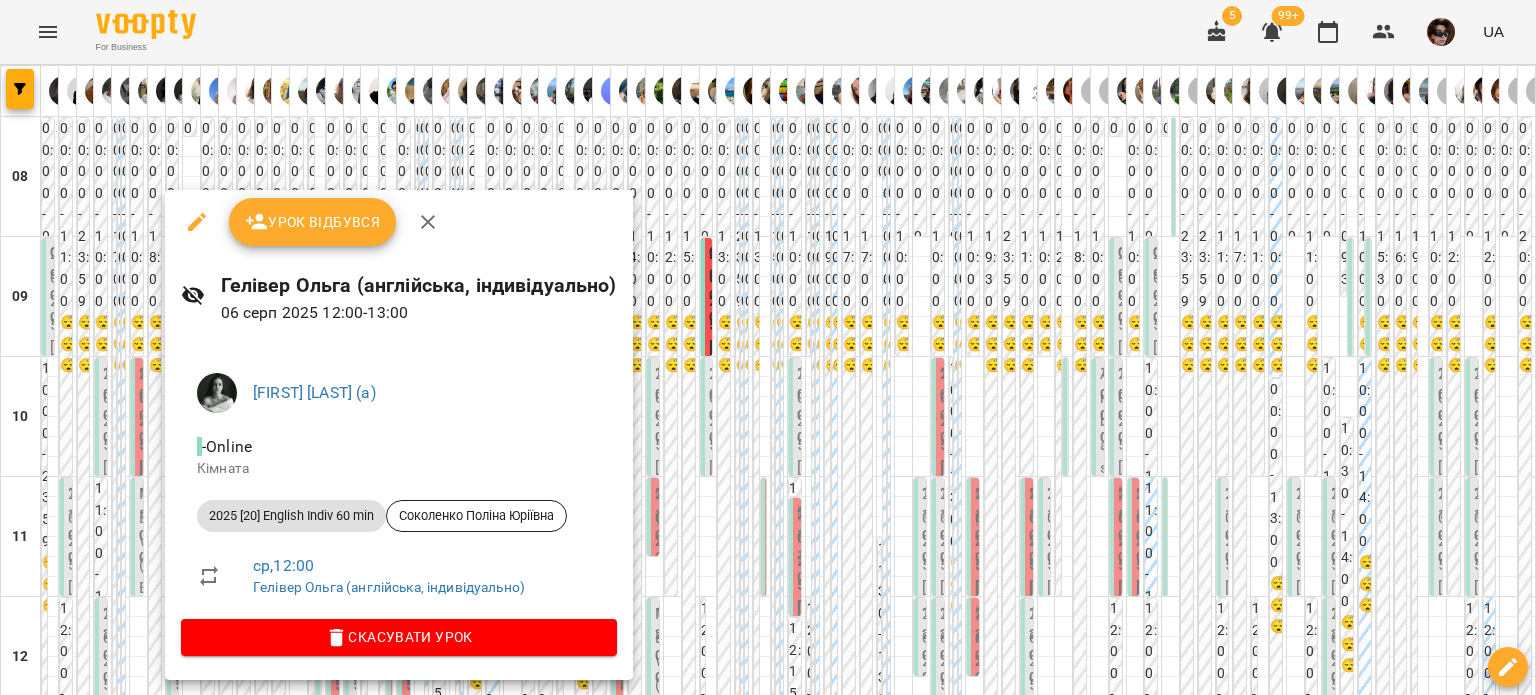 click at bounding box center [768, 347] 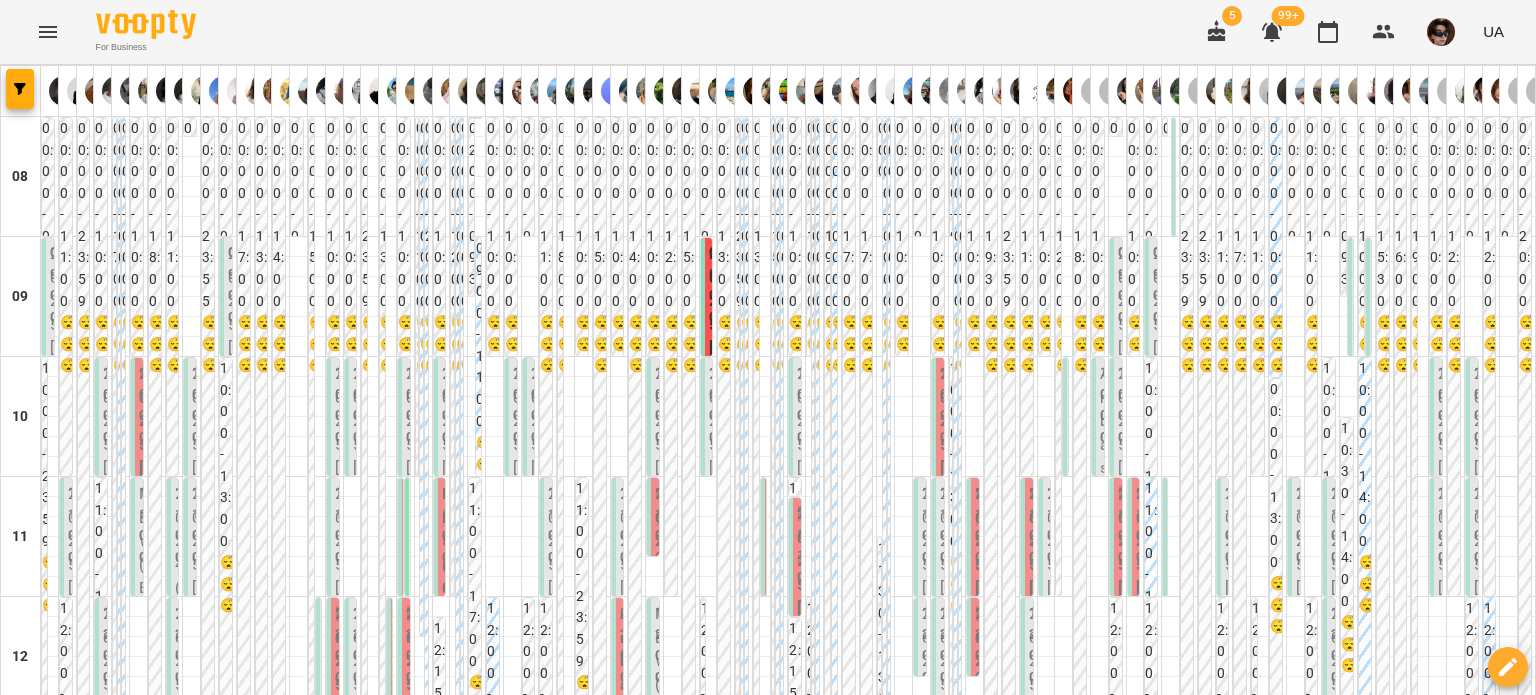 click on "12:00 2025 [8] Polish Indiv 60 min - Пальоха Андрій" at bounding box center (322, 967) 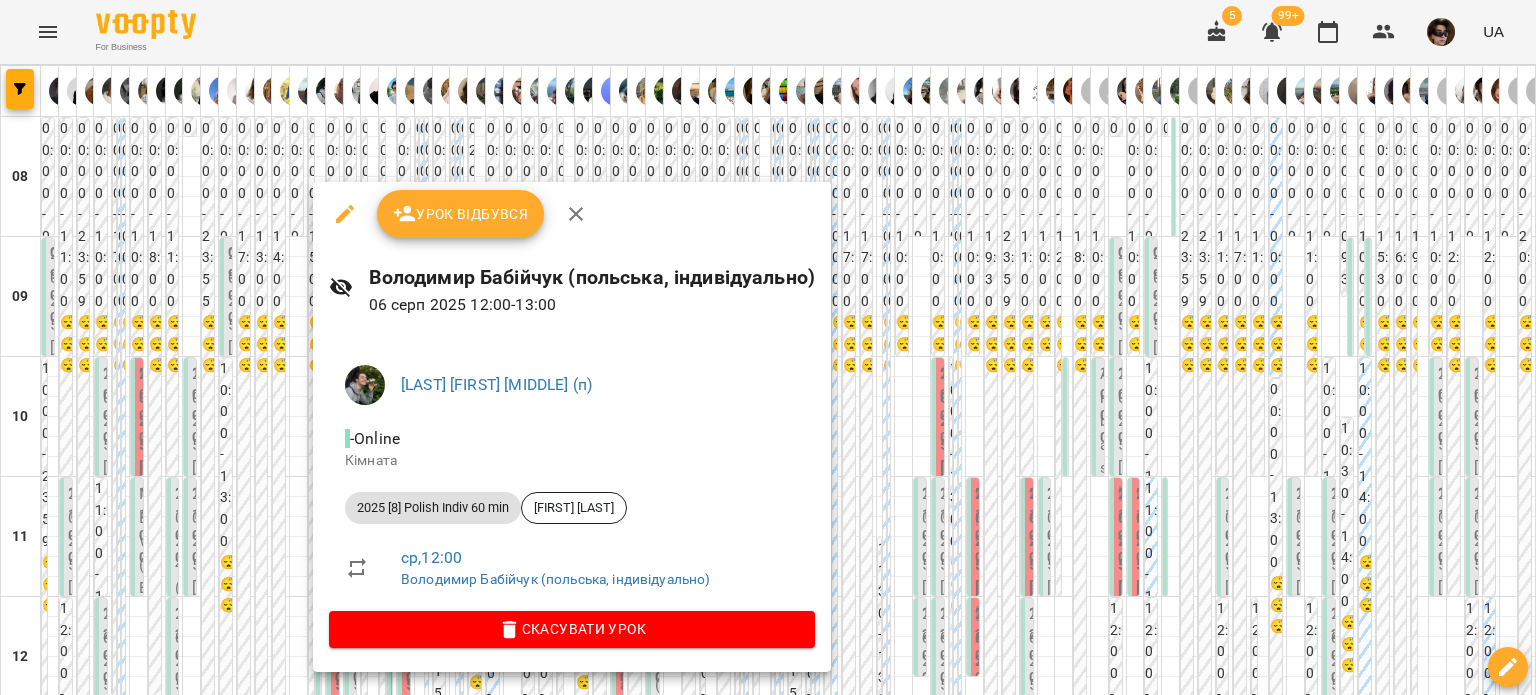 click at bounding box center (768, 347) 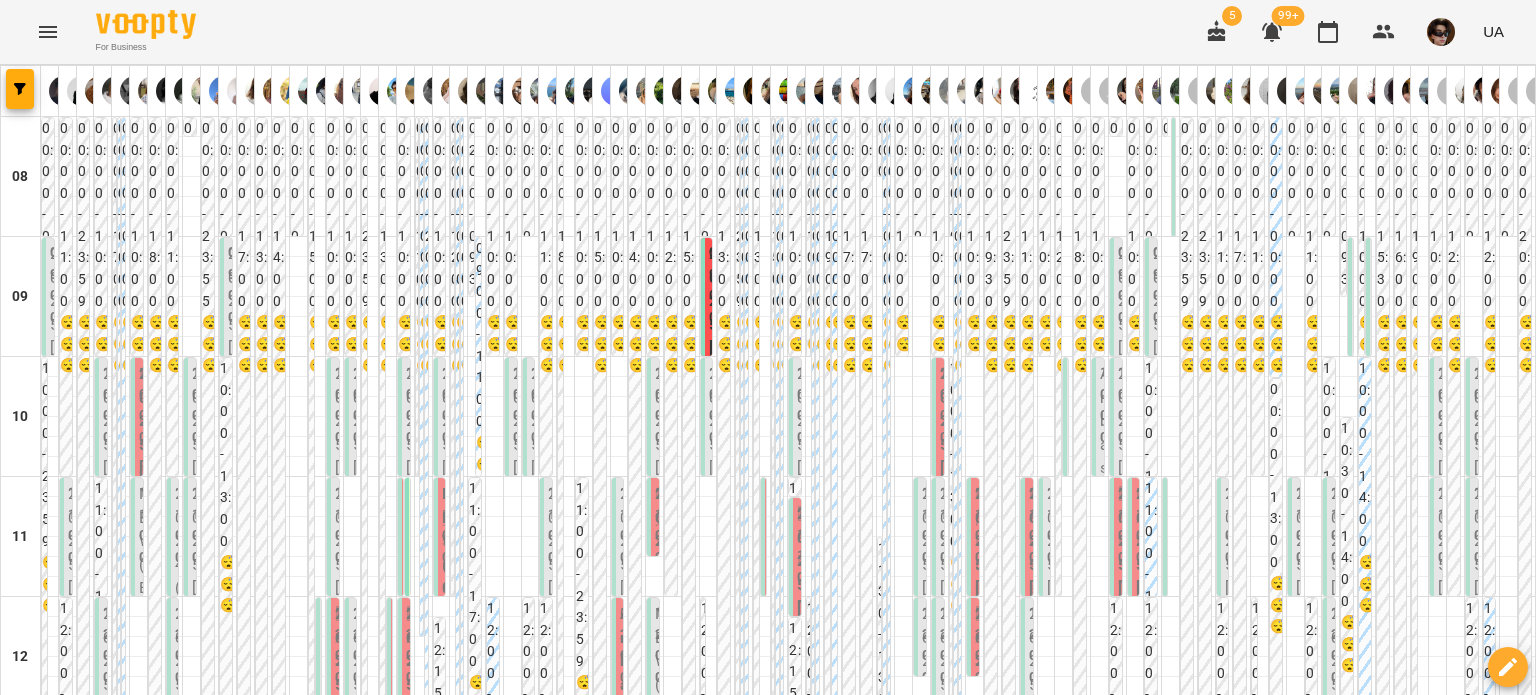 click on "12:00 2025 [8] Polish Indiv 60 min - Пальоха Андрій" at bounding box center [322, 967] 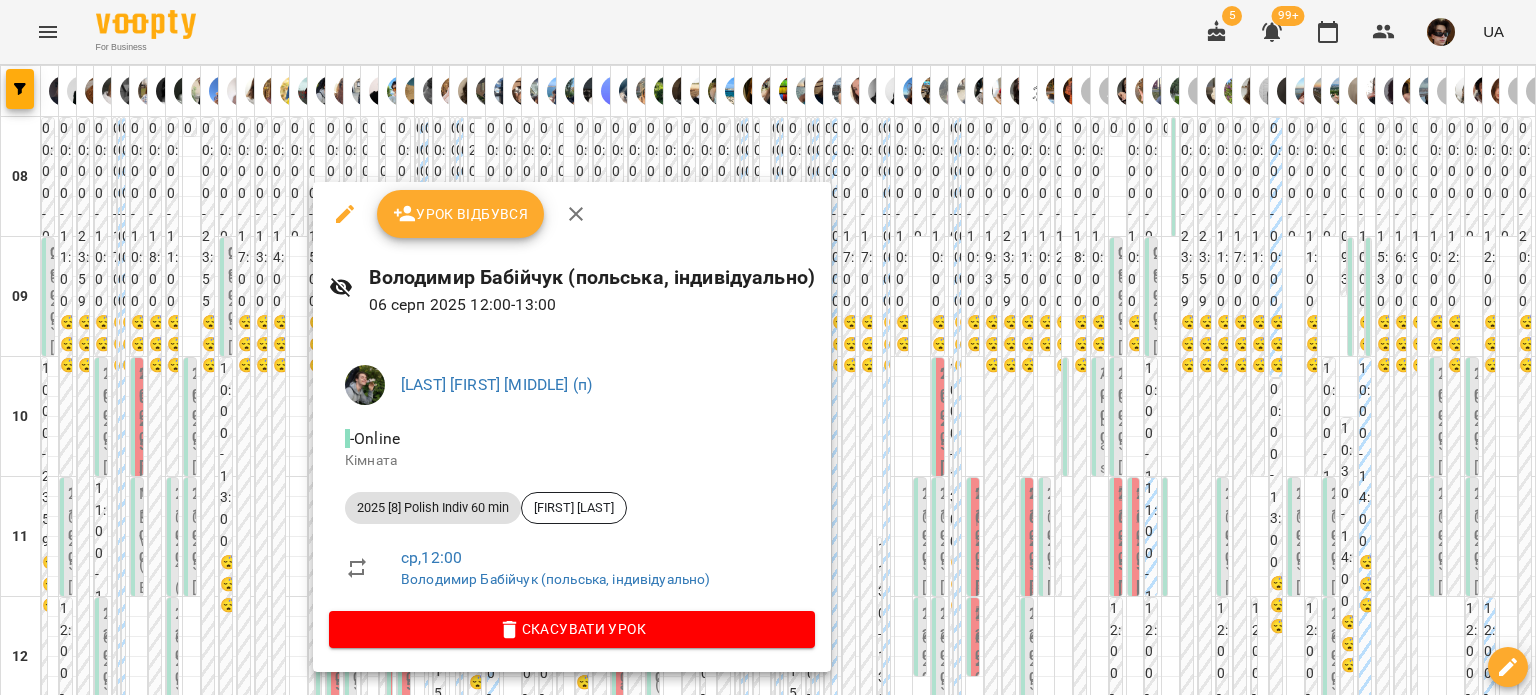 click at bounding box center (768, 347) 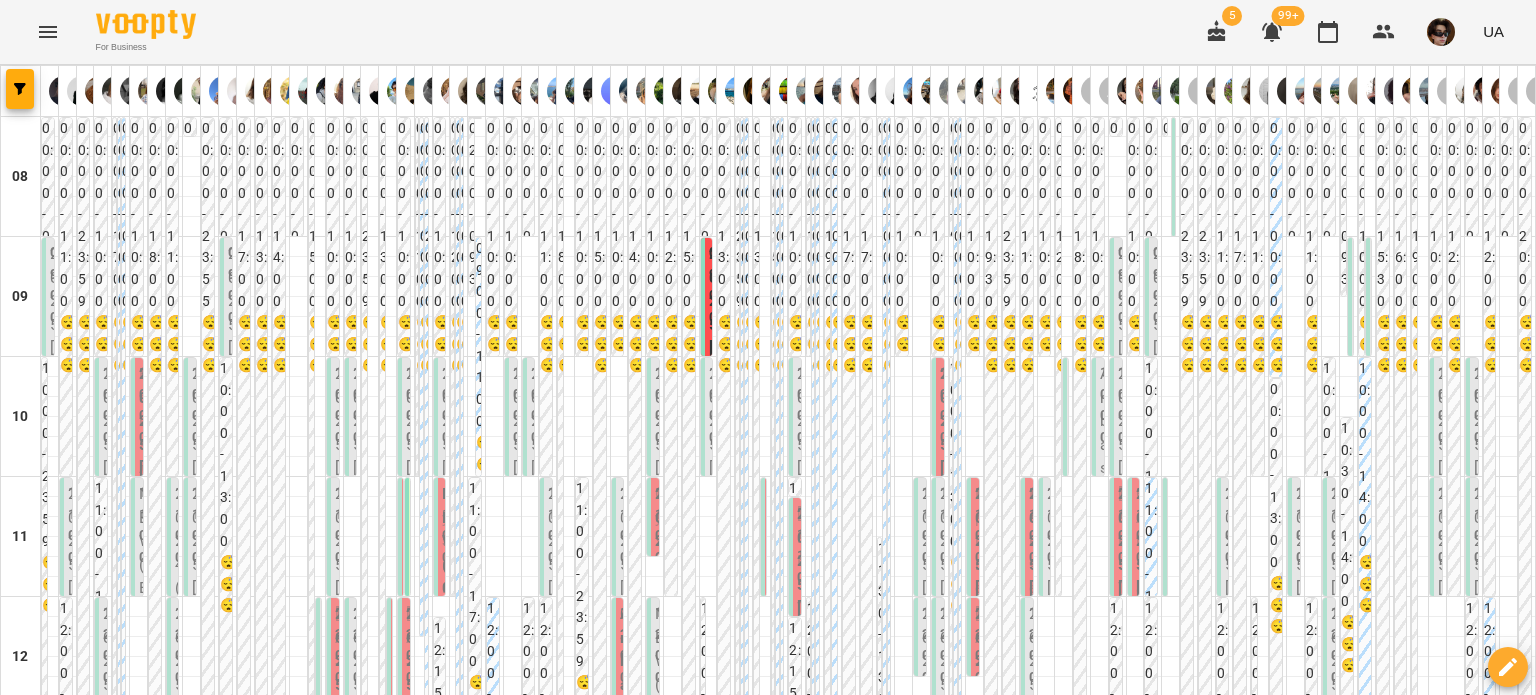 click on "12:00 Полякова Анна 2025 [20] Spanish Indiv 60 min" at bounding box center (333, 873) 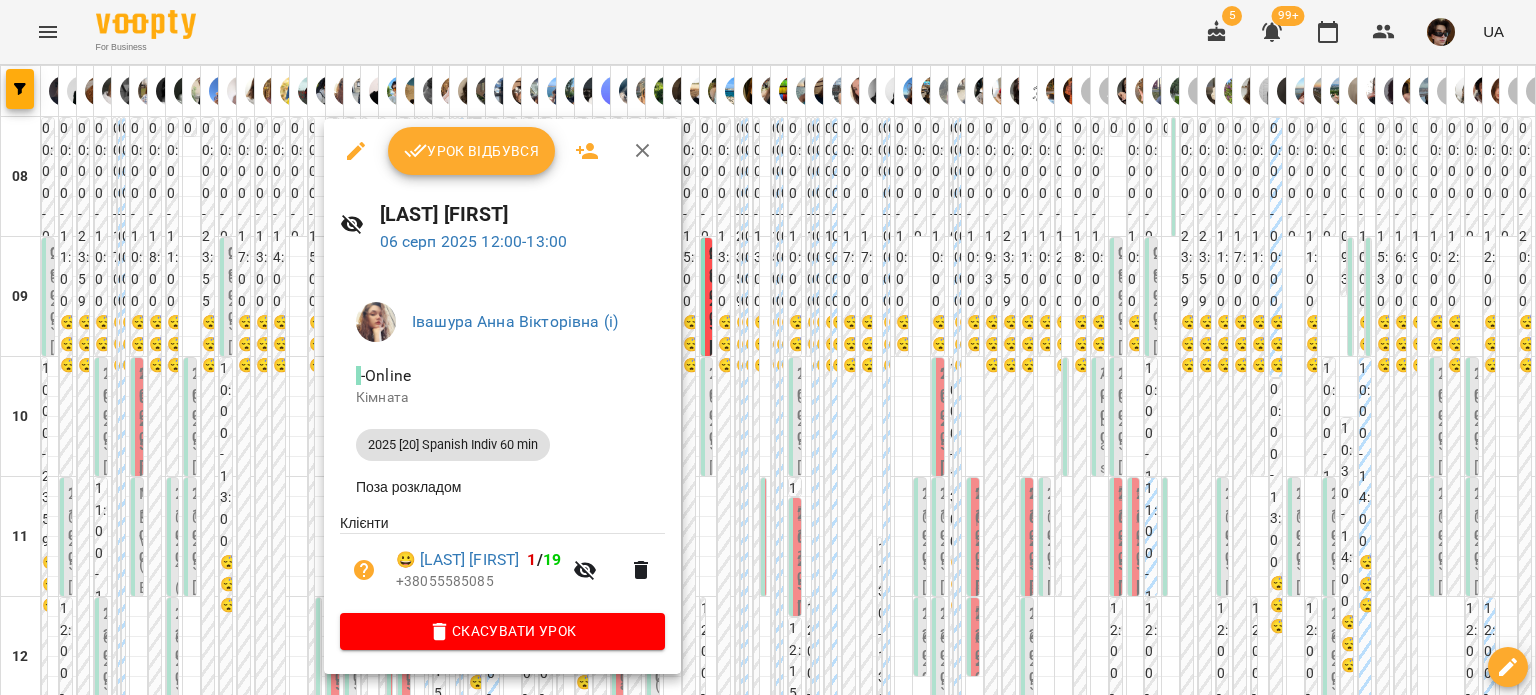 click at bounding box center [768, 347] 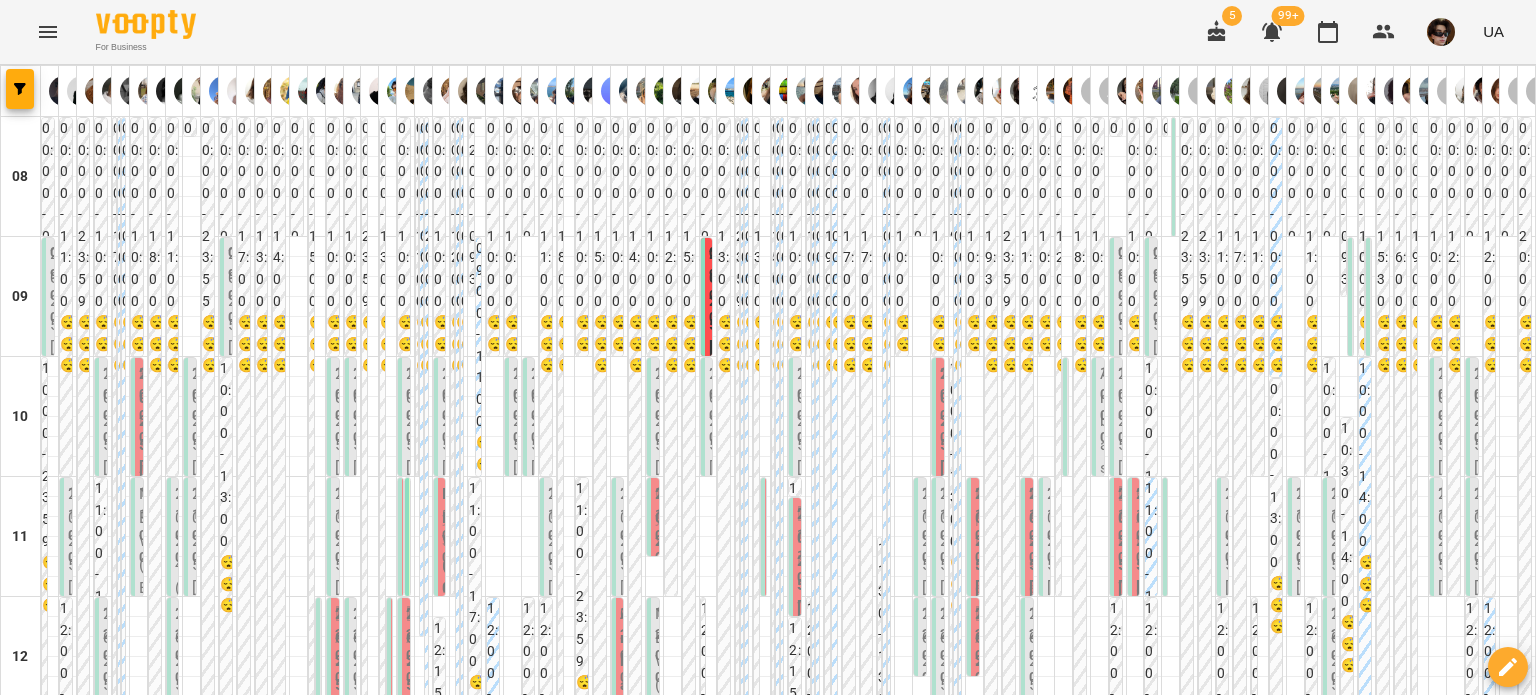 click on "12:00 2025 [8] English Indiv 60 min - Подеряко Юлія" at bounding box center (351, 979) 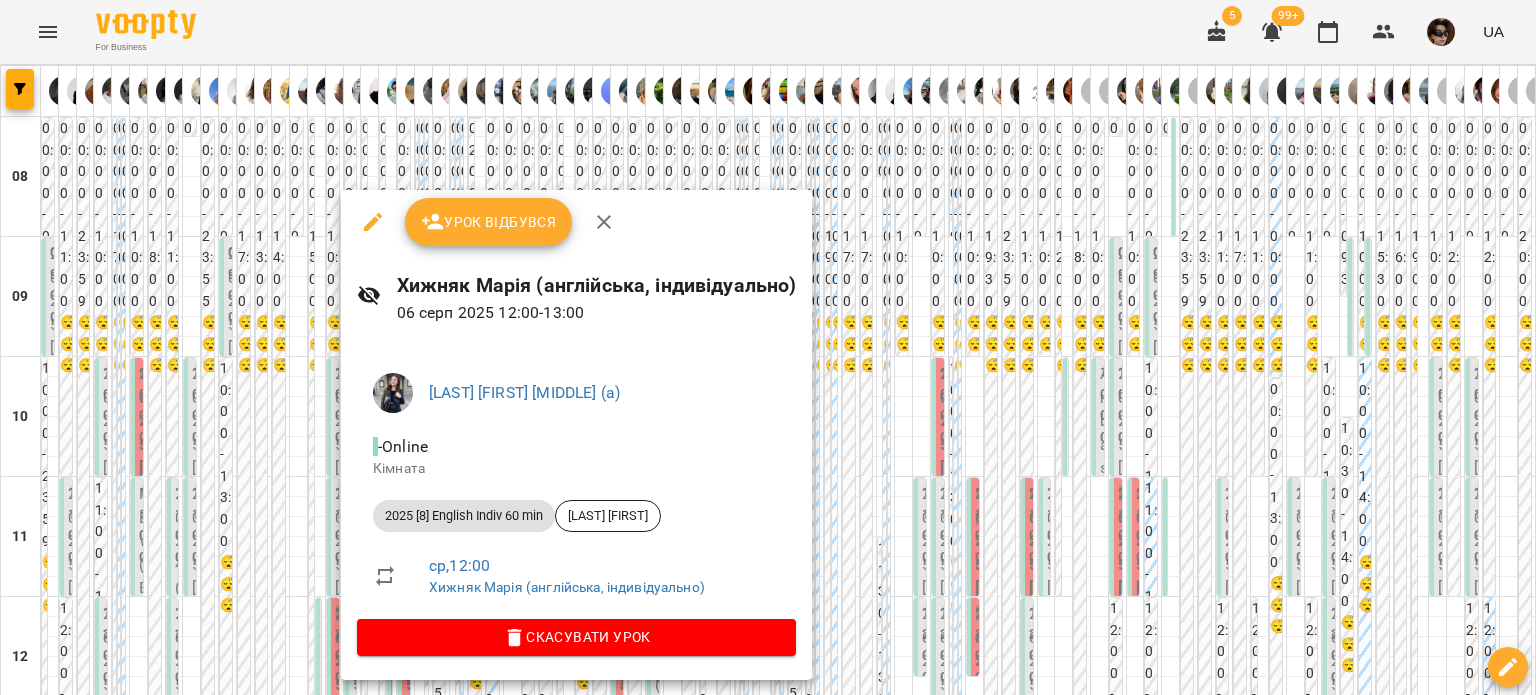 click at bounding box center [768, 347] 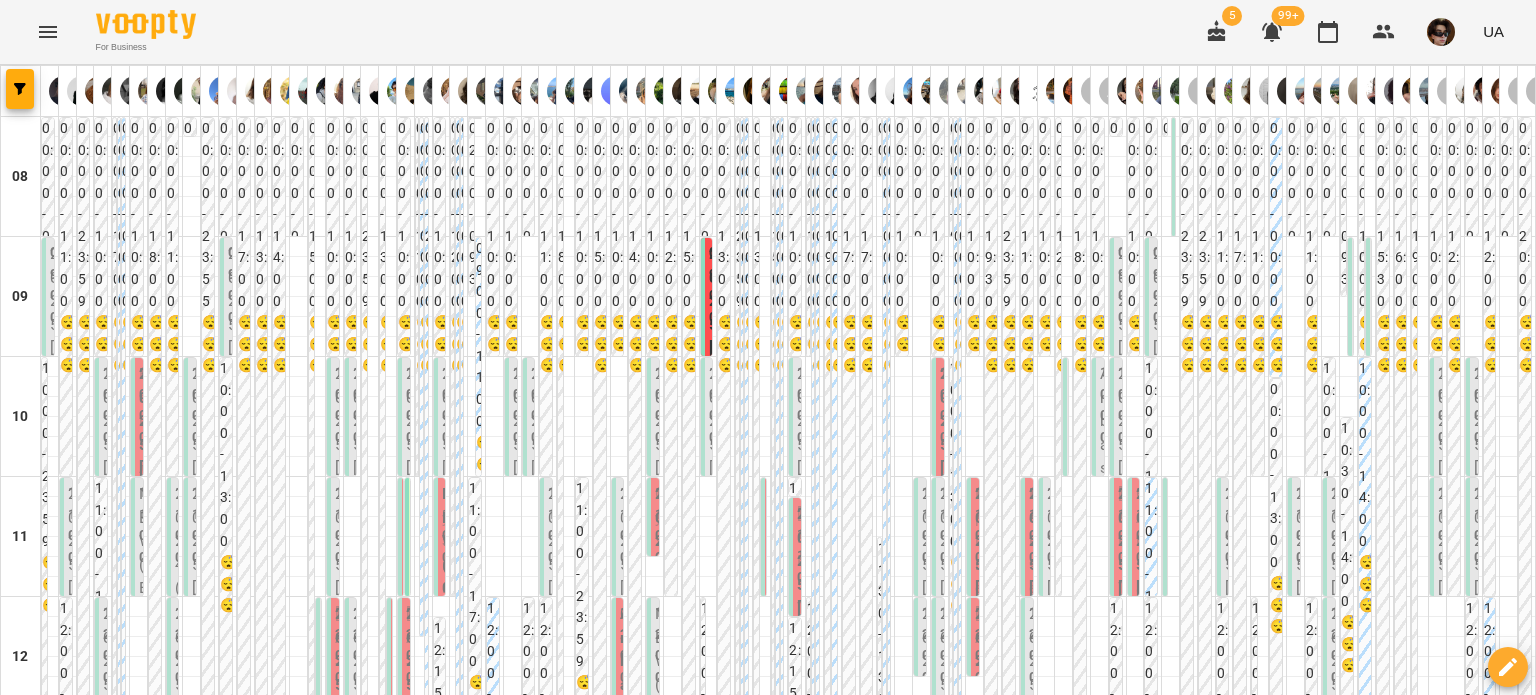 click on "12:00" at bounding box center (359, 645) 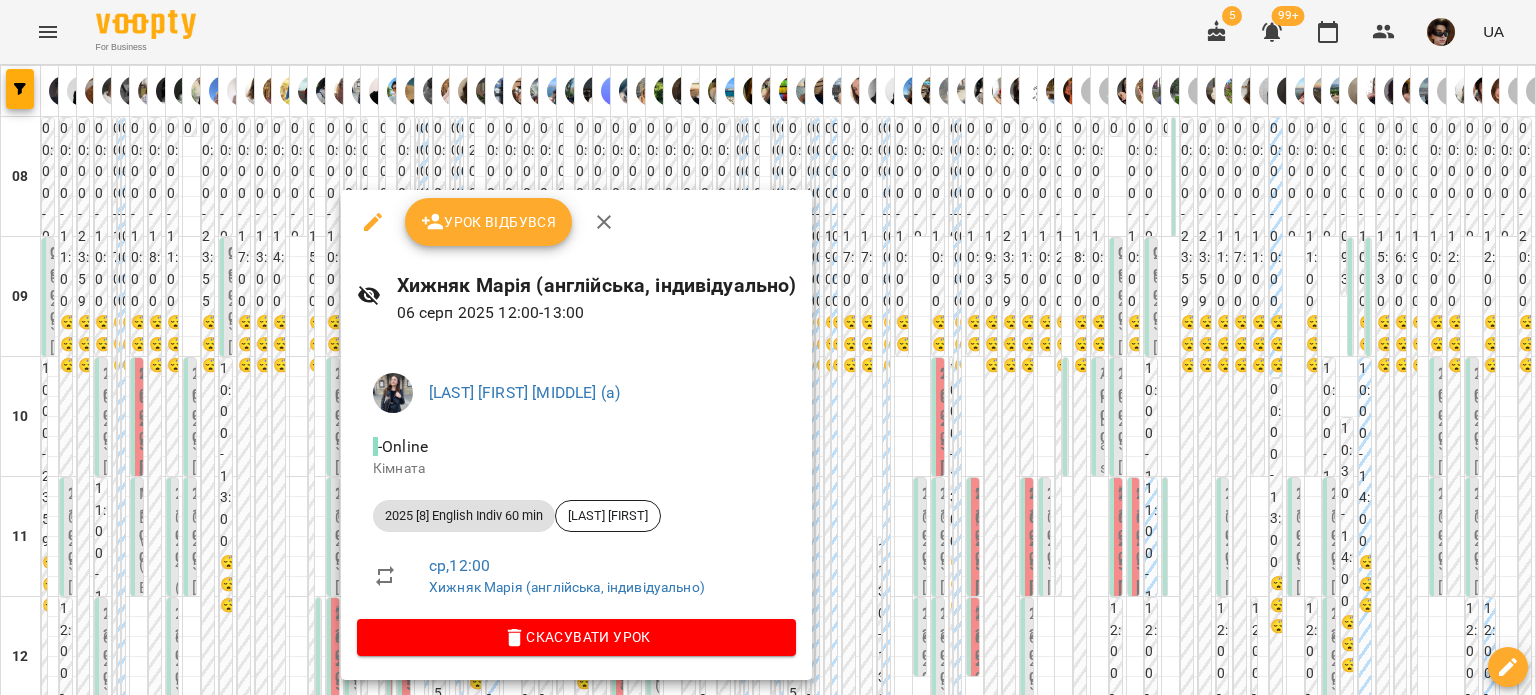 click at bounding box center [768, 347] 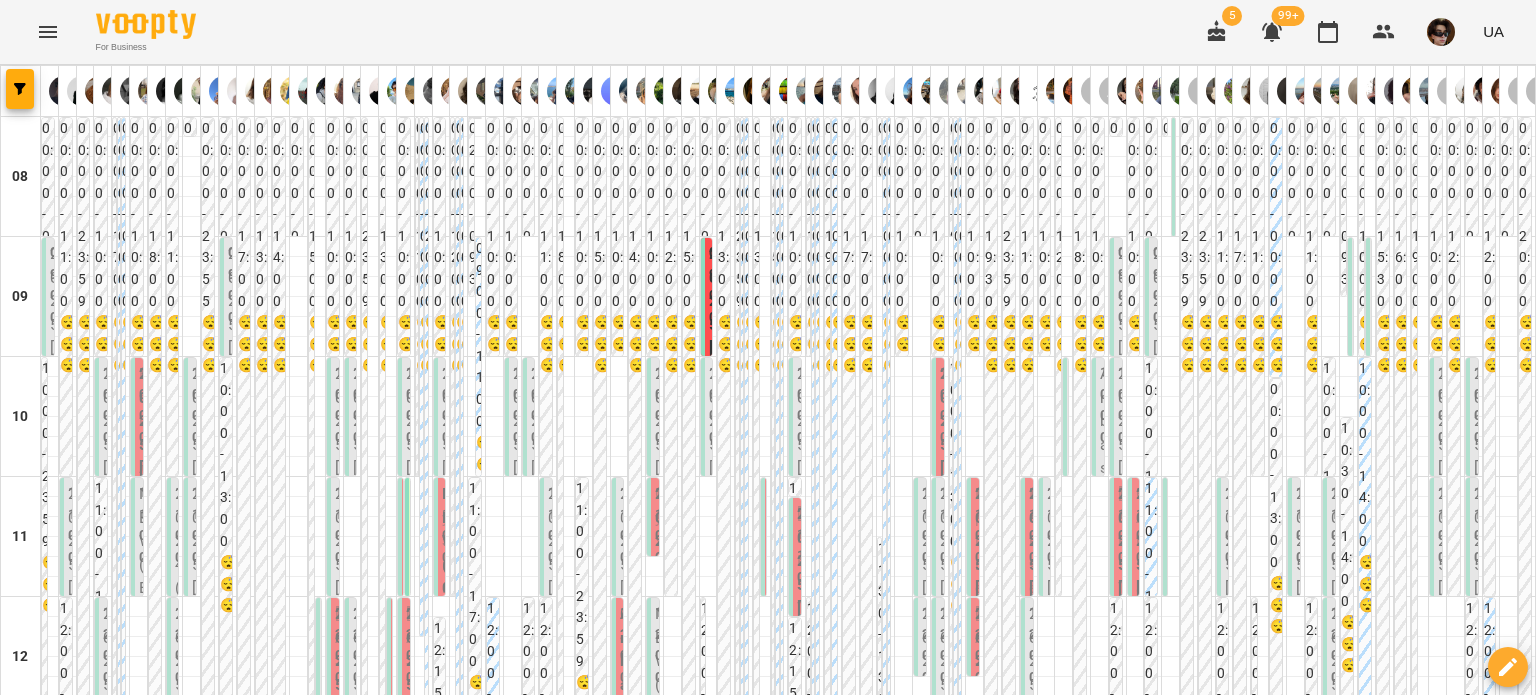 click on "12:00 Жулій Лілія 2025 [20] English Indiv 60 min" at bounding box center [393, 873] 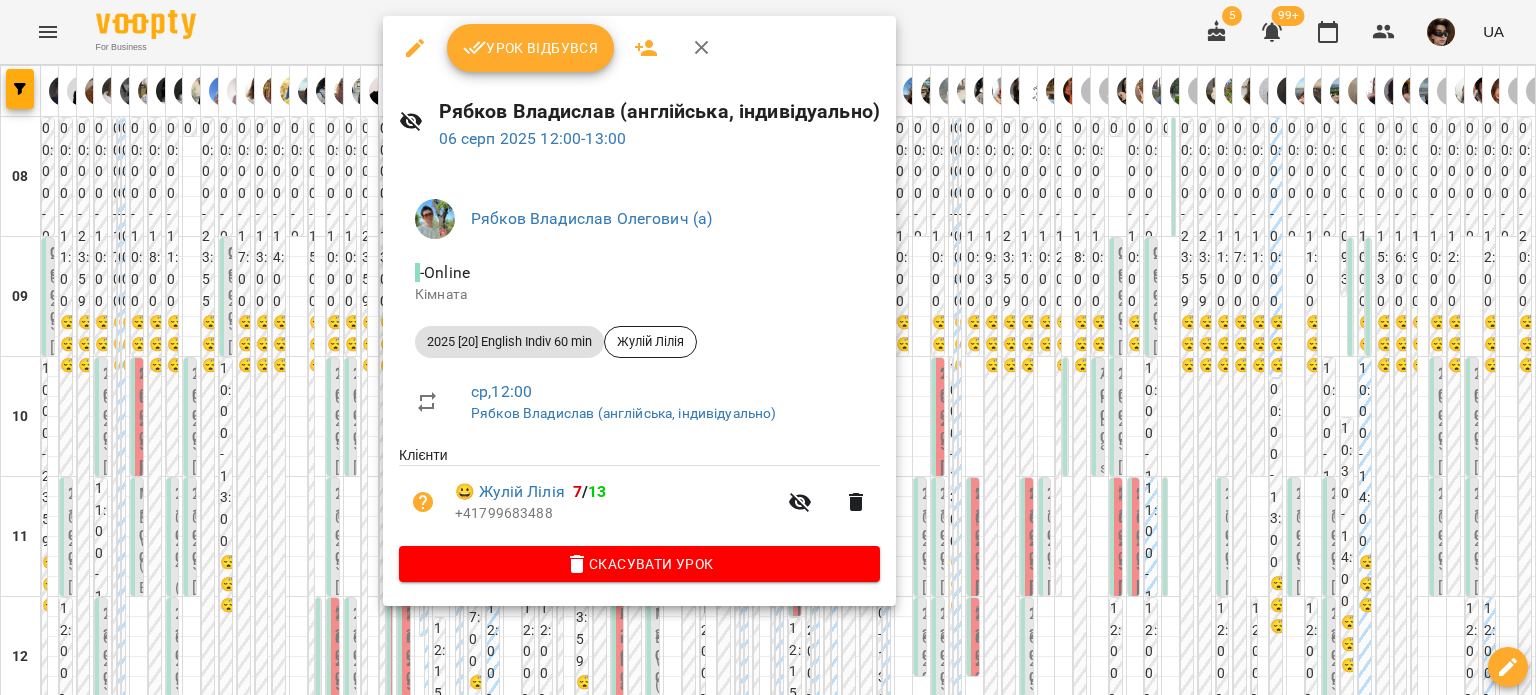 click at bounding box center (768, 347) 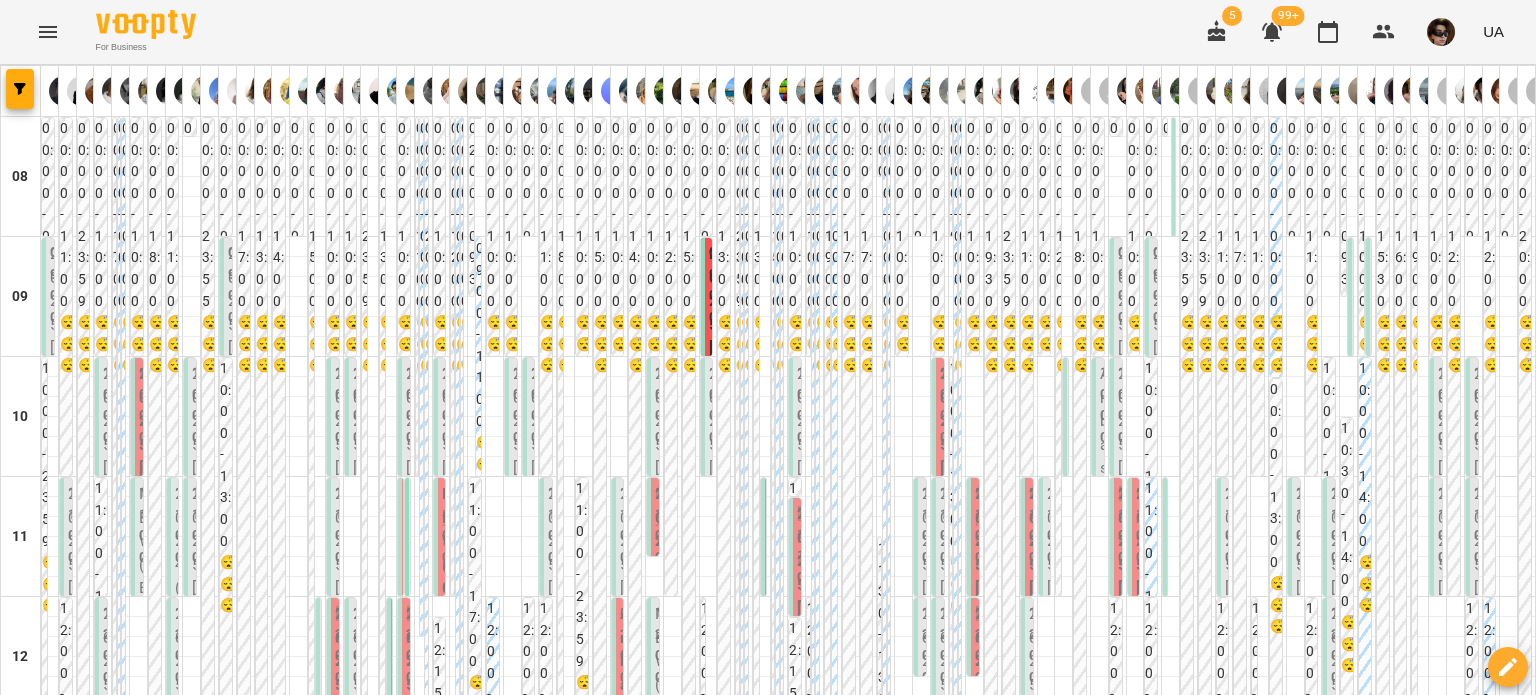 click on "12:00 Комашко Інна Олексіївна 2025 [8] English Indiv 60 min" at bounding box center [404, 861] 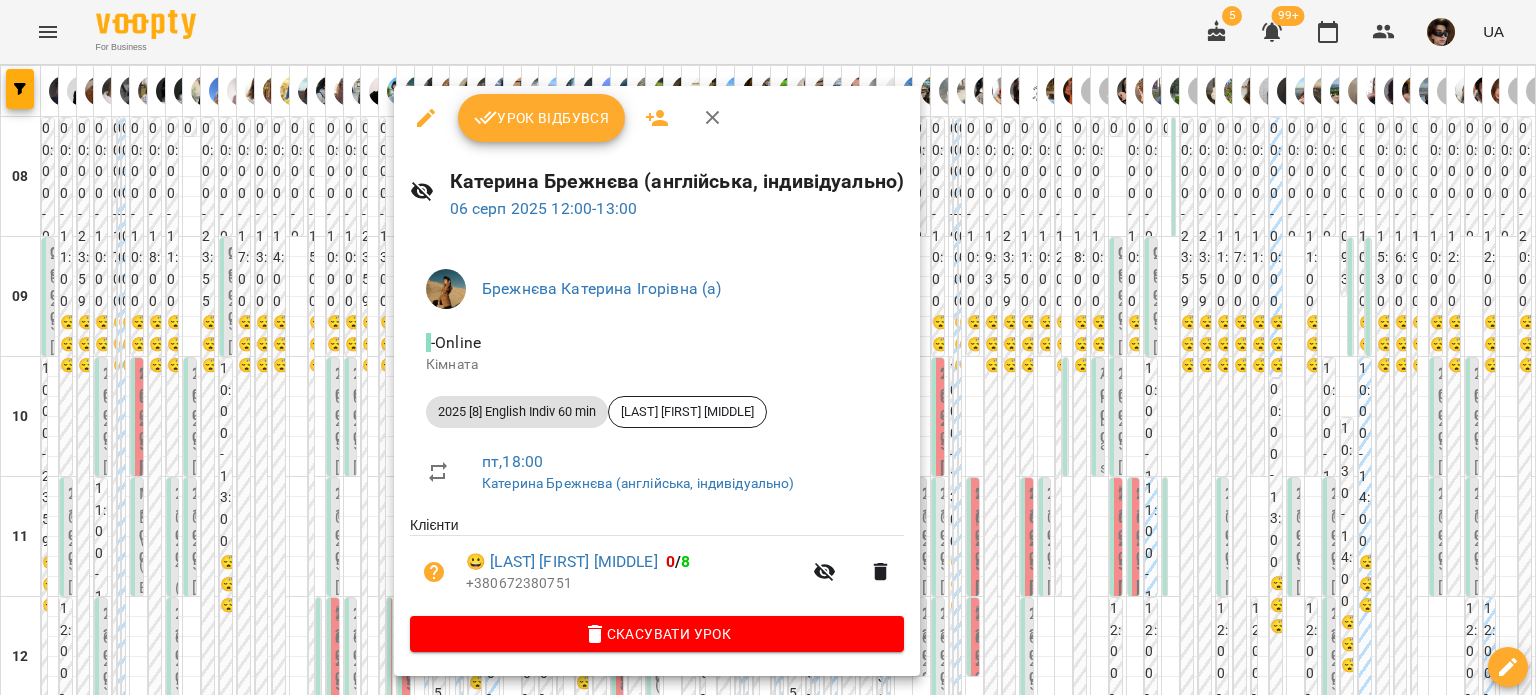 click at bounding box center (768, 347) 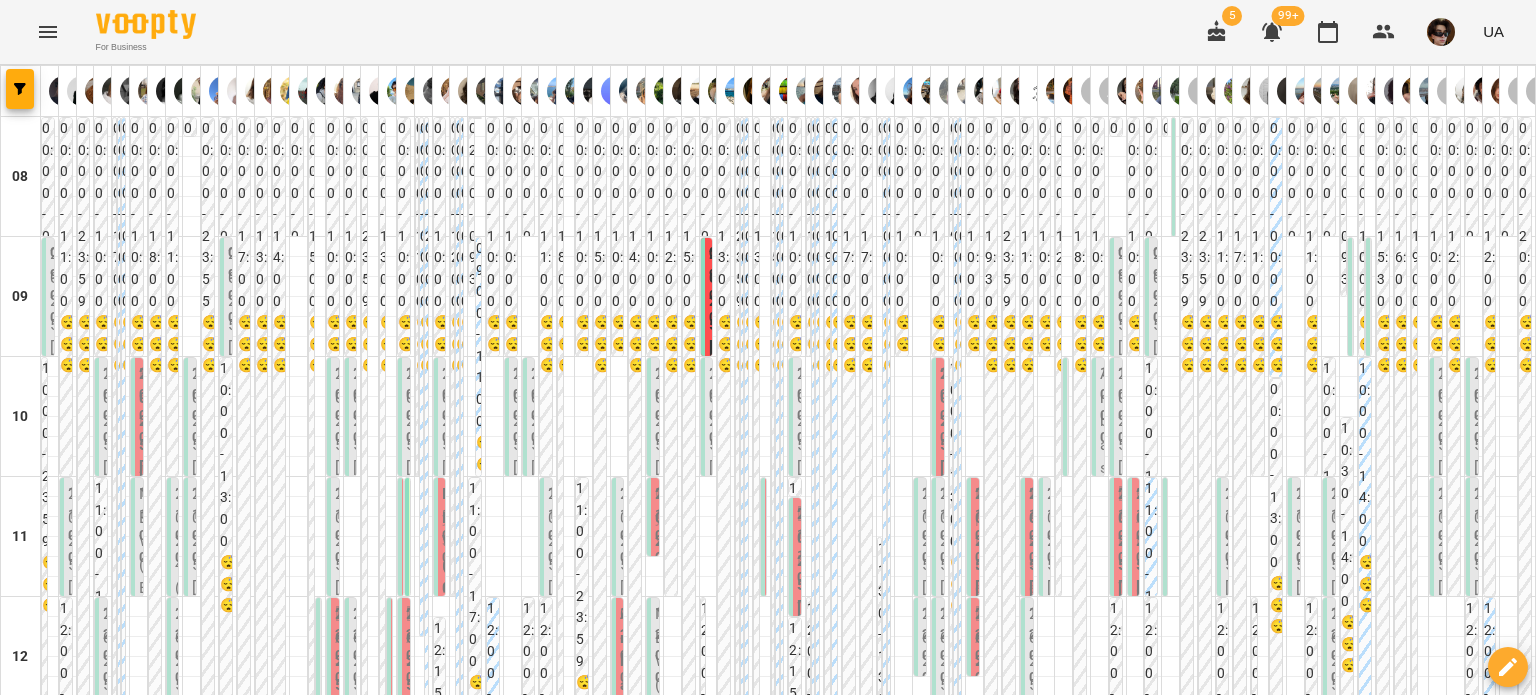 click on "12:00 0 Ambassador" at bounding box center [618, 720] 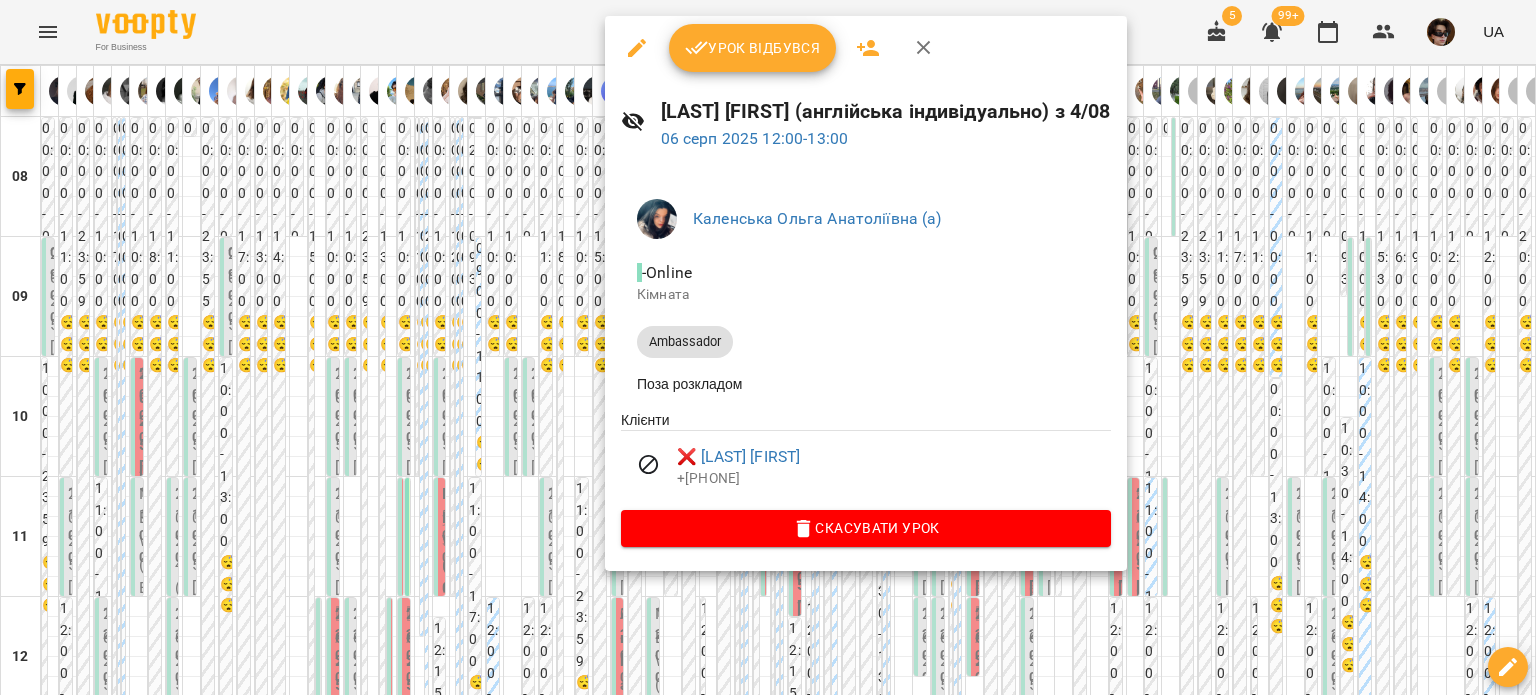 click at bounding box center (768, 347) 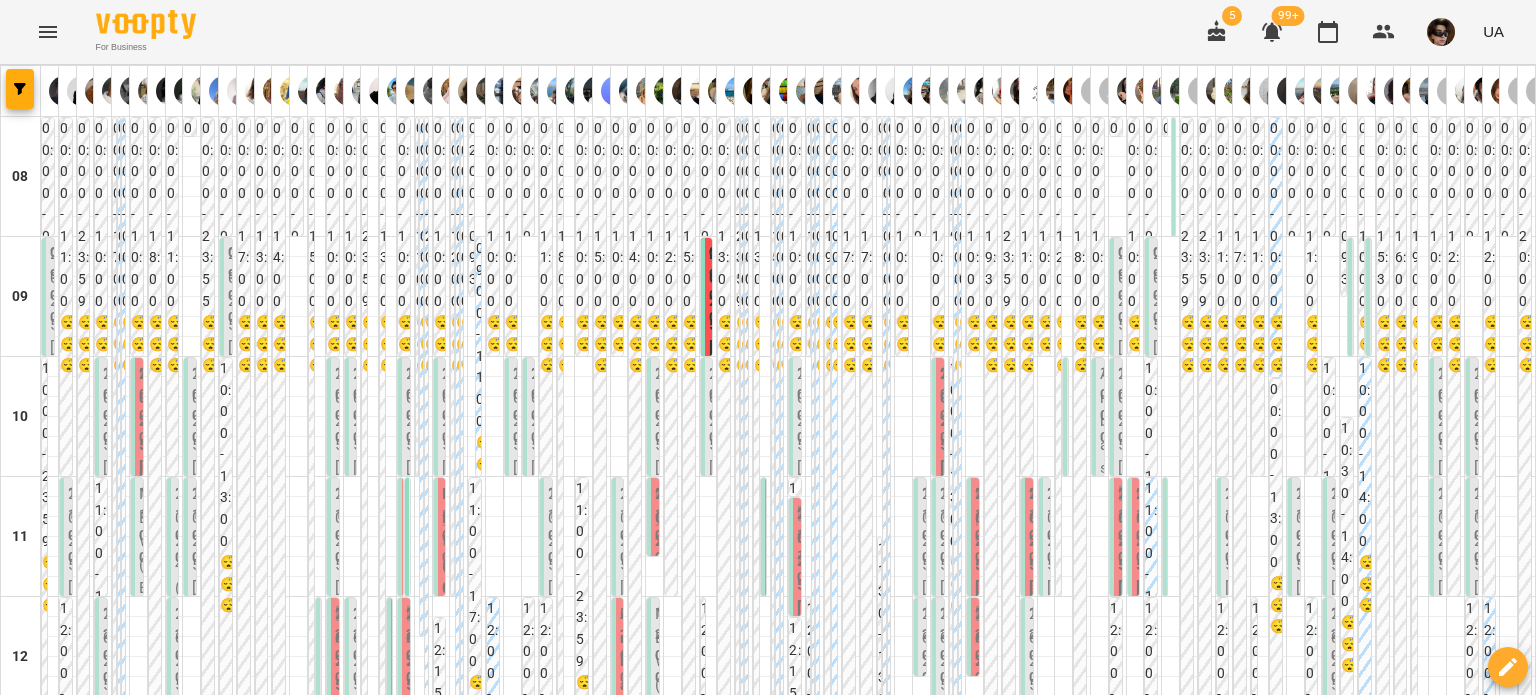 click on "12:00 NEW (20) English Indiv 60 min - Онищенко Анна" at bounding box center (653, 1003) 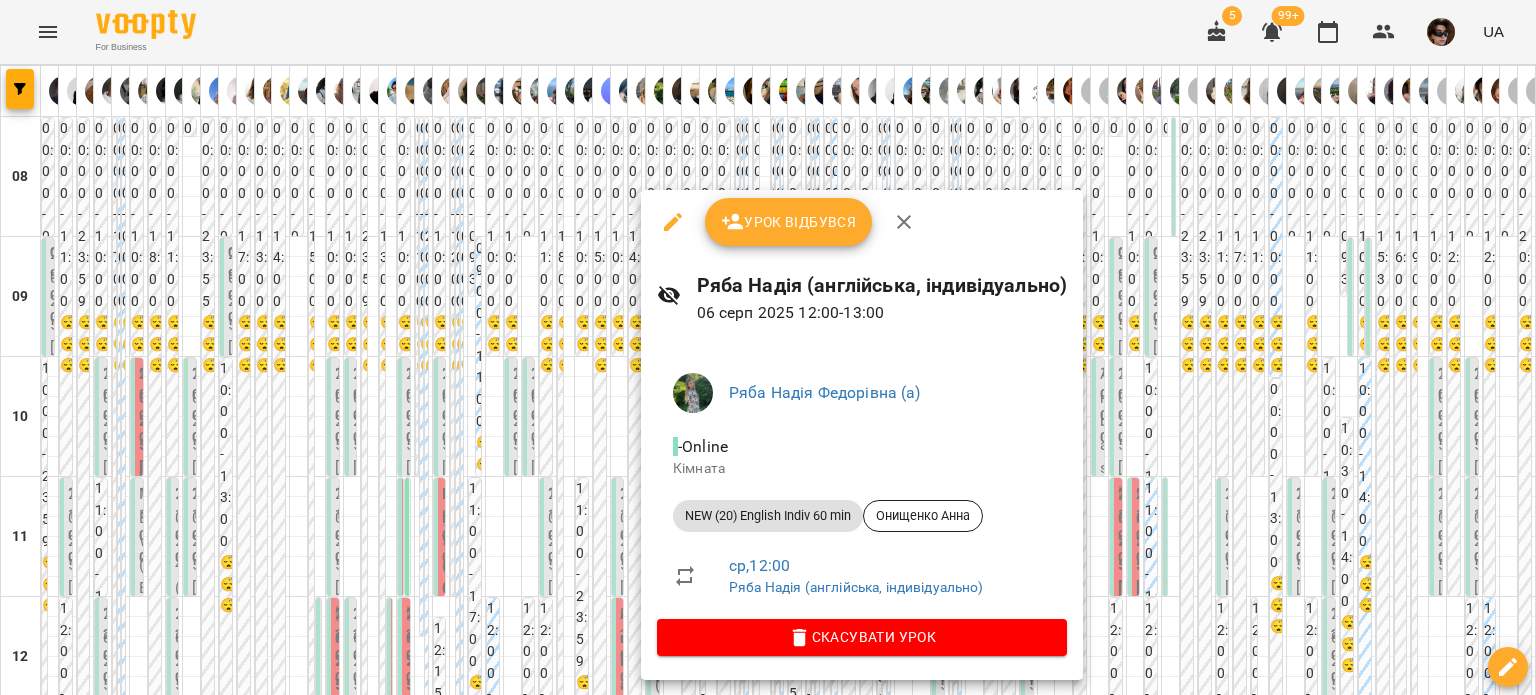 click at bounding box center [768, 347] 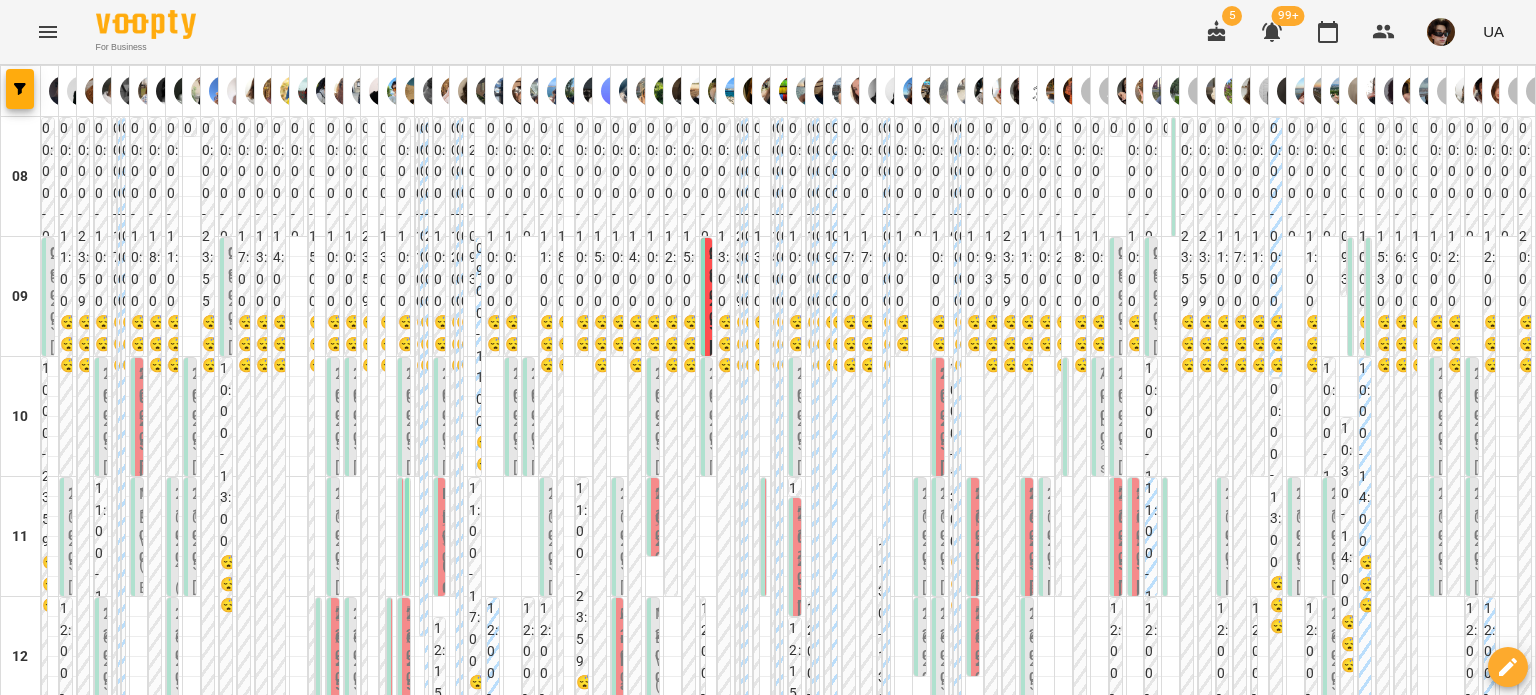 click on "12:00 NEW (20) English Indiv 60 min - Онищенко Анна" at bounding box center (653, 1003) 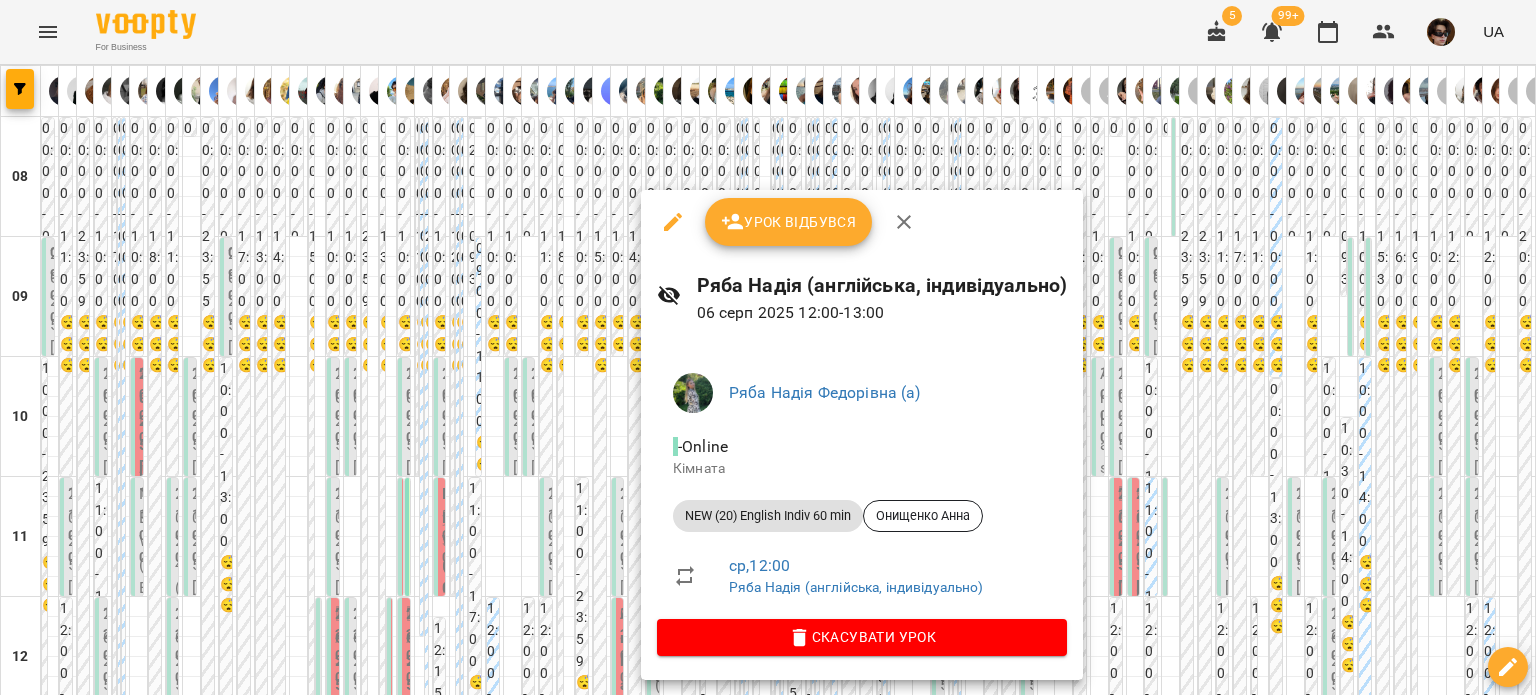 click at bounding box center (768, 347) 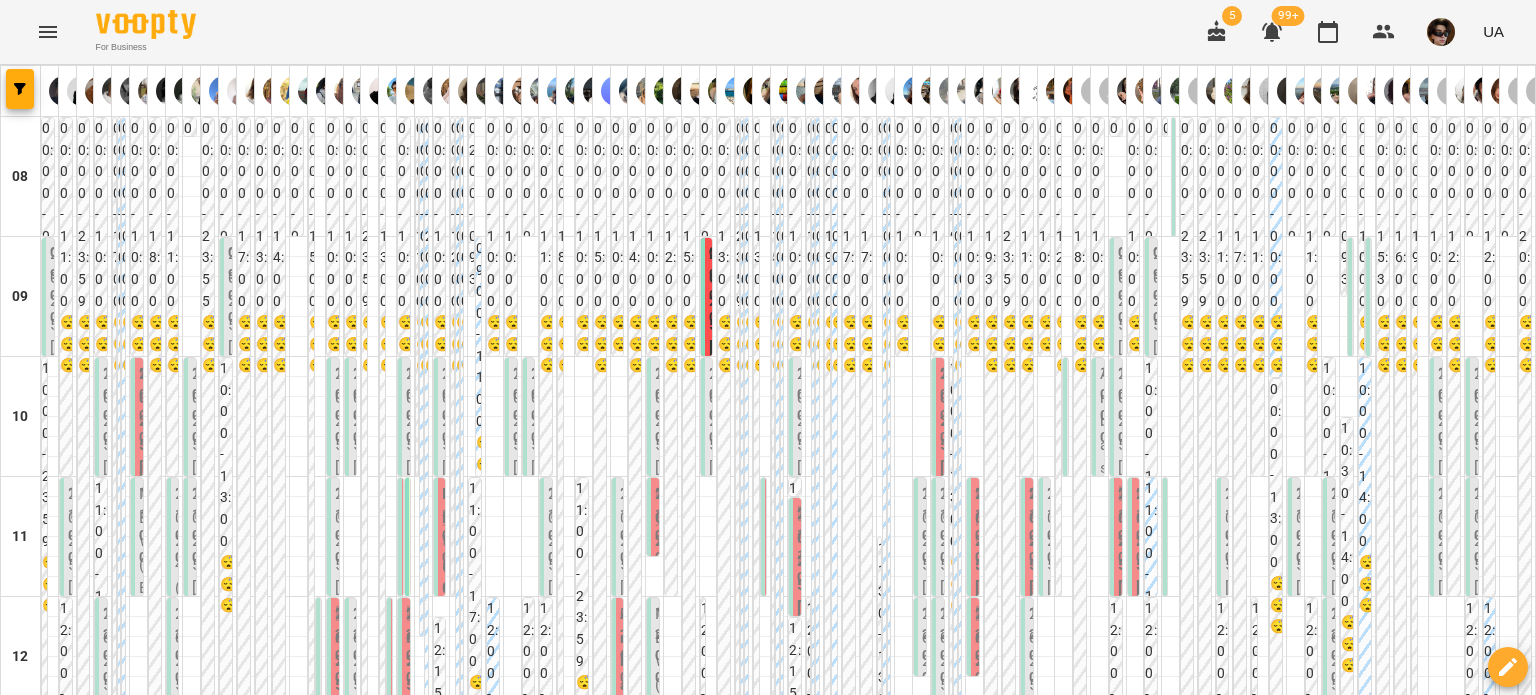 click on "12:00 2025 [8] English Indiv 45 min - Собко Лілія Василівна" at bounding box center [920, 1085] 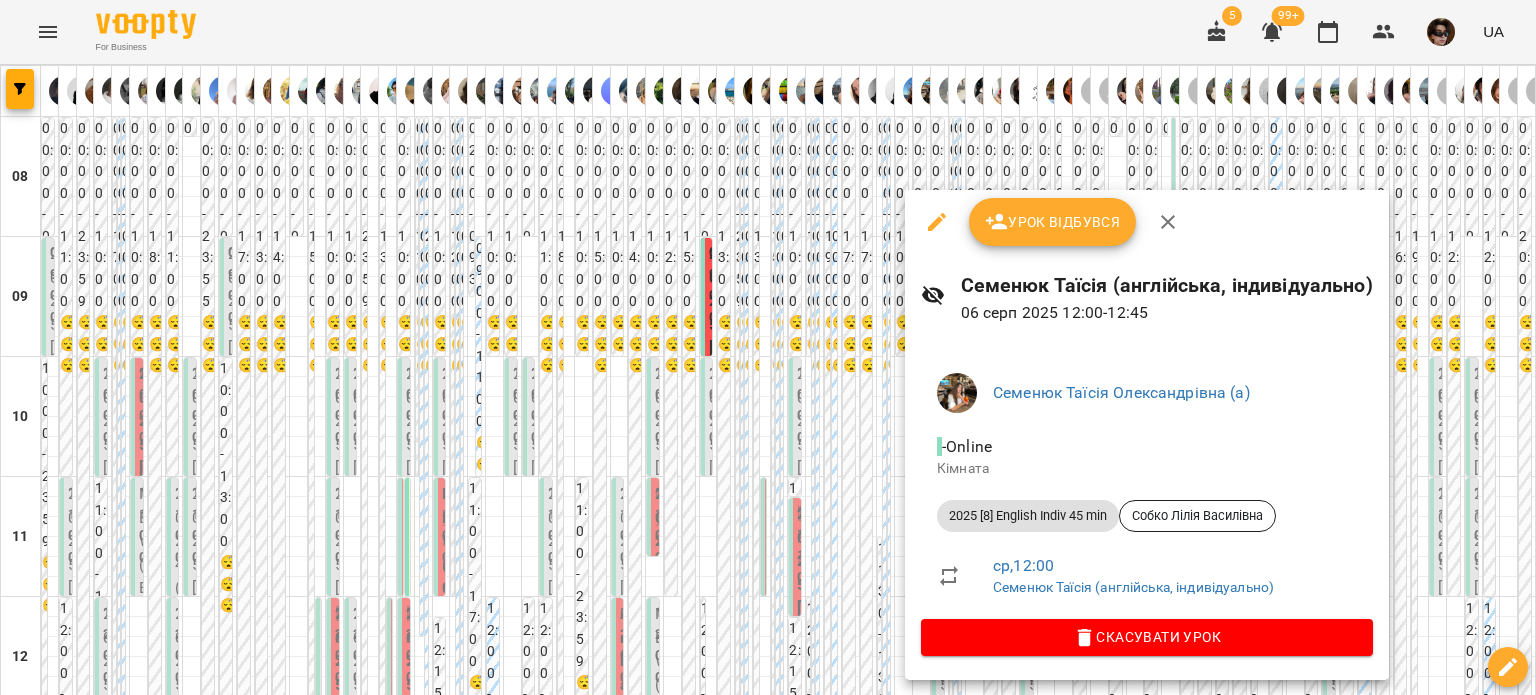 click at bounding box center [768, 347] 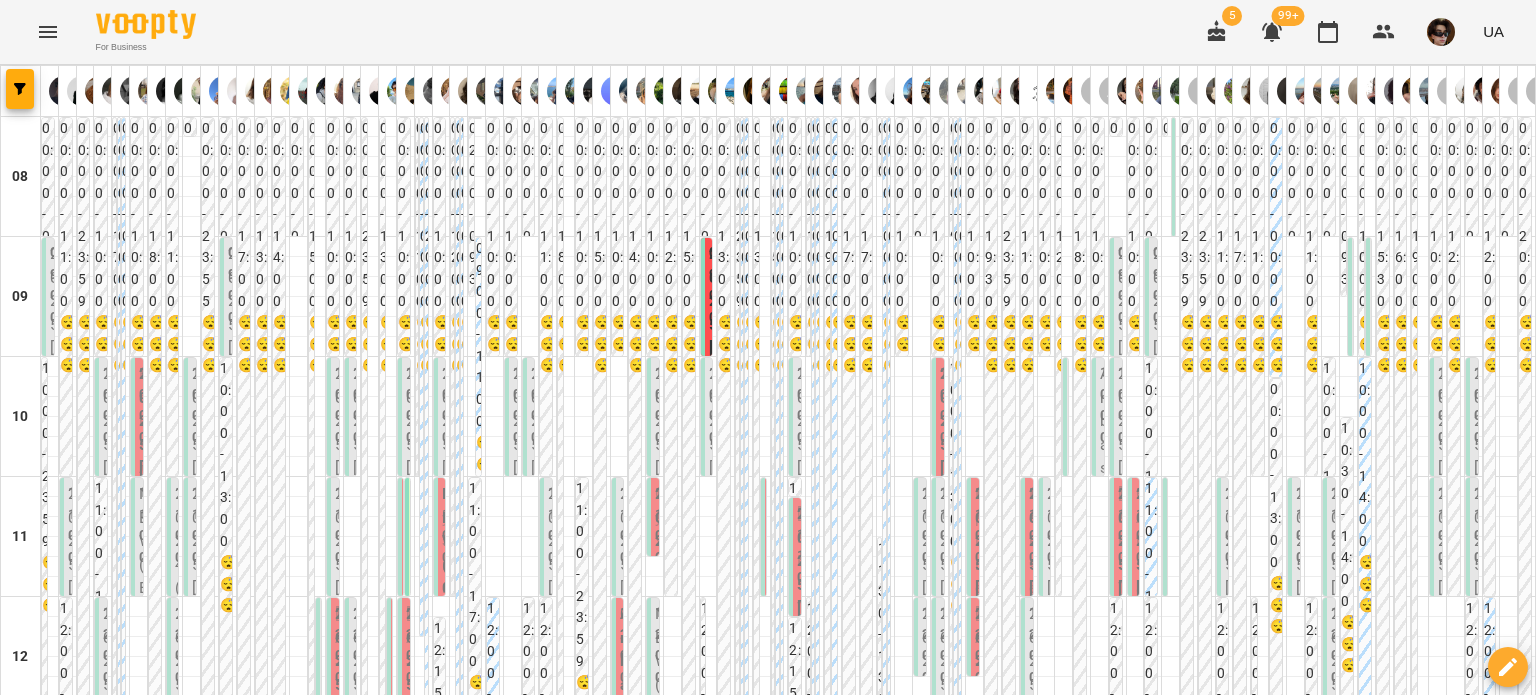 click on "12:00 2025 [20] Polish Indiv 60 min - Рукіна Софія" at bounding box center [938, 979] 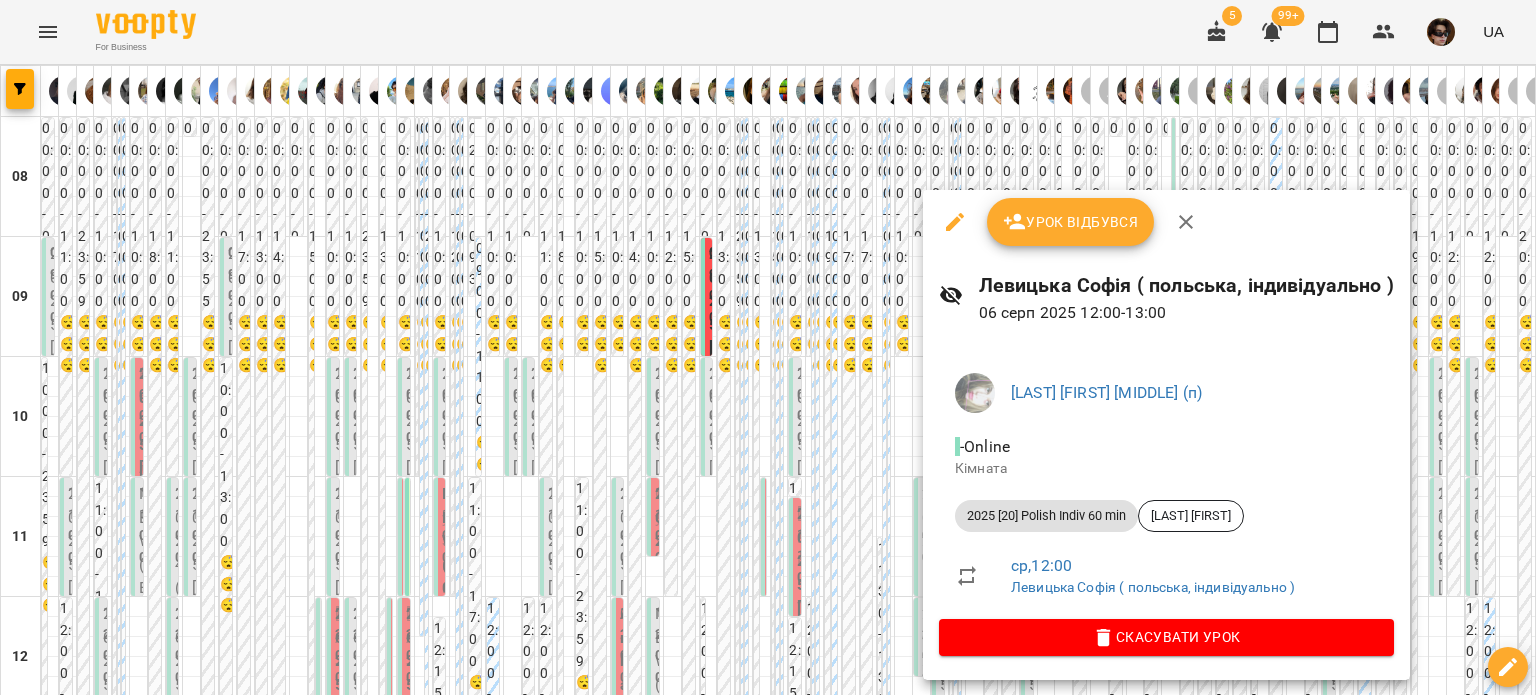 click at bounding box center (768, 347) 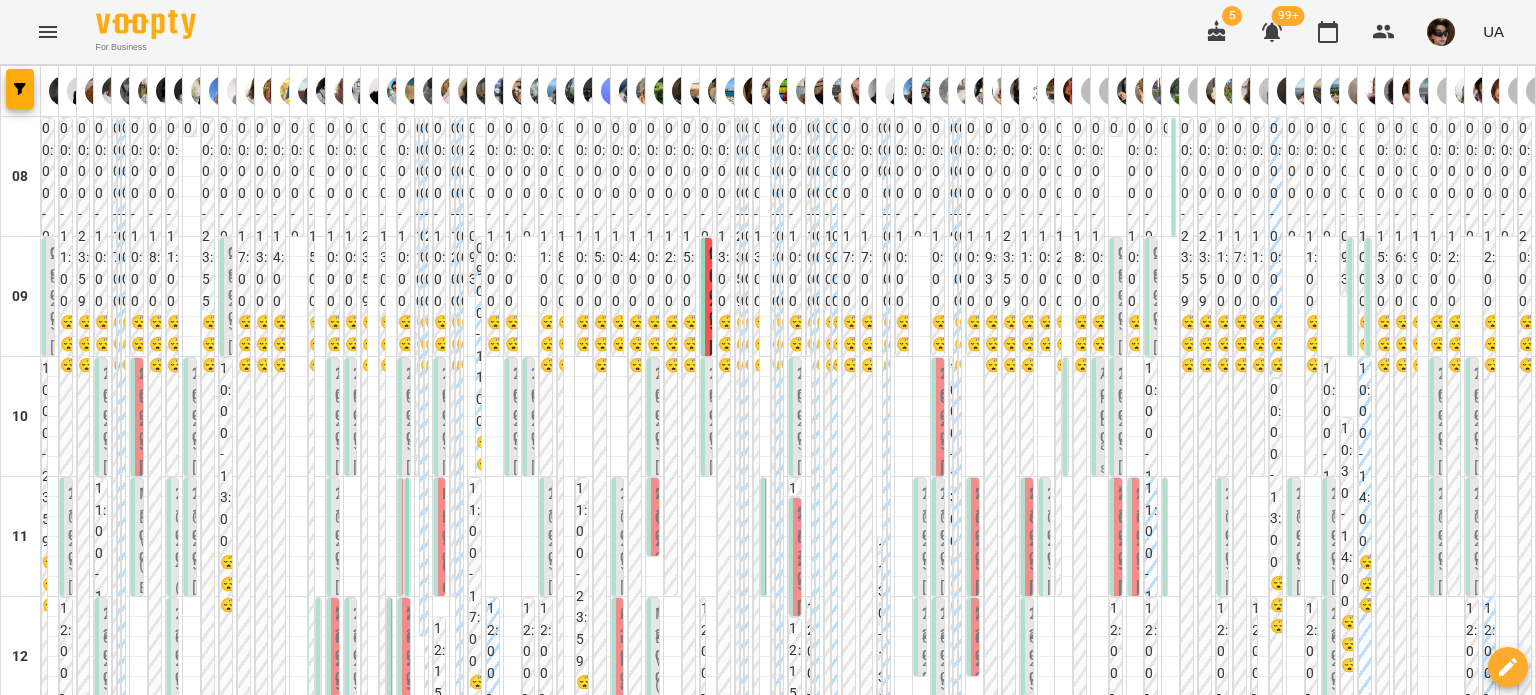 click on "12:00 Семенюк Діана 2025 [8] Spanish Indiv 45 min" at bounding box center (973, 861) 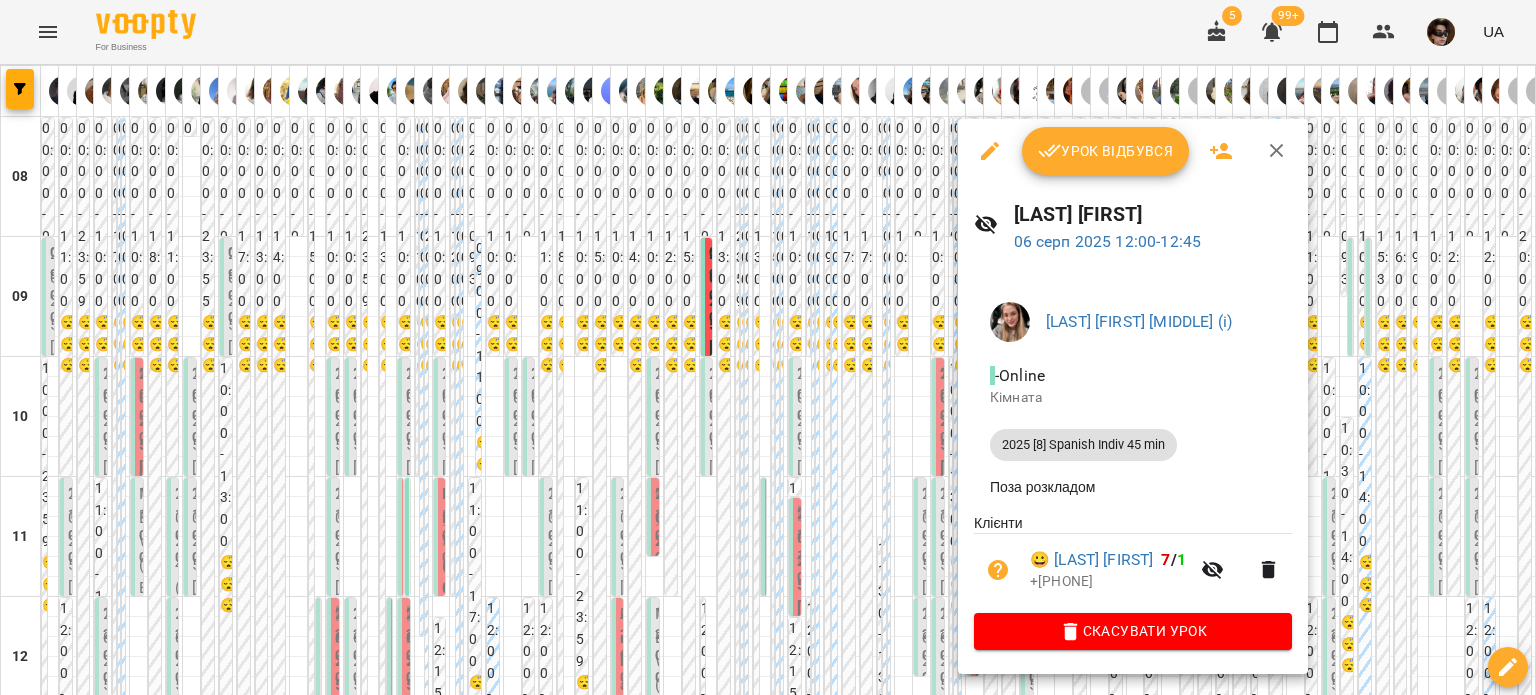 click at bounding box center (768, 347) 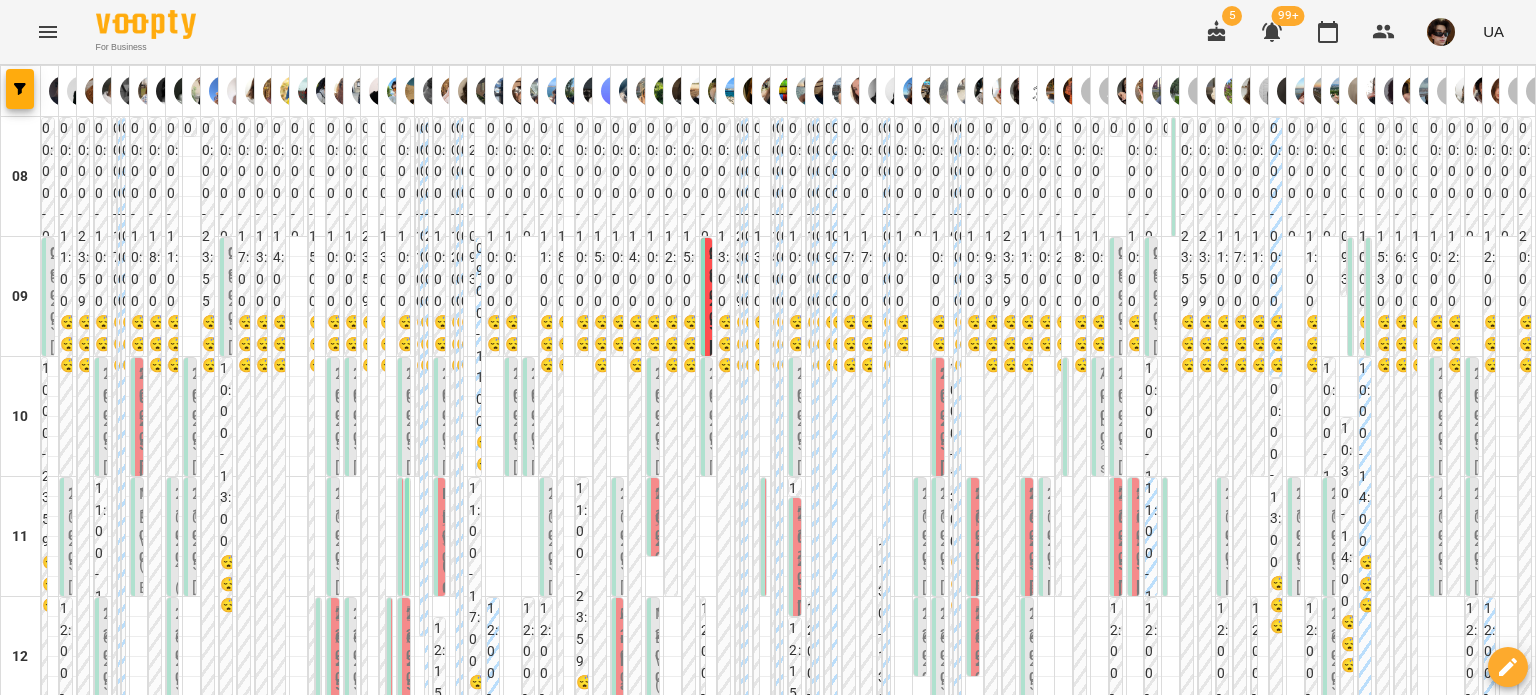 click on "12:00 2025 [8] English Indiv 60 min - Тимофтій Анастасія" at bounding box center [1027, 1062] 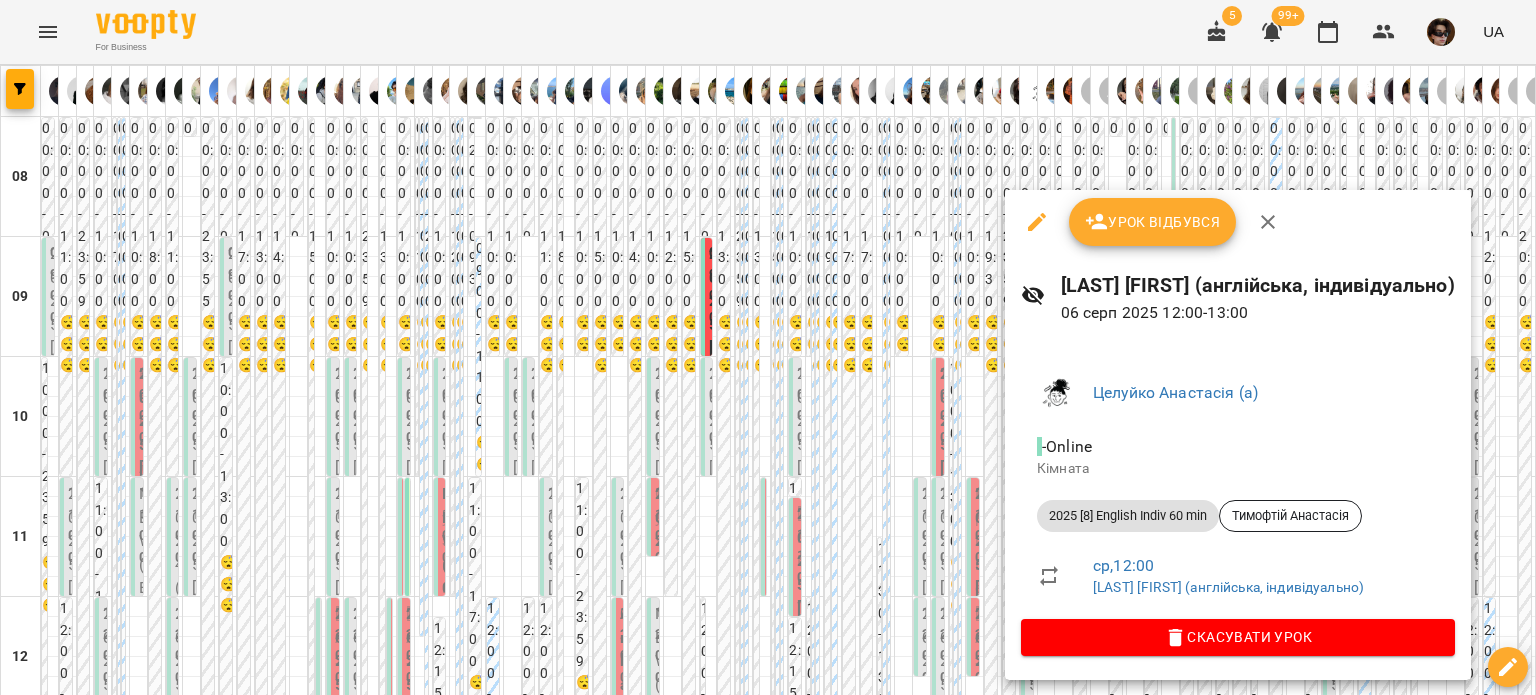 click at bounding box center (768, 347) 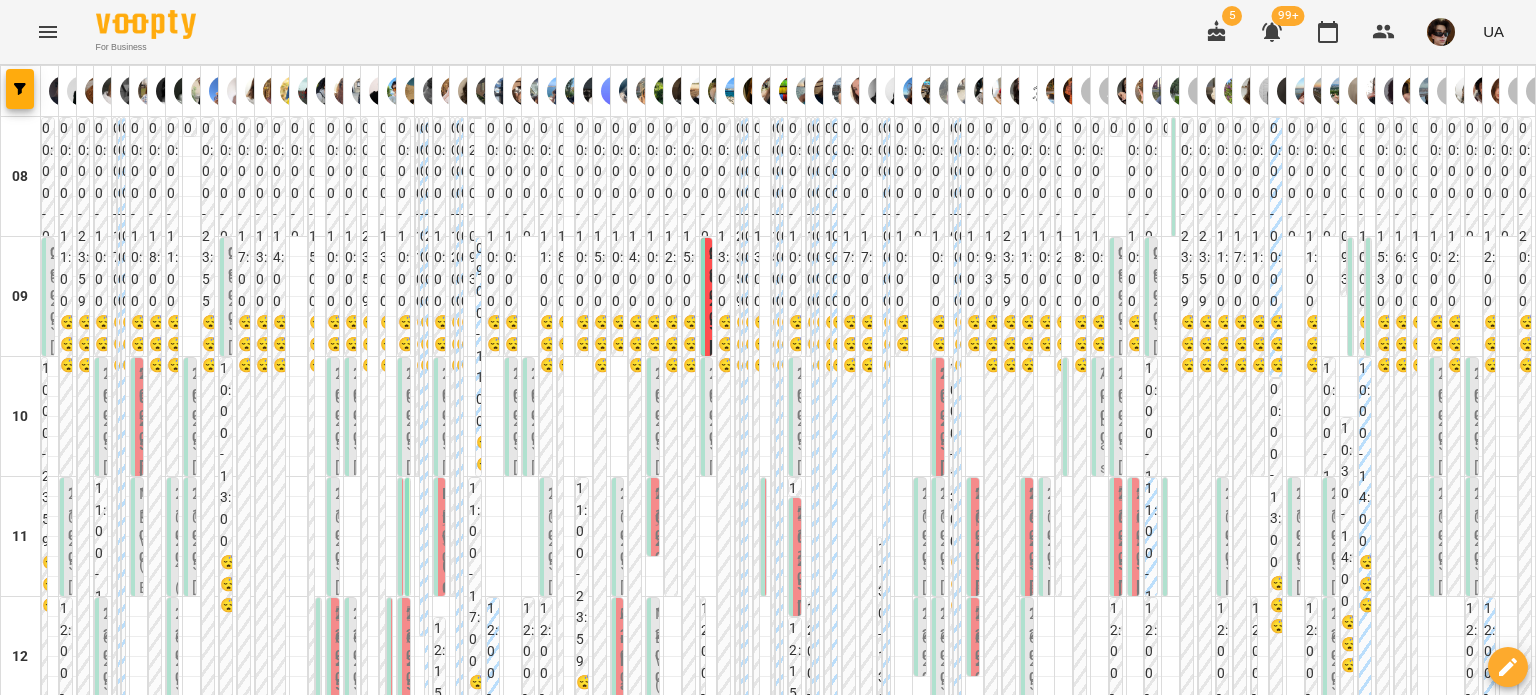 click at bounding box center [1052, 716] 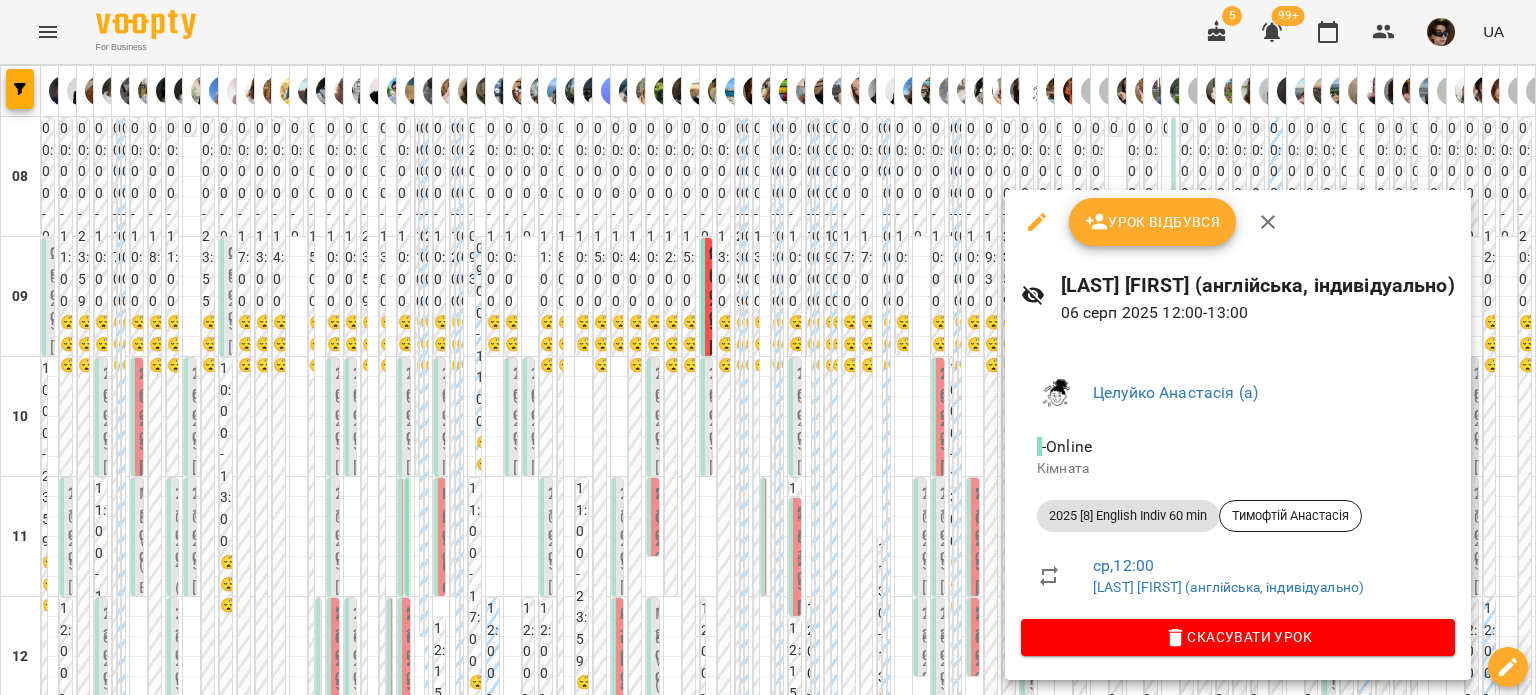 click at bounding box center (768, 347) 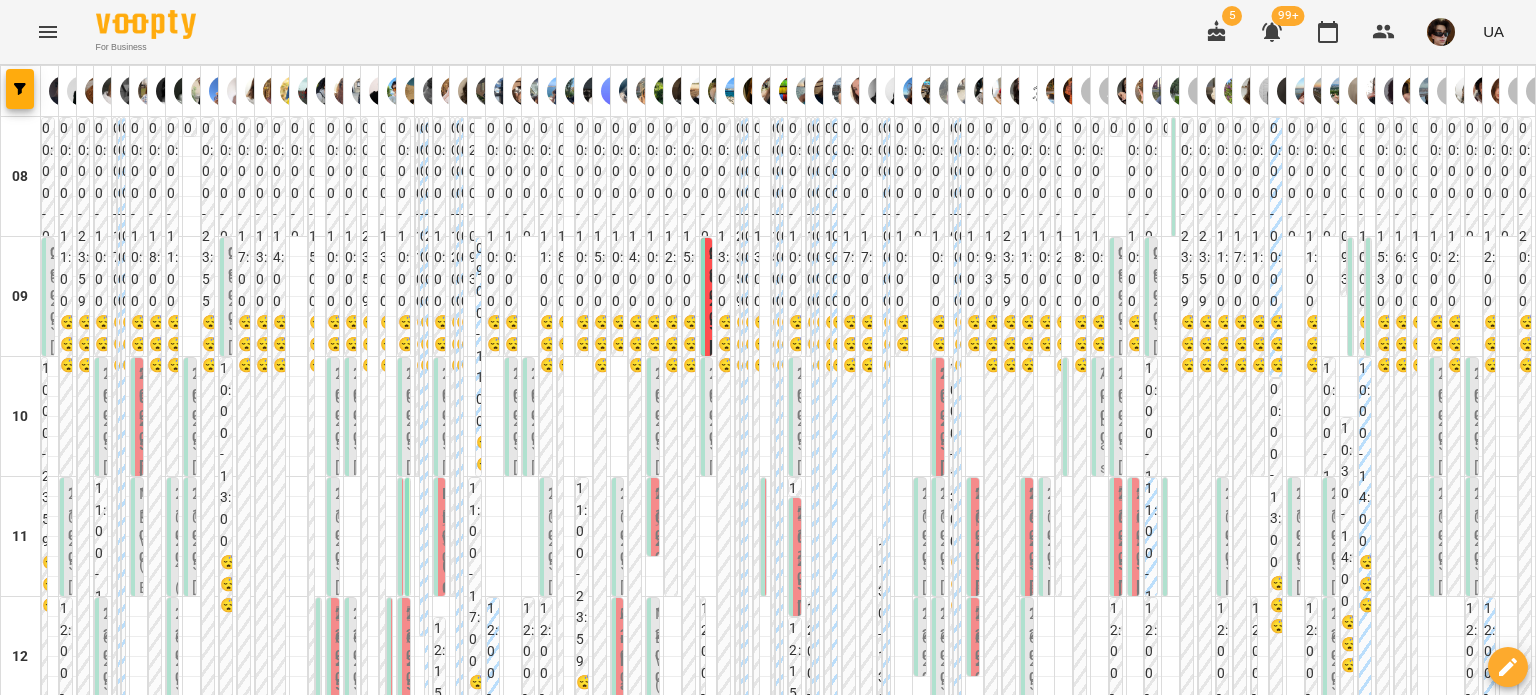 click on "12:00 2025 [20] English Indiv 60 min - Гілка Юлія" at bounding box center (1329, 979) 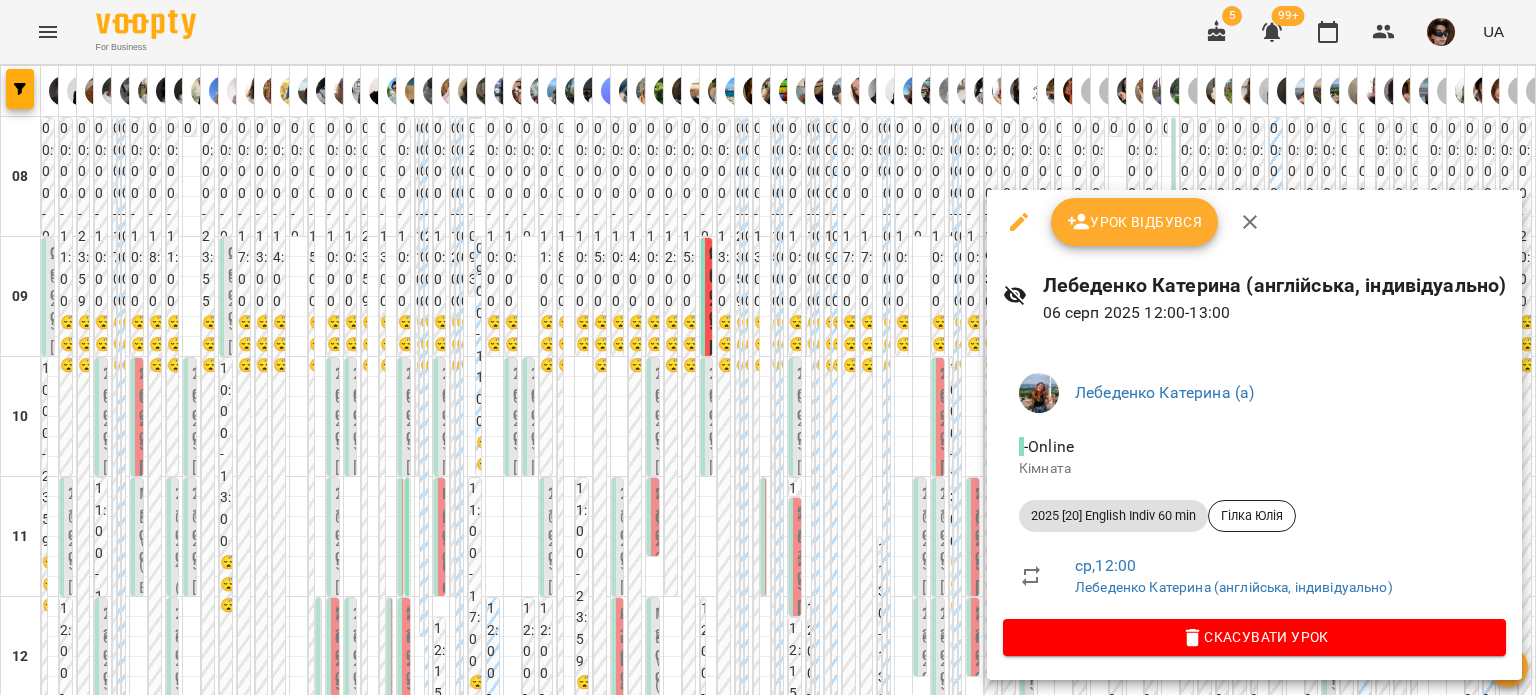 click at bounding box center (768, 347) 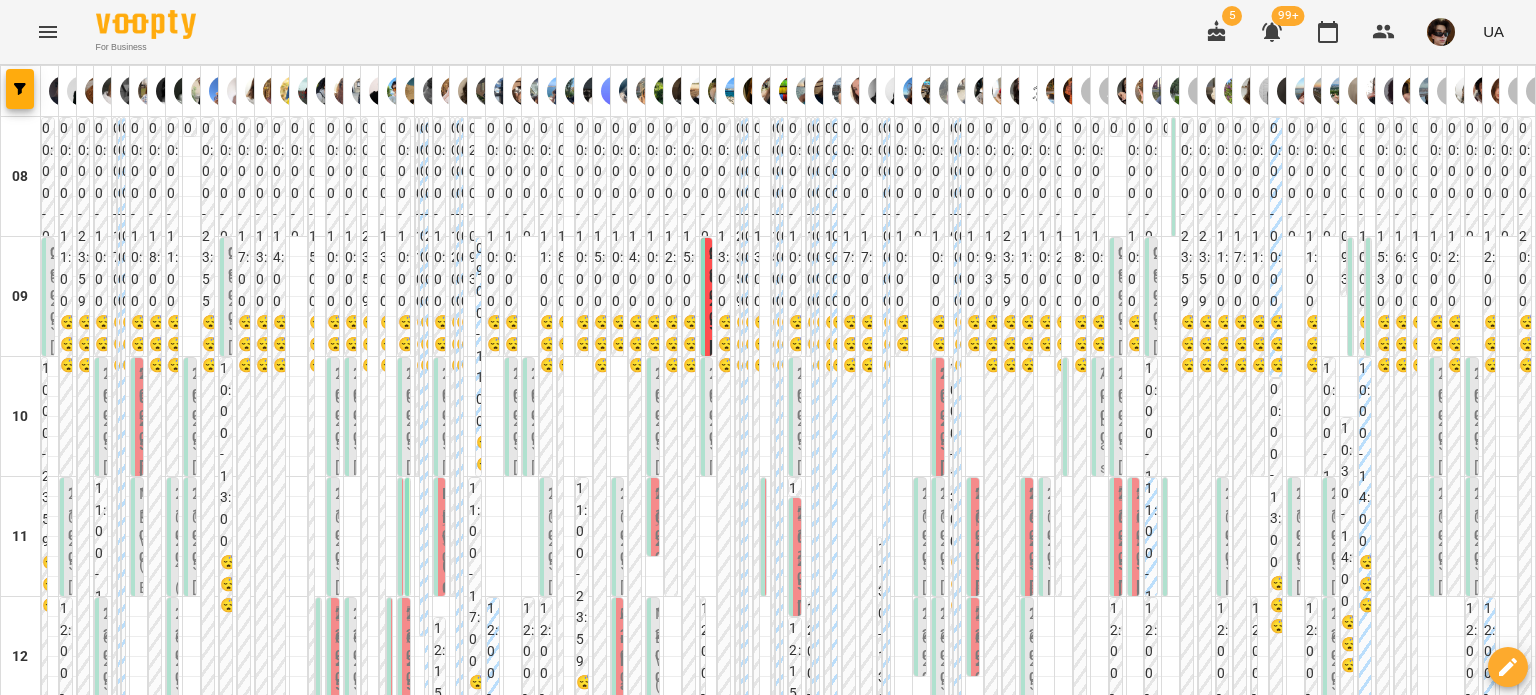 scroll, scrollTop: 556, scrollLeft: 0, axis: vertical 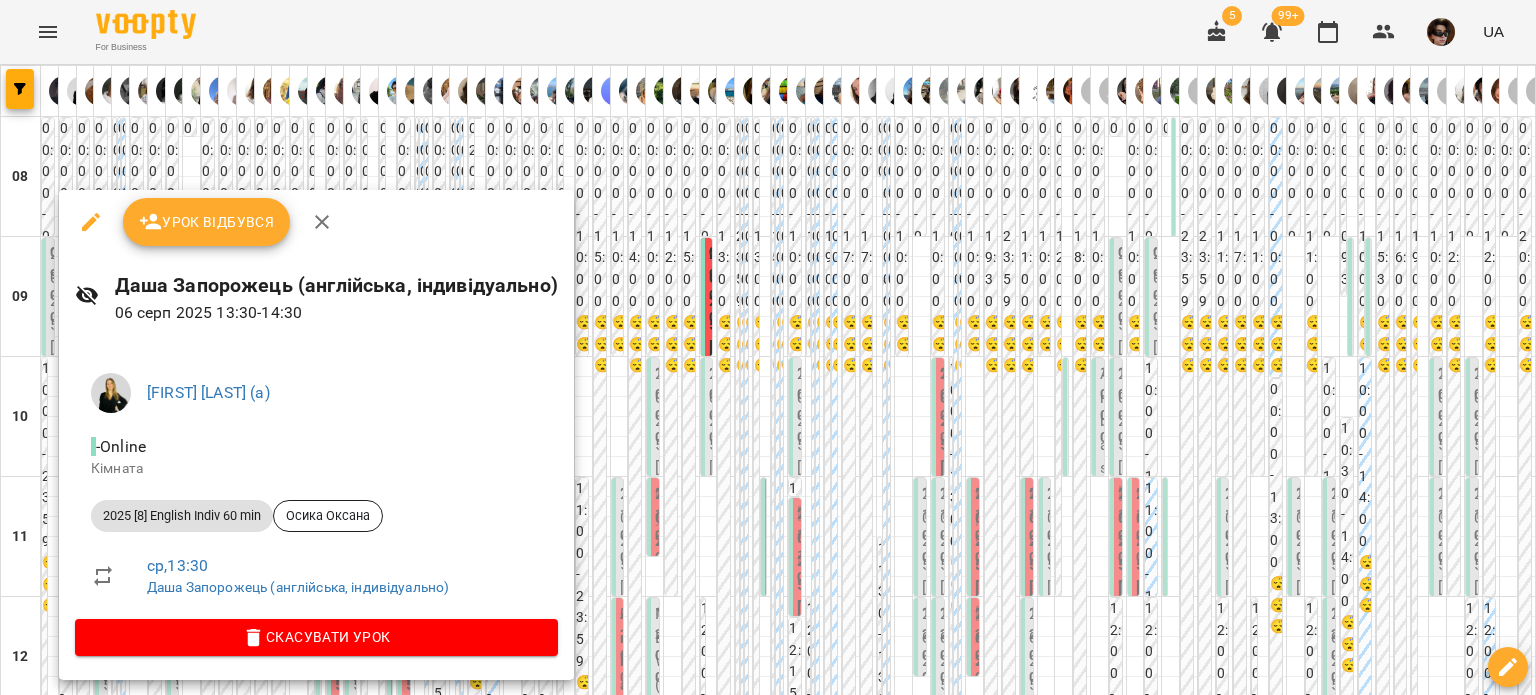 click at bounding box center (768, 347) 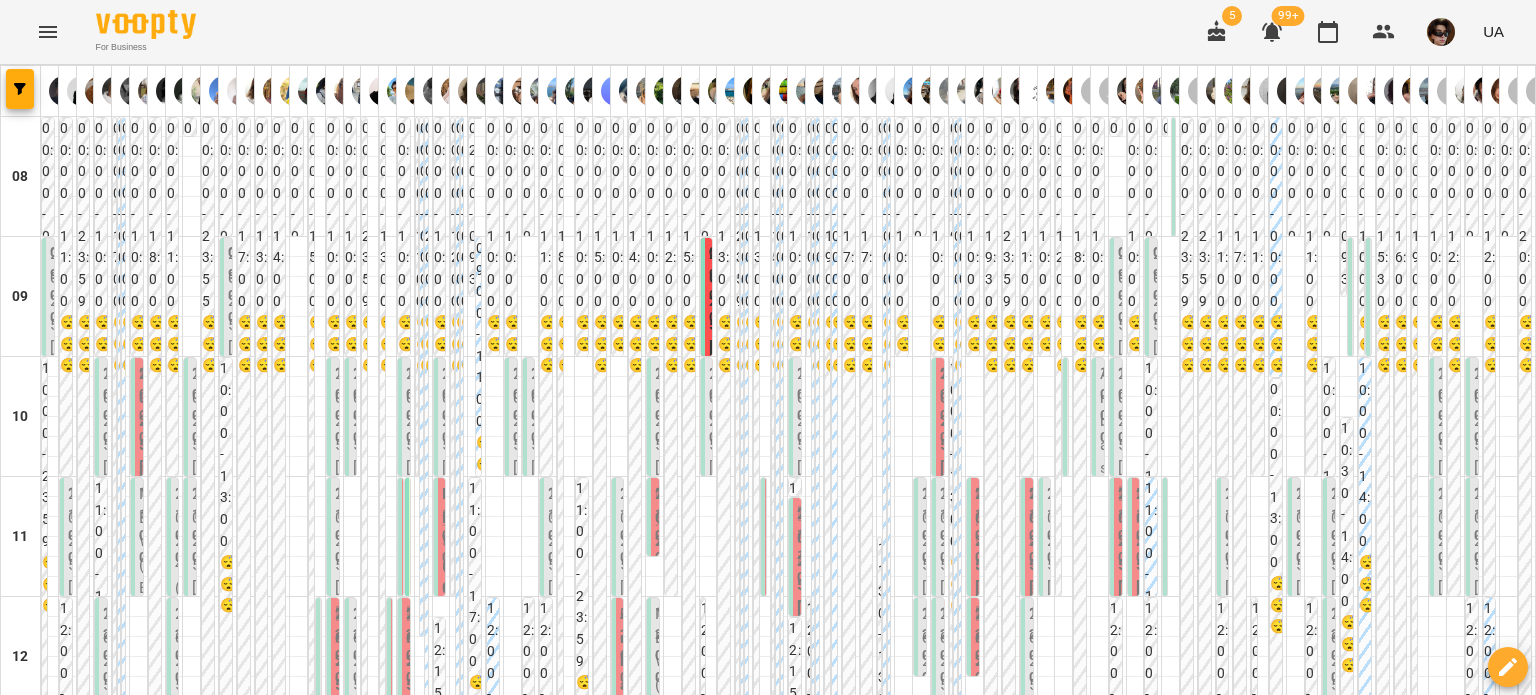 click on "13:00" at bounding box center [270, 767] 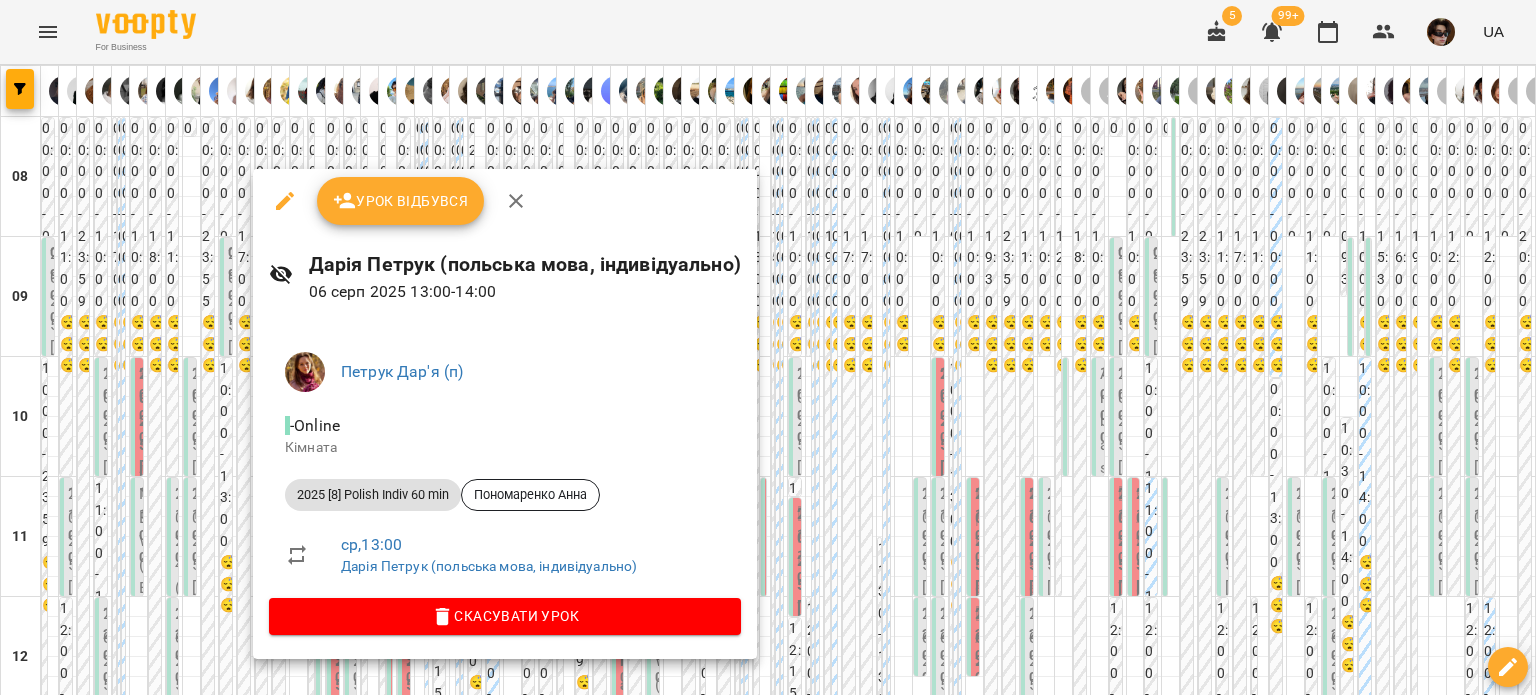 click at bounding box center (768, 347) 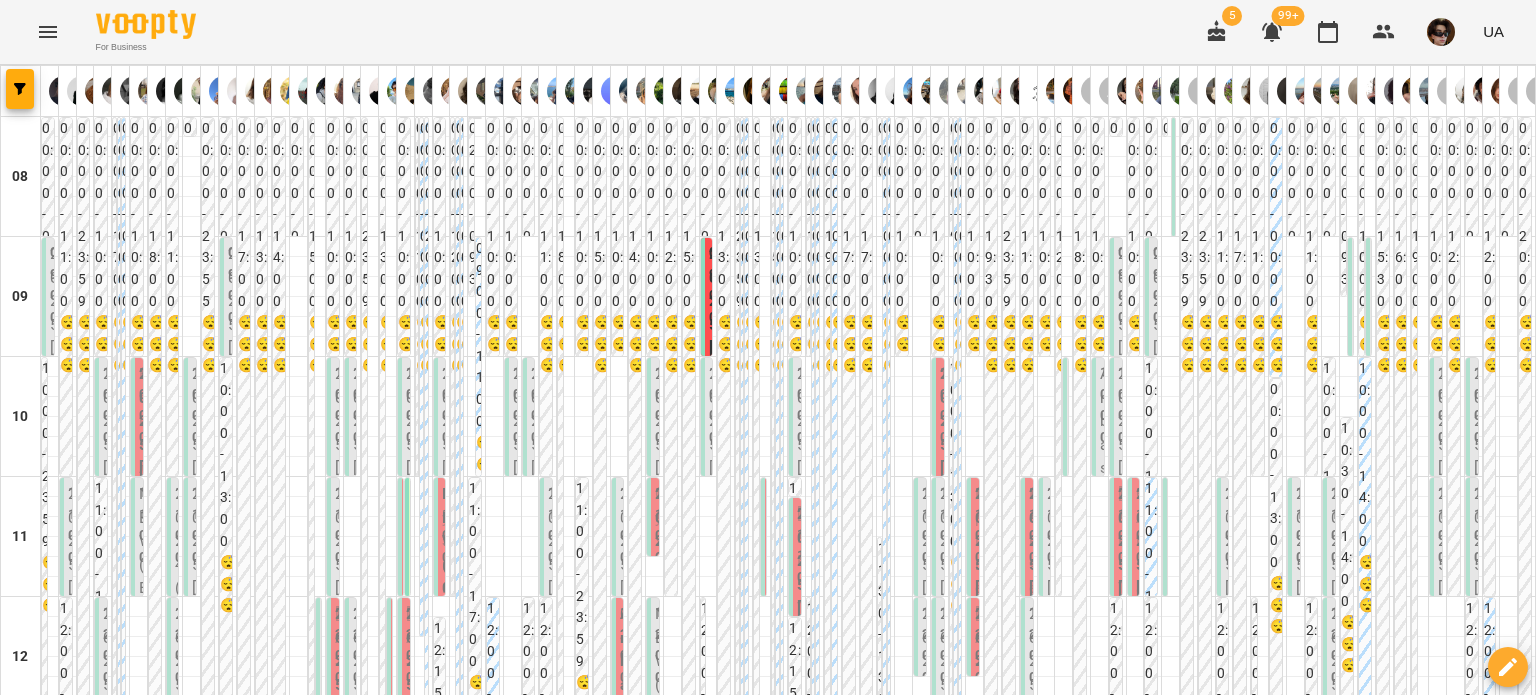 click on "13:00" at bounding box center (270, 765) 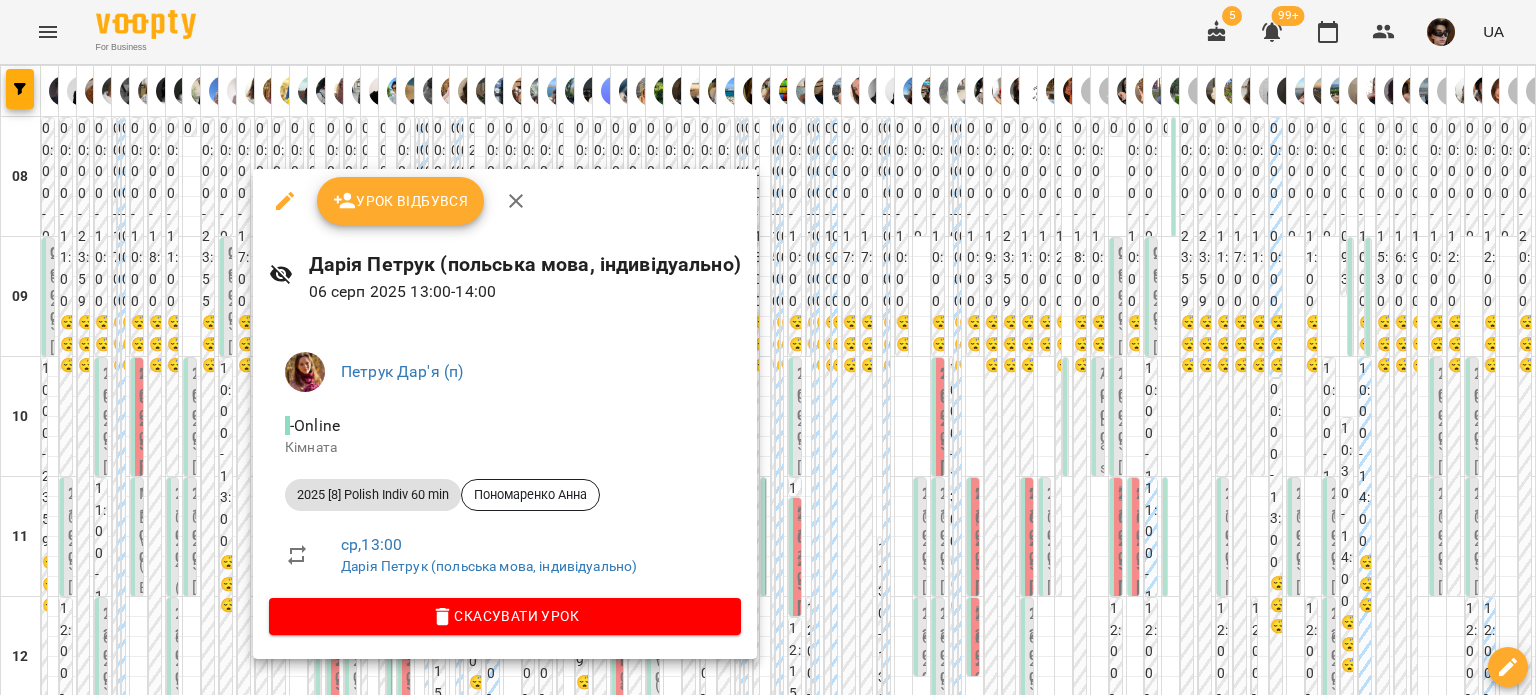click at bounding box center [768, 347] 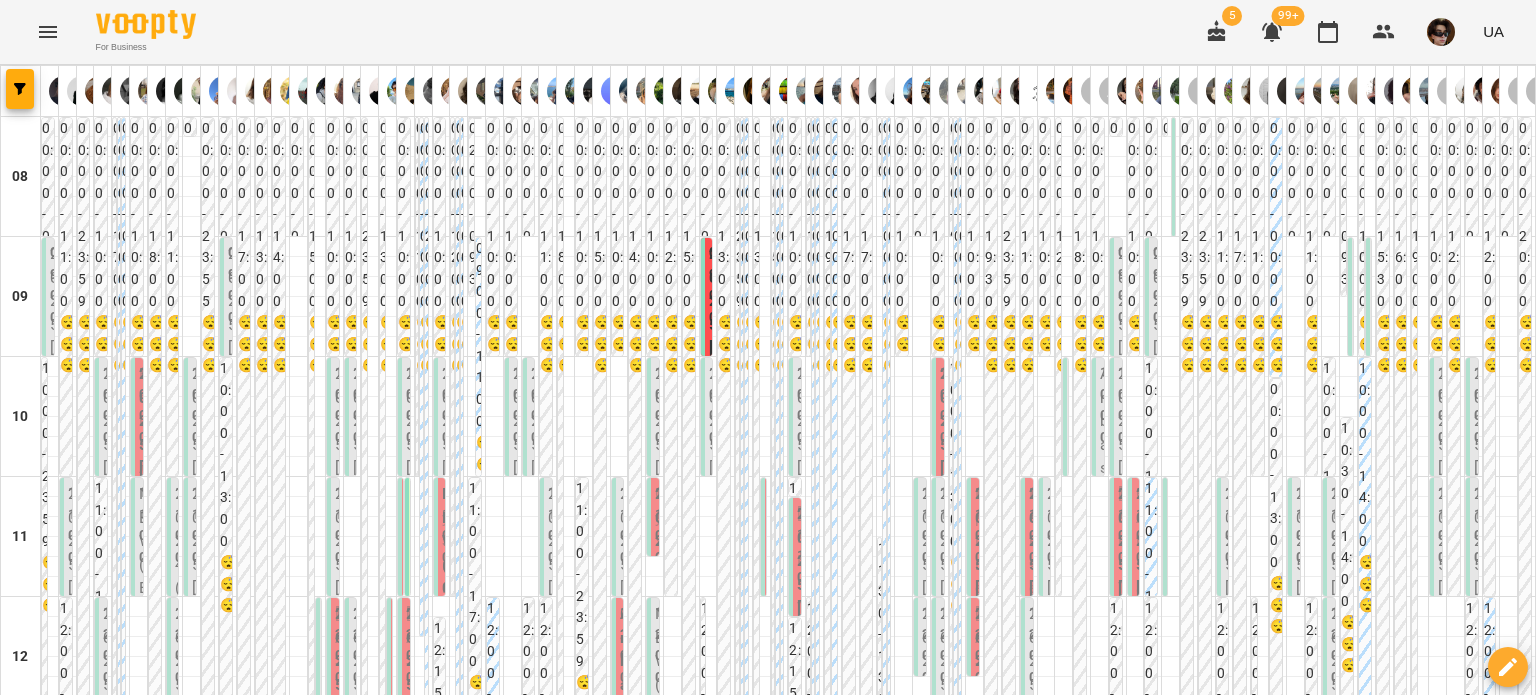 click on "13:00" at bounding box center (946, 767) 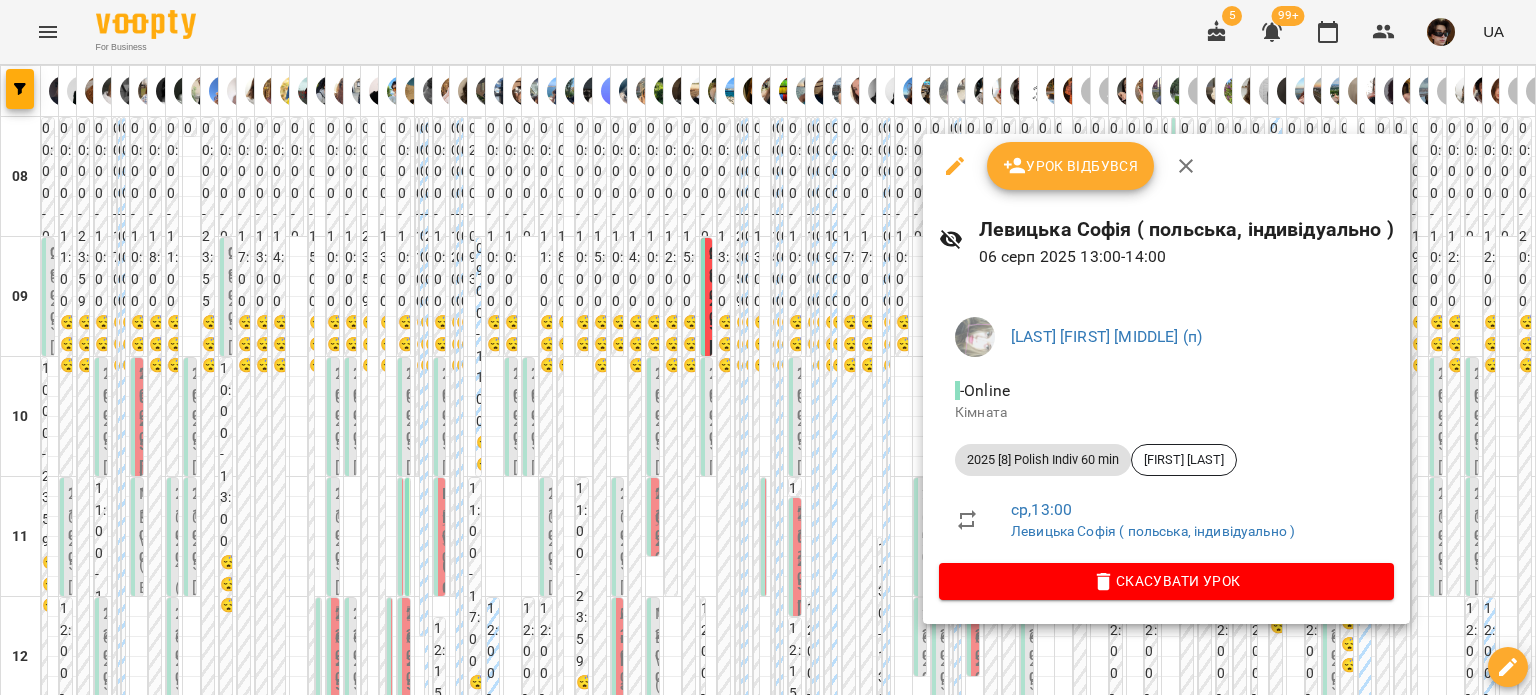click at bounding box center [768, 347] 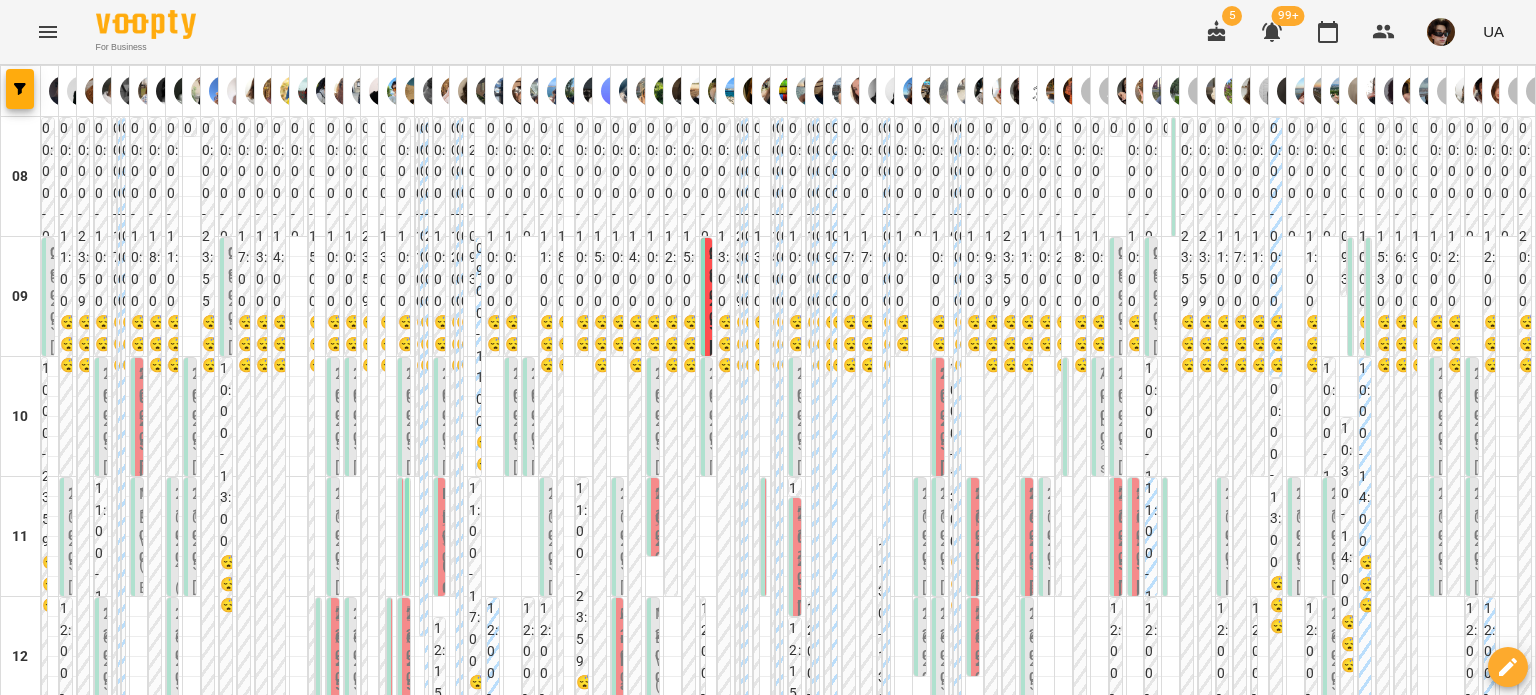 click on "13:00 2025 [8] Polish Indiv 60 min - Мінаков Артур" at bounding box center [938, 1087] 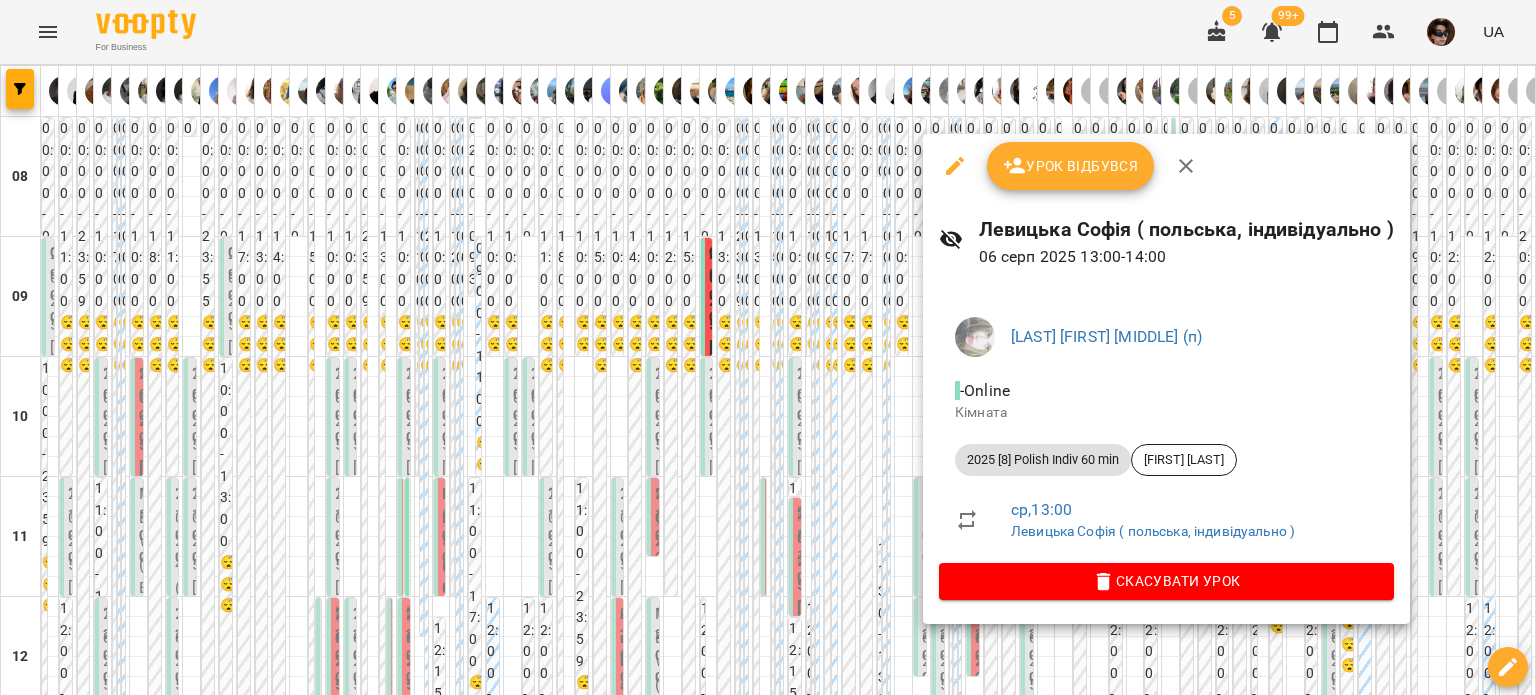 click at bounding box center (768, 347) 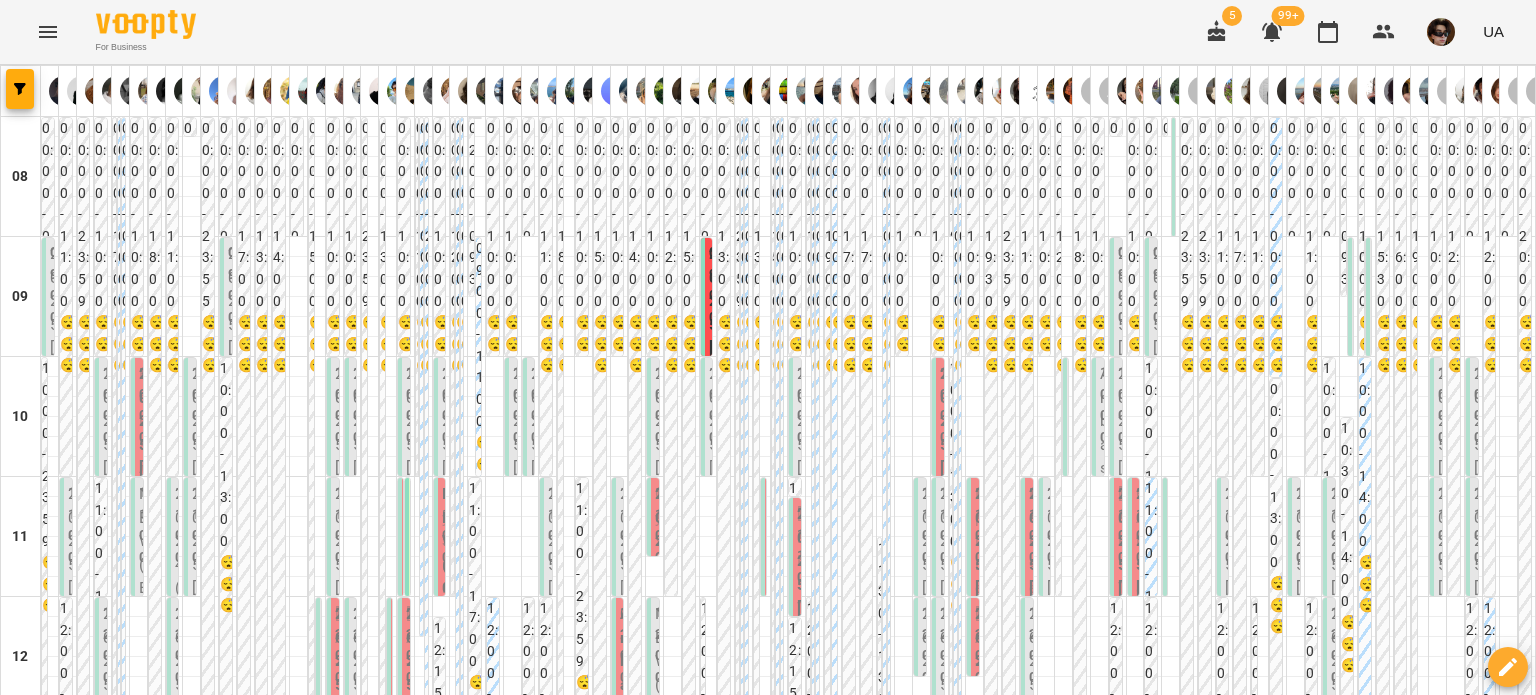 click on "13:45 2025 [8] English Indiv 60 min - Сторчеус Анастасія" at bounding box center [1134, 1262] 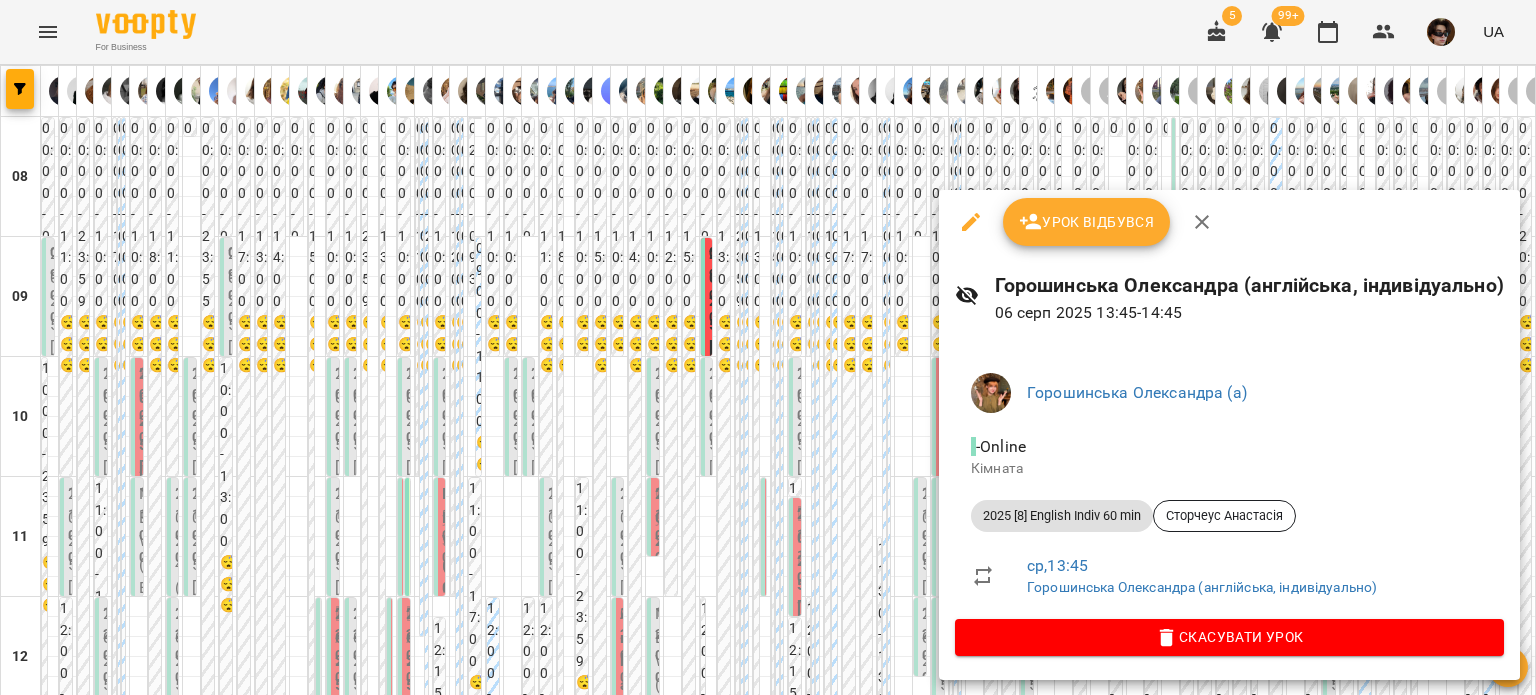 click at bounding box center (768, 347) 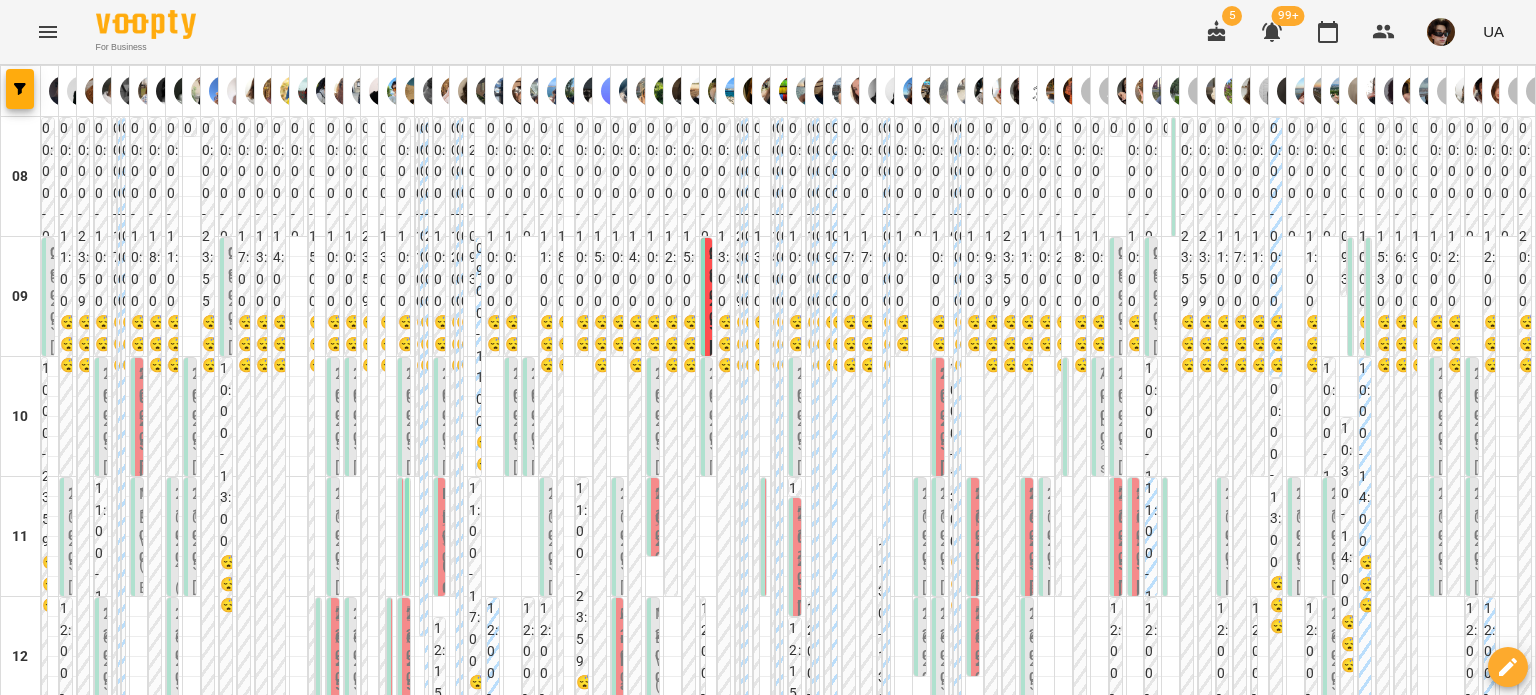 click on "13:00 Куплевацька Олександра 2025 [8] English Indiv 60 min -20%" at bounding box center (1265, 1016) 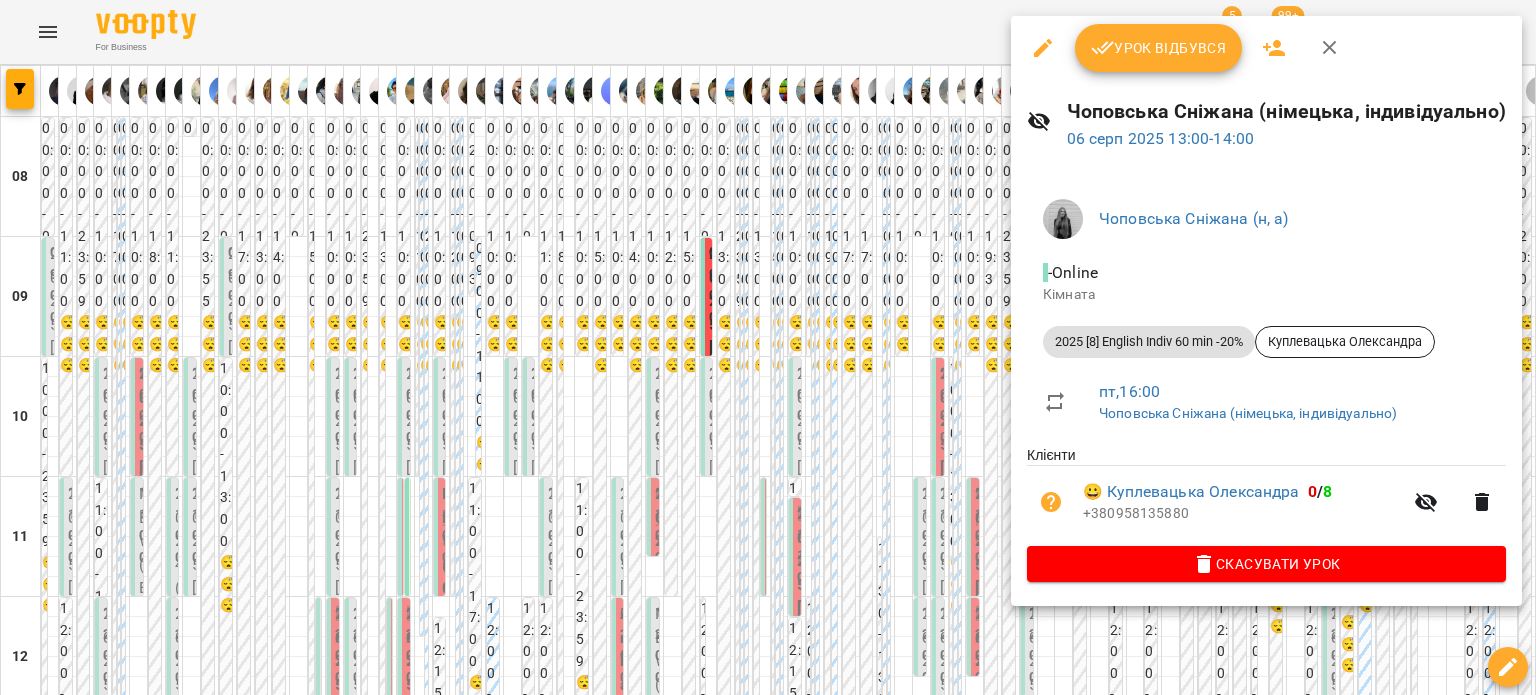 click at bounding box center [768, 347] 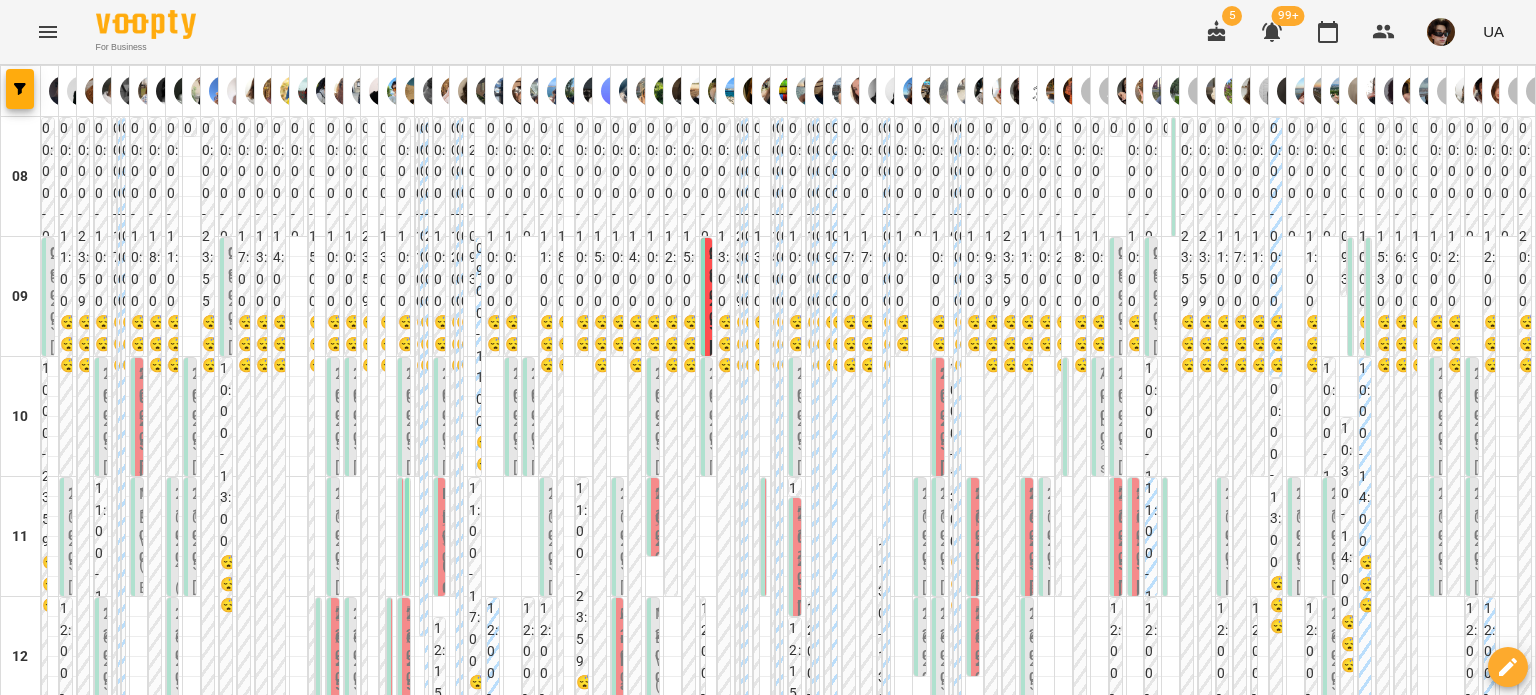 click on "13:00" at bounding box center (1444, 765) 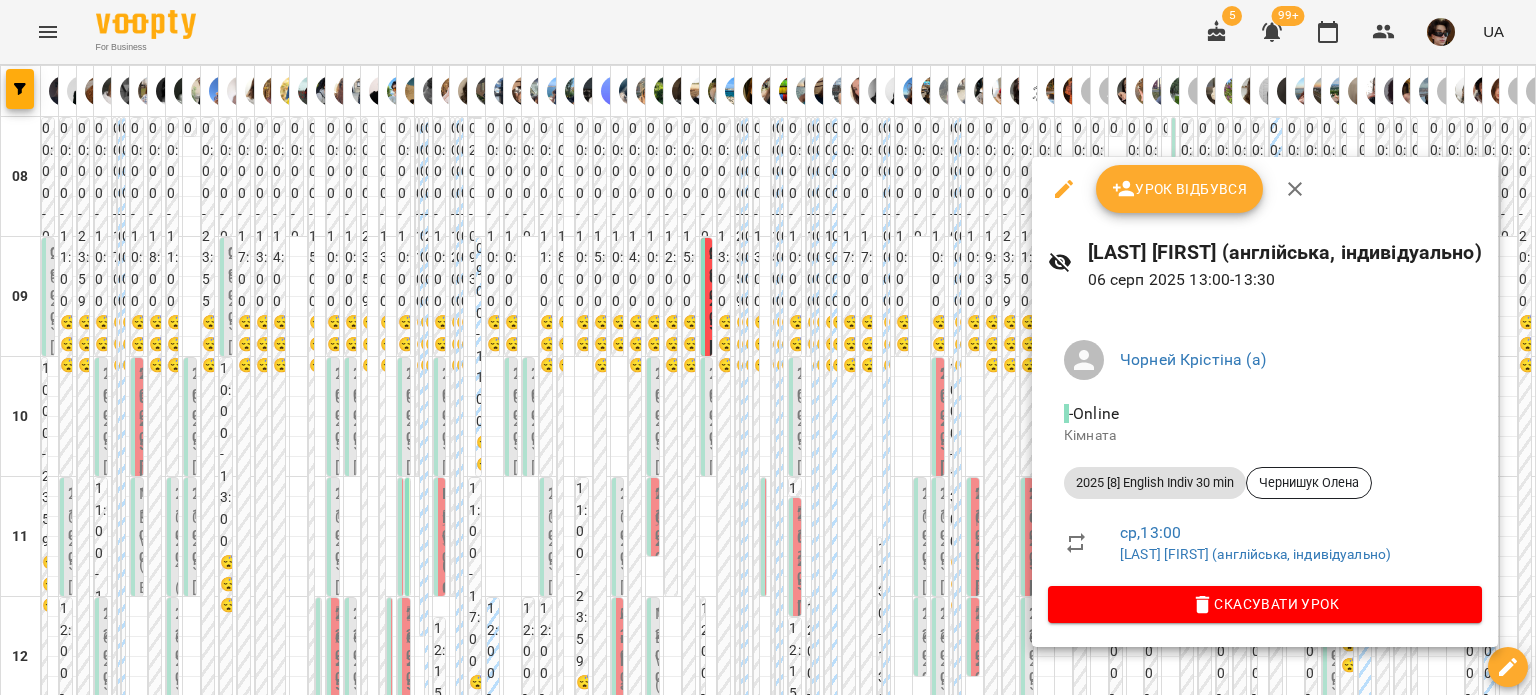 click at bounding box center [768, 347] 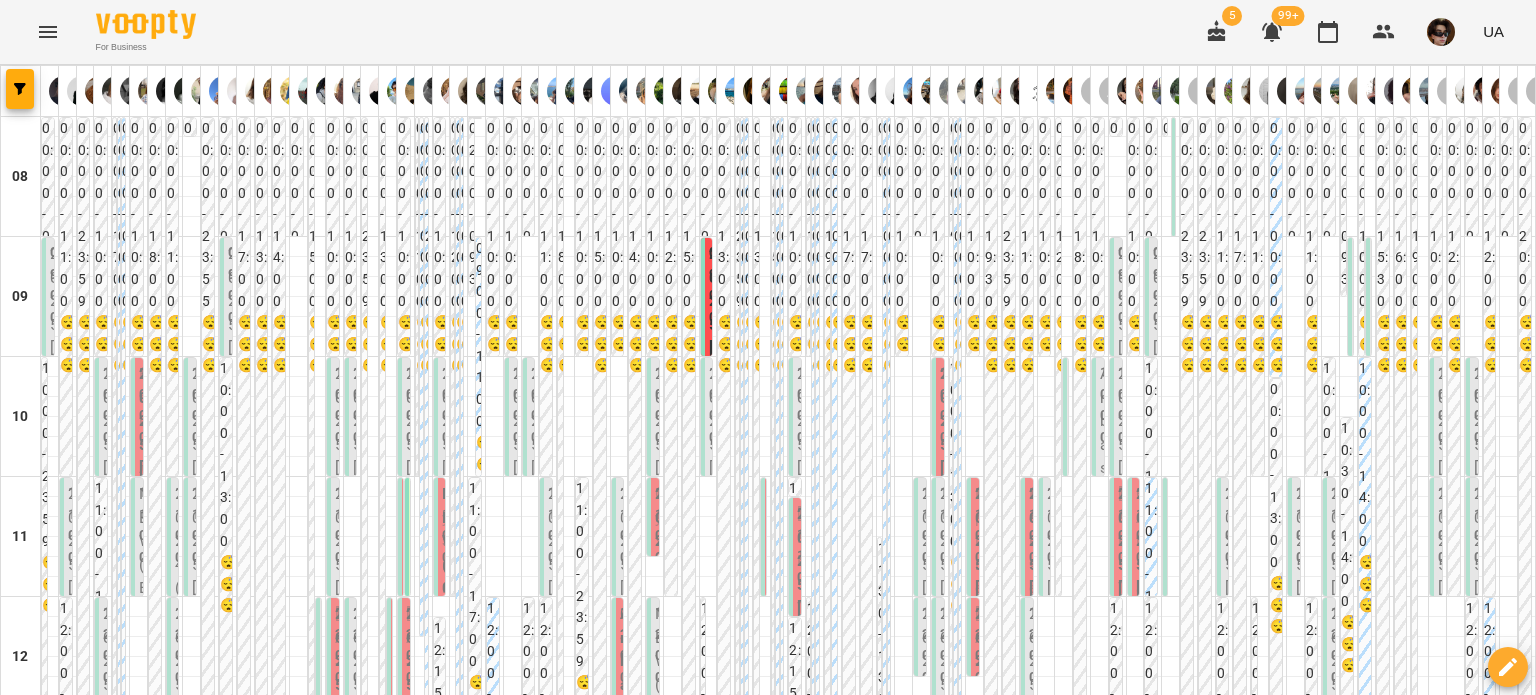 click on "13:00 2025 [8] English Indiv 60 min - Марія Венда" at bounding box center [1454, 1099] 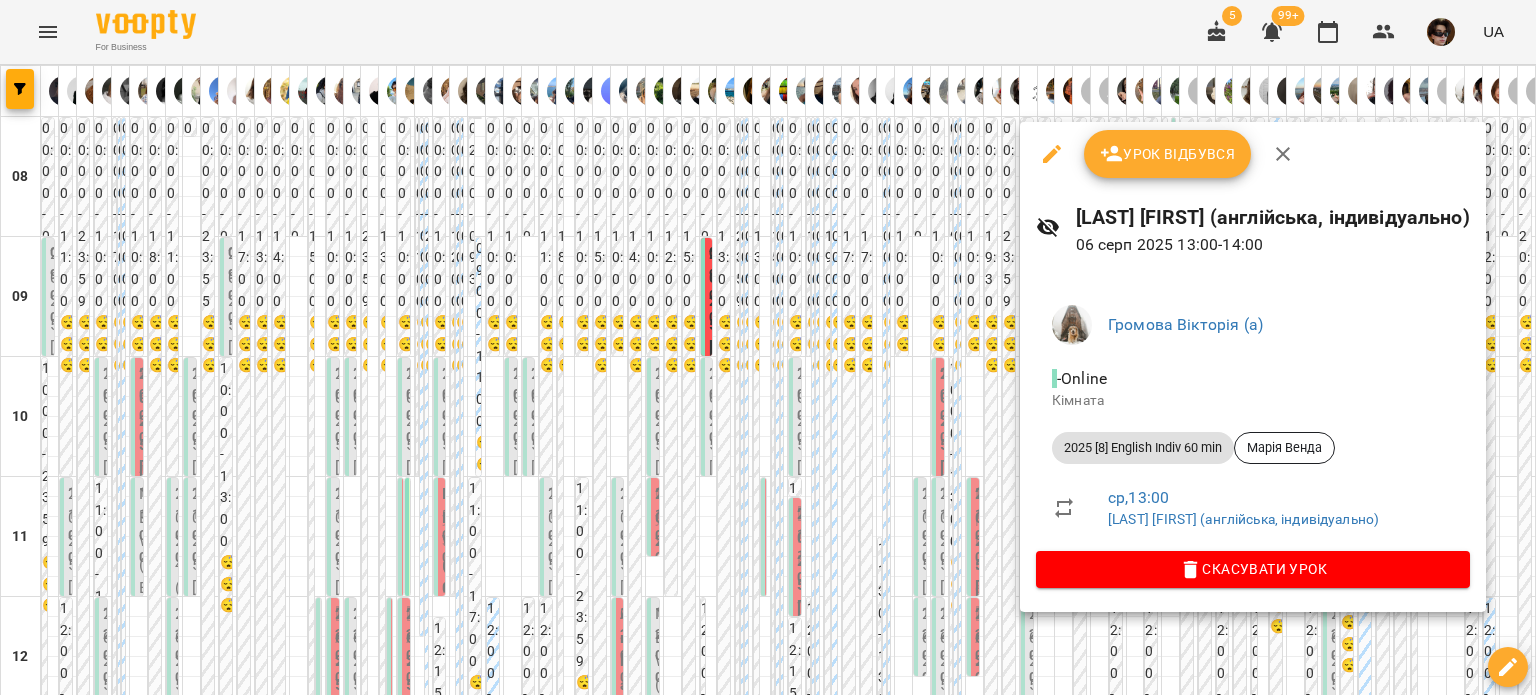 click at bounding box center [768, 347] 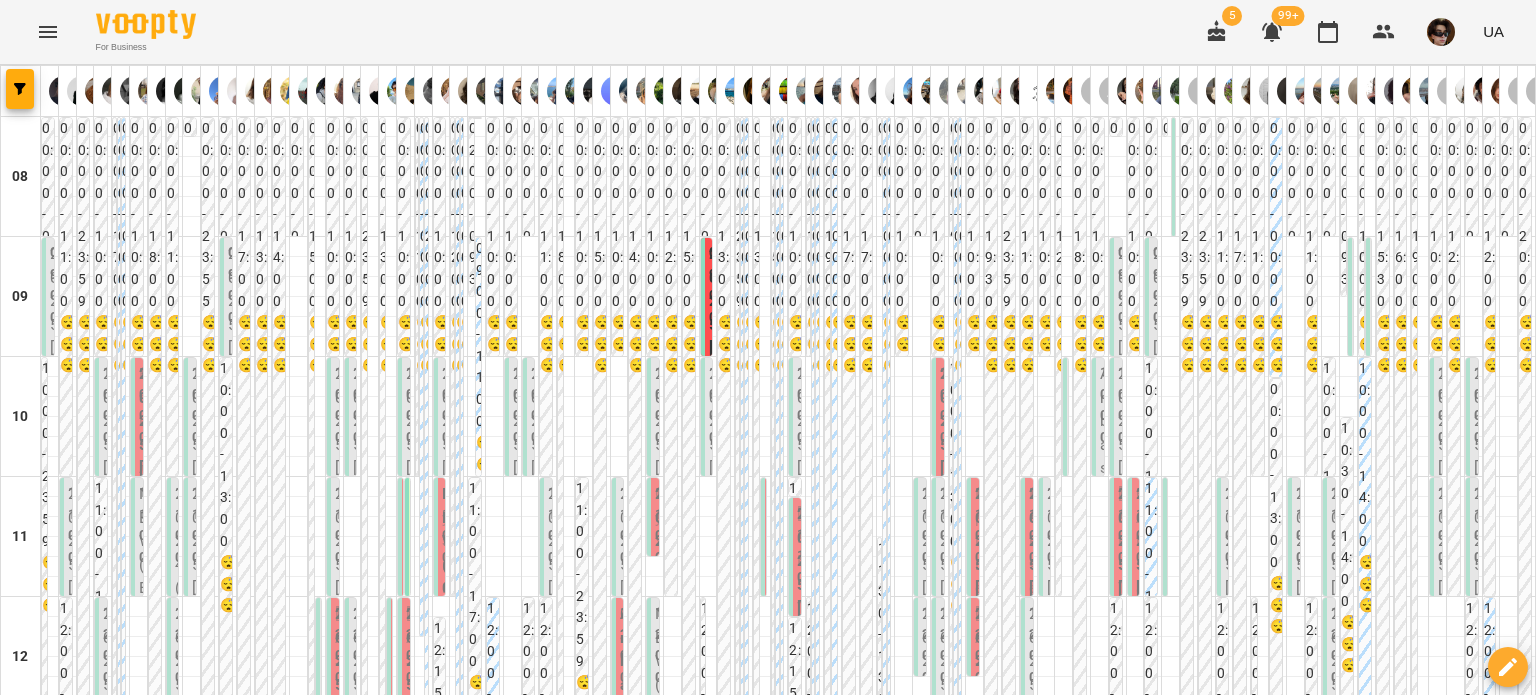 click on "14:00" at bounding box center (109, 885) 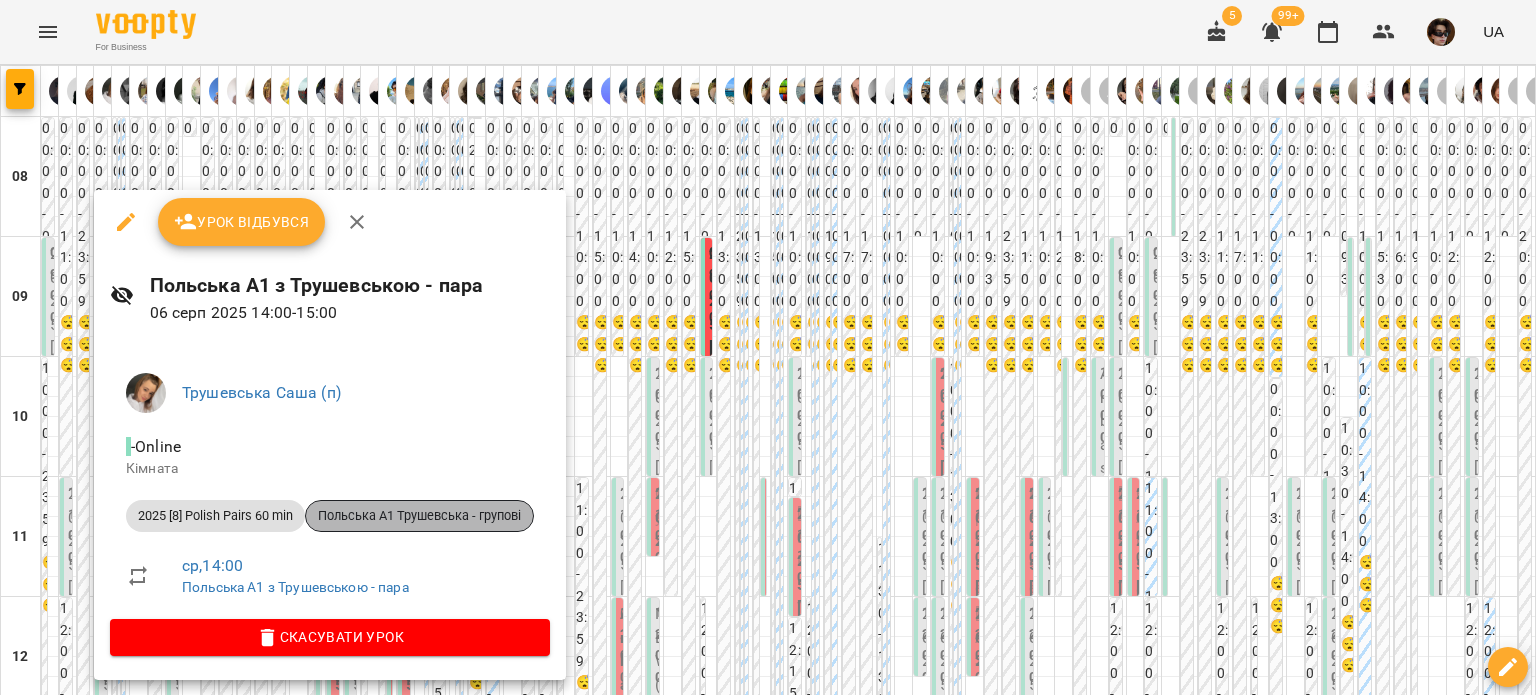 click on "Польська А1 Трушевська - групові" at bounding box center (419, 516) 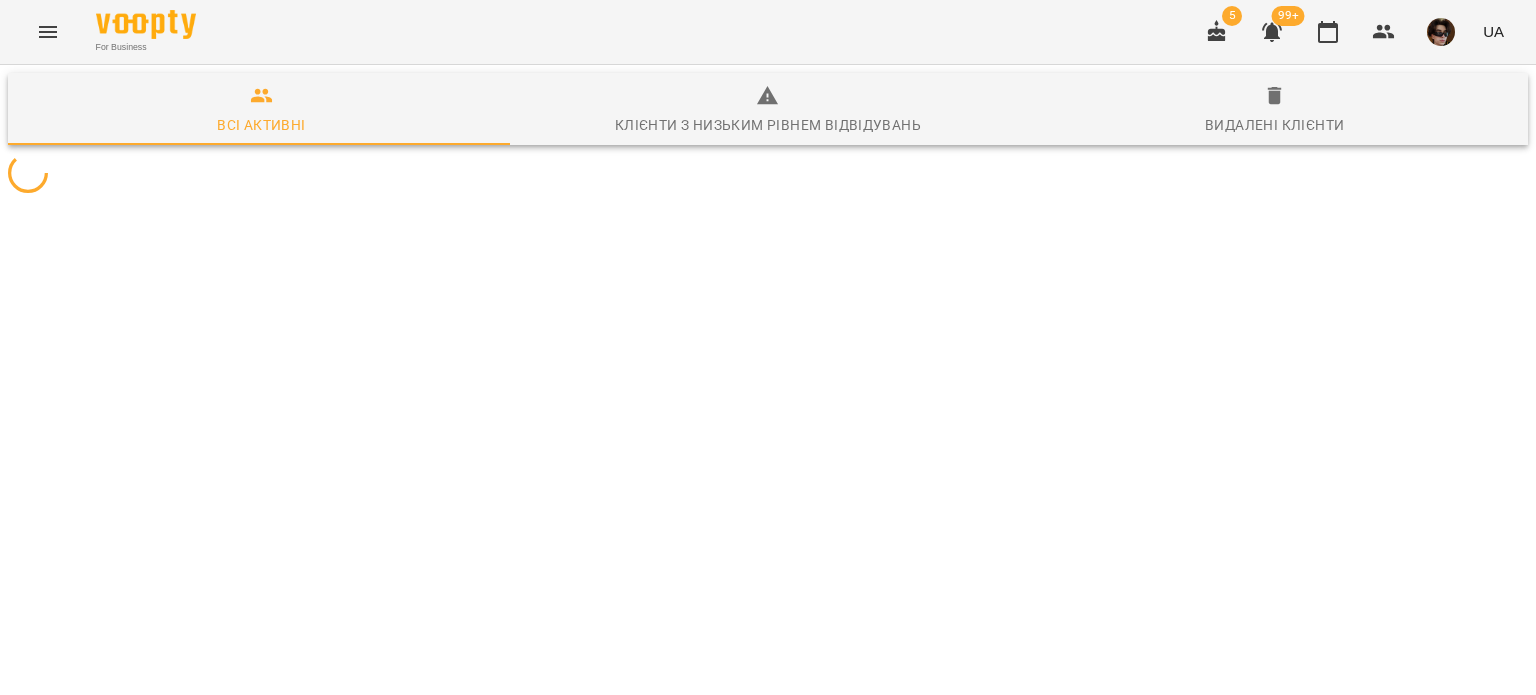 scroll, scrollTop: 88, scrollLeft: 0, axis: vertical 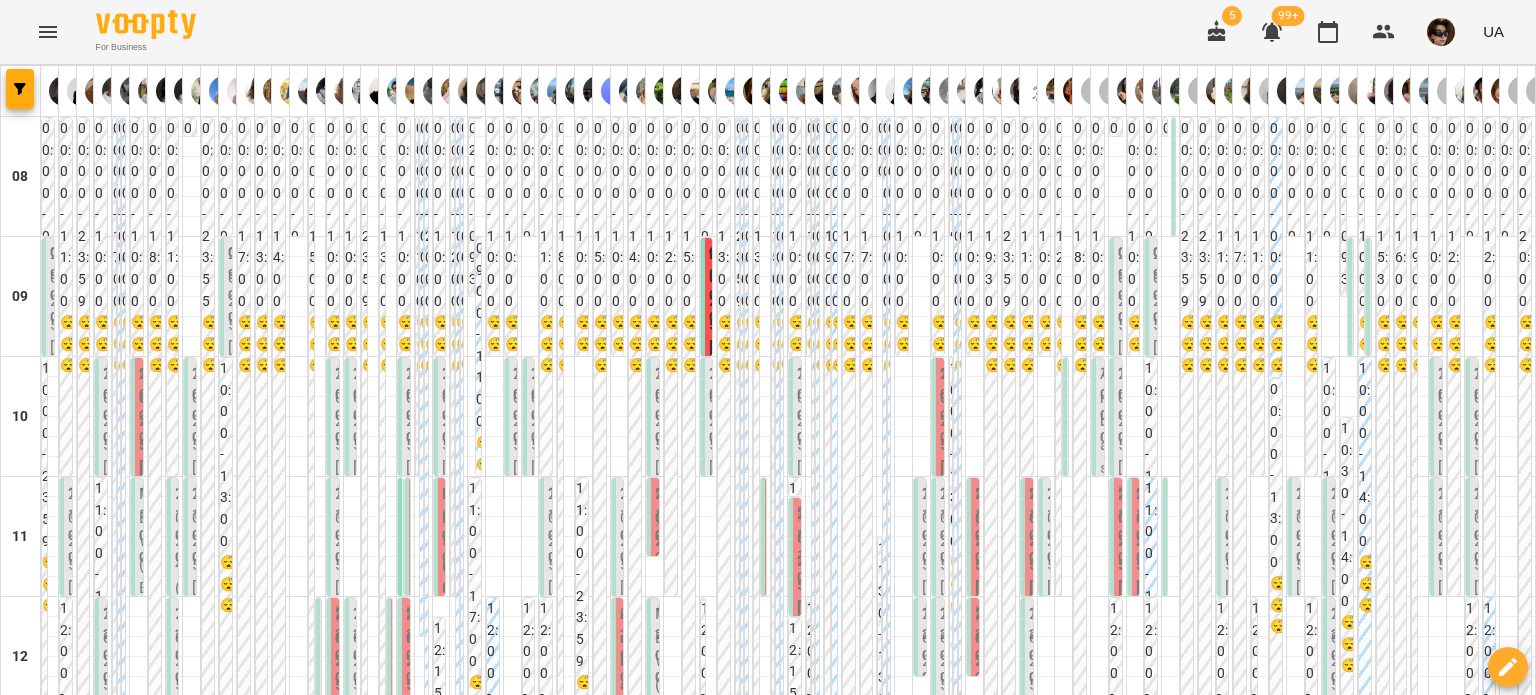 click on "14:00 2025 [8] Polish Indiv 60 min - Гребенюк Вікторія" at bounding box center [190, 1278] 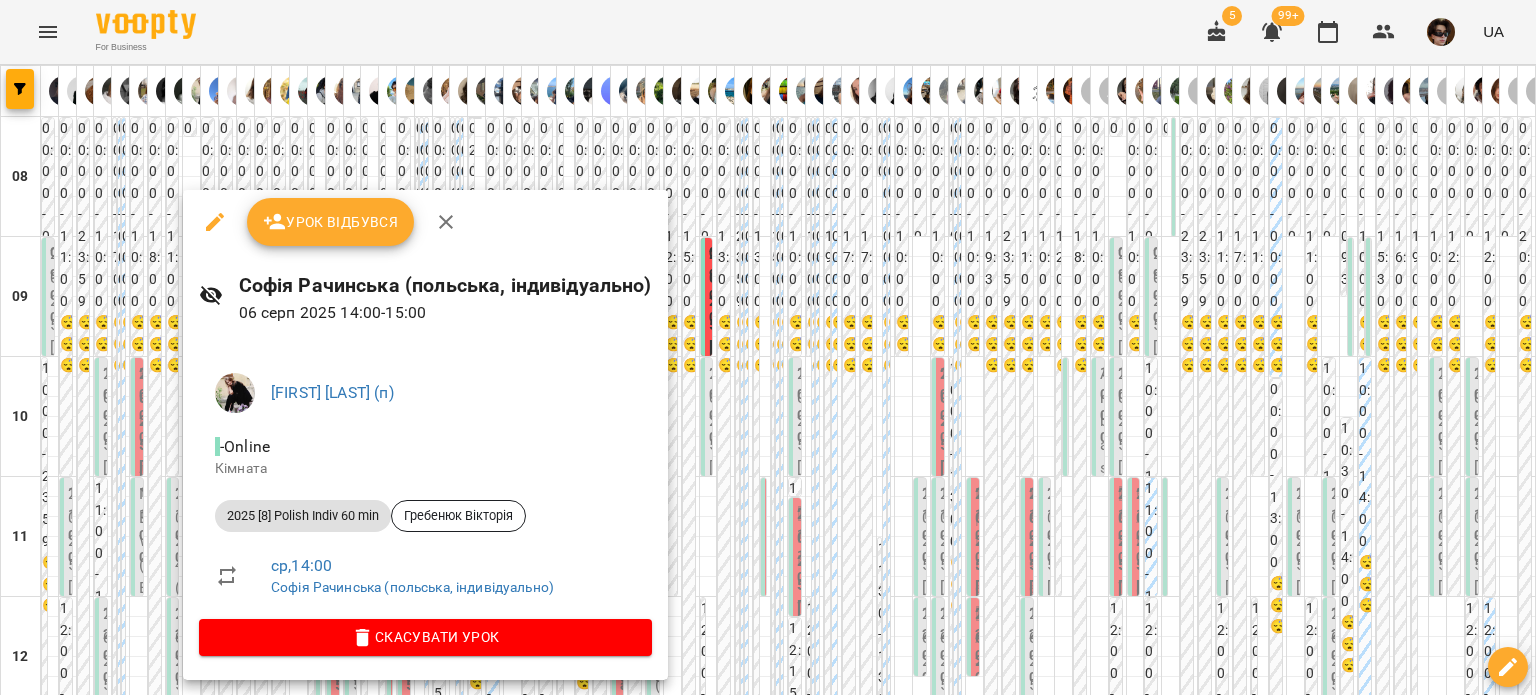 click at bounding box center (768, 347) 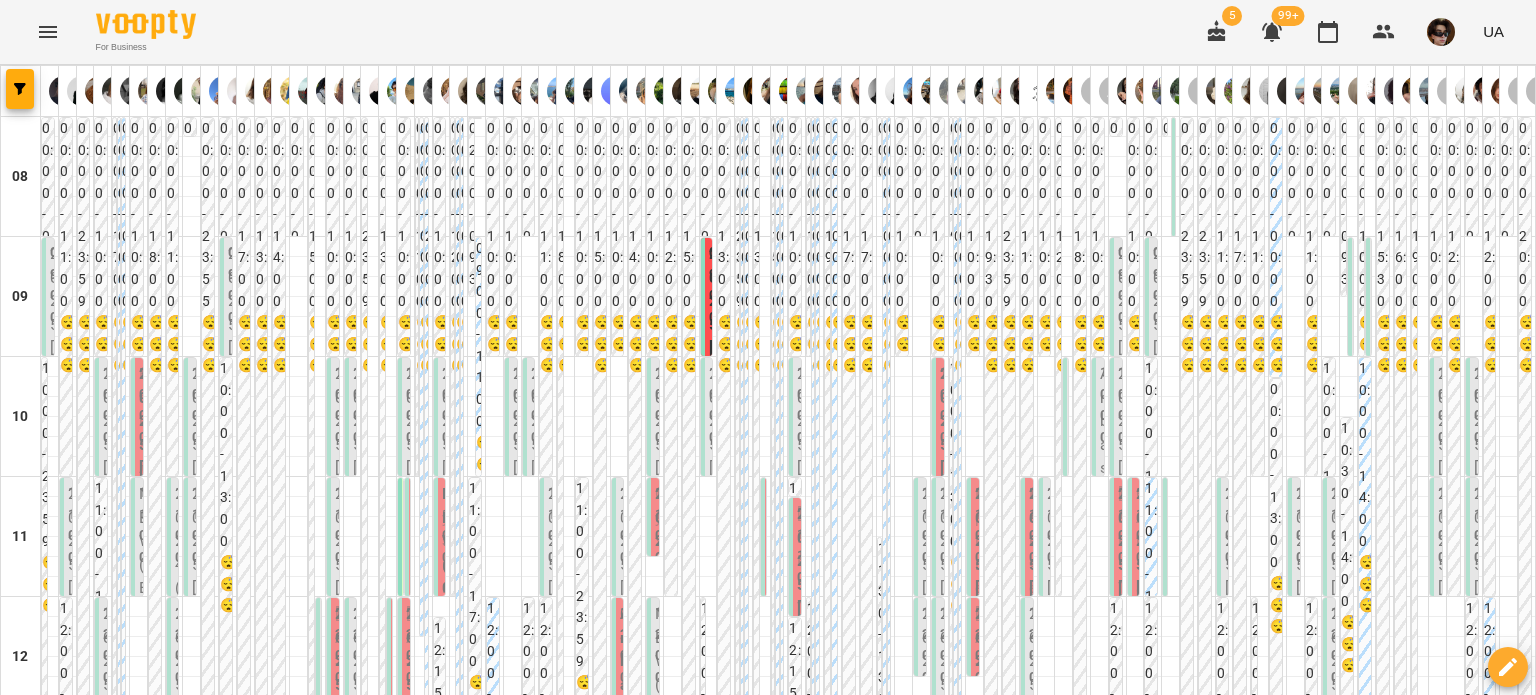 click on "14:00 2025 [20] Polish Indiv 60 min - Дмитро Кучеренко" at bounding box center (262, 1278) 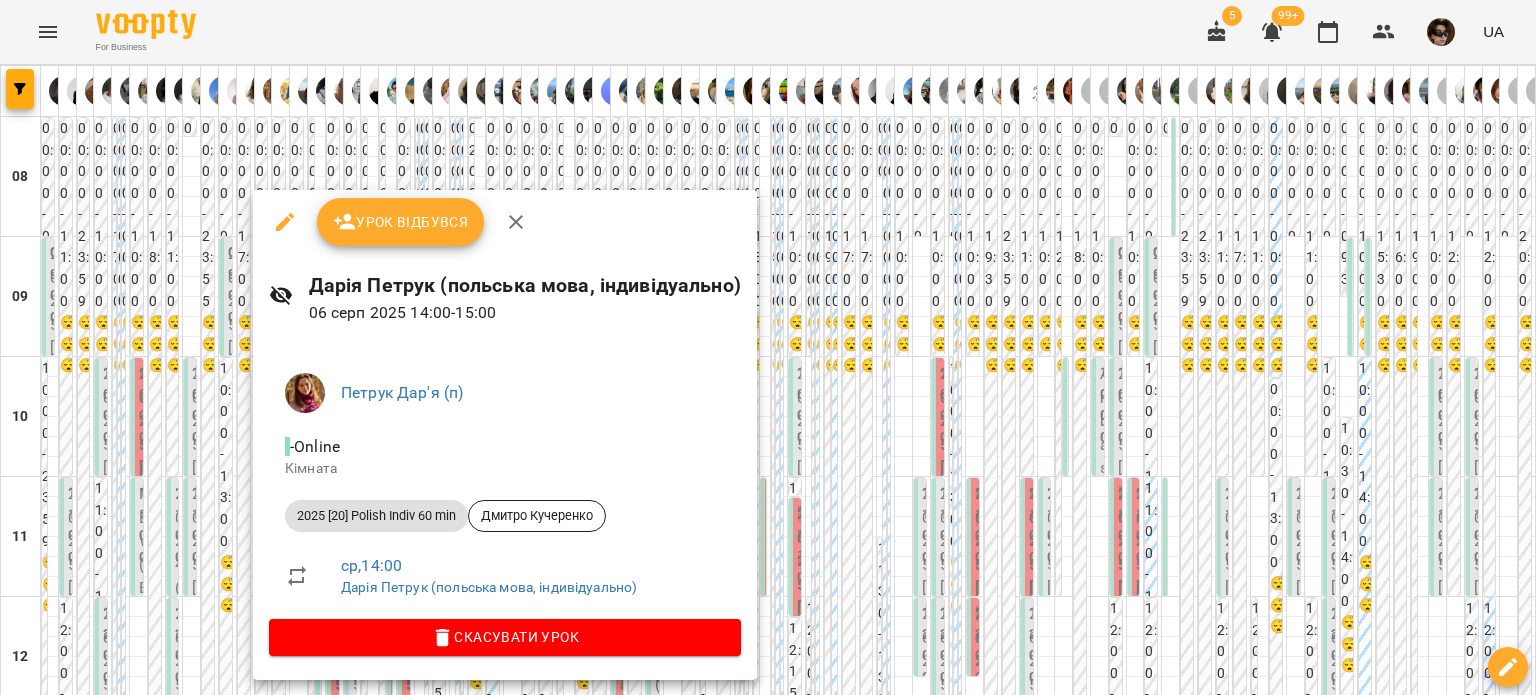 click at bounding box center (768, 347) 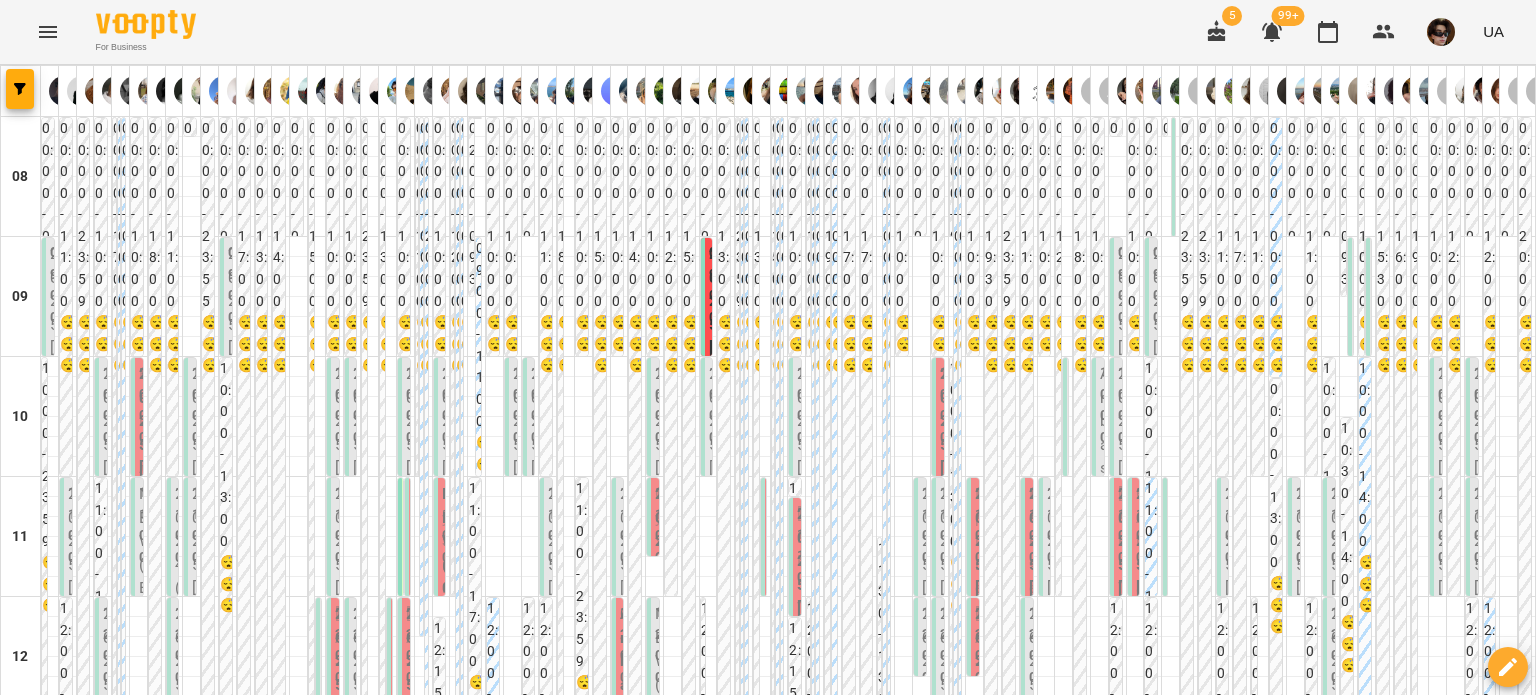 click on "14:00" at bounding box center (270, 885) 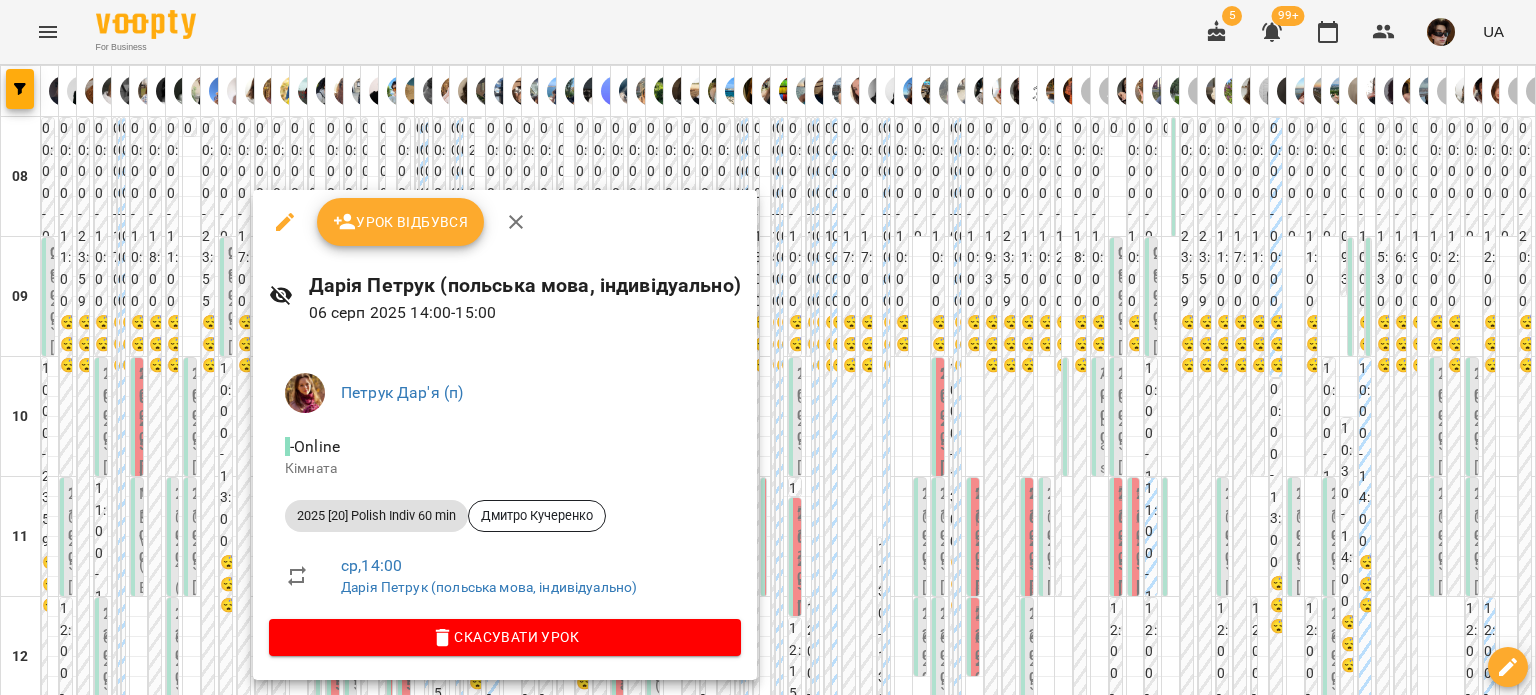 click at bounding box center (768, 347) 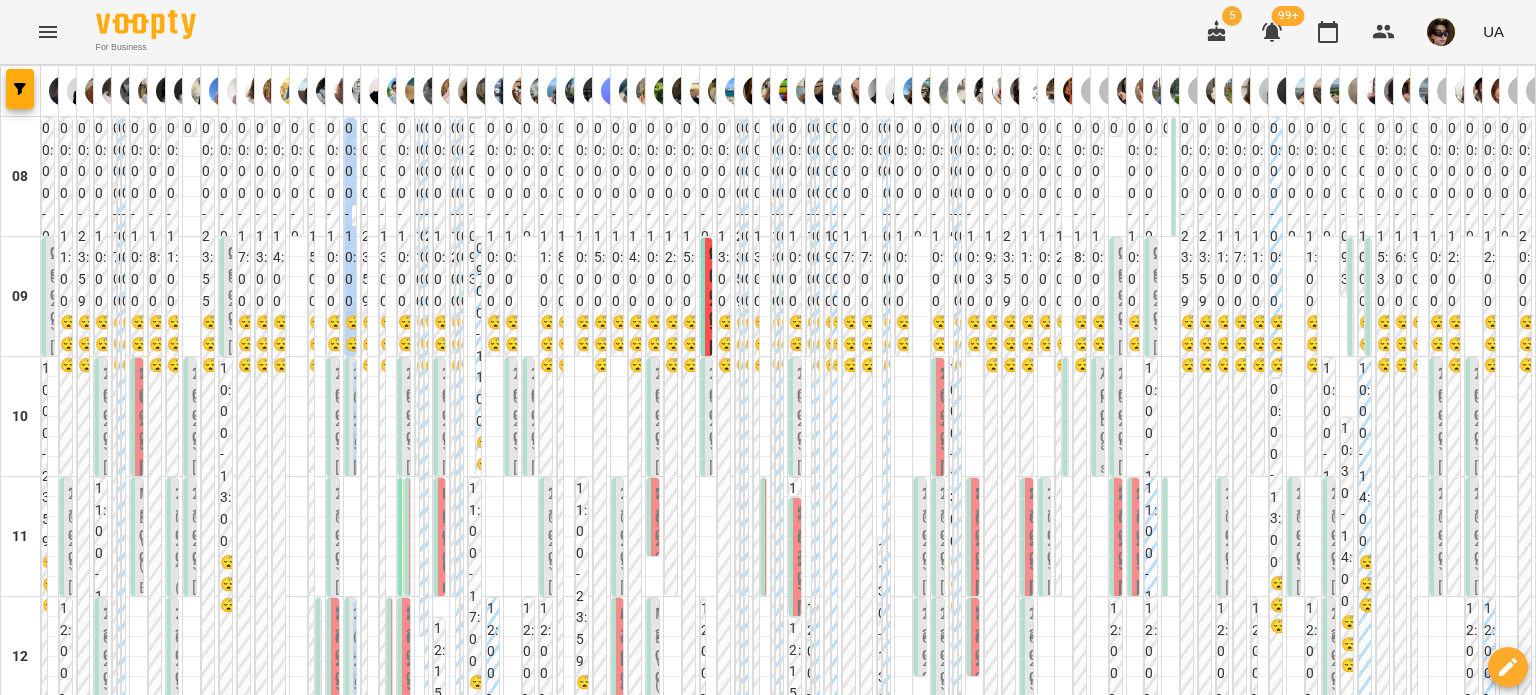 click on "08 09 10 11 12 13 14 15 16 17 18 19 20 21 22 00:00 -   09:00 😴😴😴 09:00 2025 [20] Polish Indiv 60 min - Віталій Бережнов 10:00 -   23:59 😴😴😴 17:00 Литвиненко Олександра 2025 [8] Polish Indiv 60 min 00:00 -   11:00 😴😴😴 11:00 2025 [8] English Indiv 60 min -20% - Бурик Ольга Юріївна 12:00 -   13:30 😴😴😴 13:30 2025 [8] English Indiv 60 min - Осика Оксана 14:30 -   23:59 😴😴😴 00:00 -   23:59 😴😴😴 00:00 -   10:00 😴😴😴 10:00 2025 [20] Polish Indiv 60 min - Іванов Олександр Юрійович 11:00 -   12:00 😴😴😴 12:00 2025 [8] Polish Pairs 60 min - Польська А2 Трушевська - парні 14:00 2025 [8] Polish Pairs 60 min - Польська А1 Трушевська - групові 15:00 -   23:59 😴😴😴 15:00 -   16:00 😴😴😴 00:00 -   17:00 😴😴😴 00:00 -   00:00 😴😴😴 00:00 -   00:00 😴😴😴 19:00 -   23:59 😴😴😴 00:00 -" at bounding box center (768, 1017) 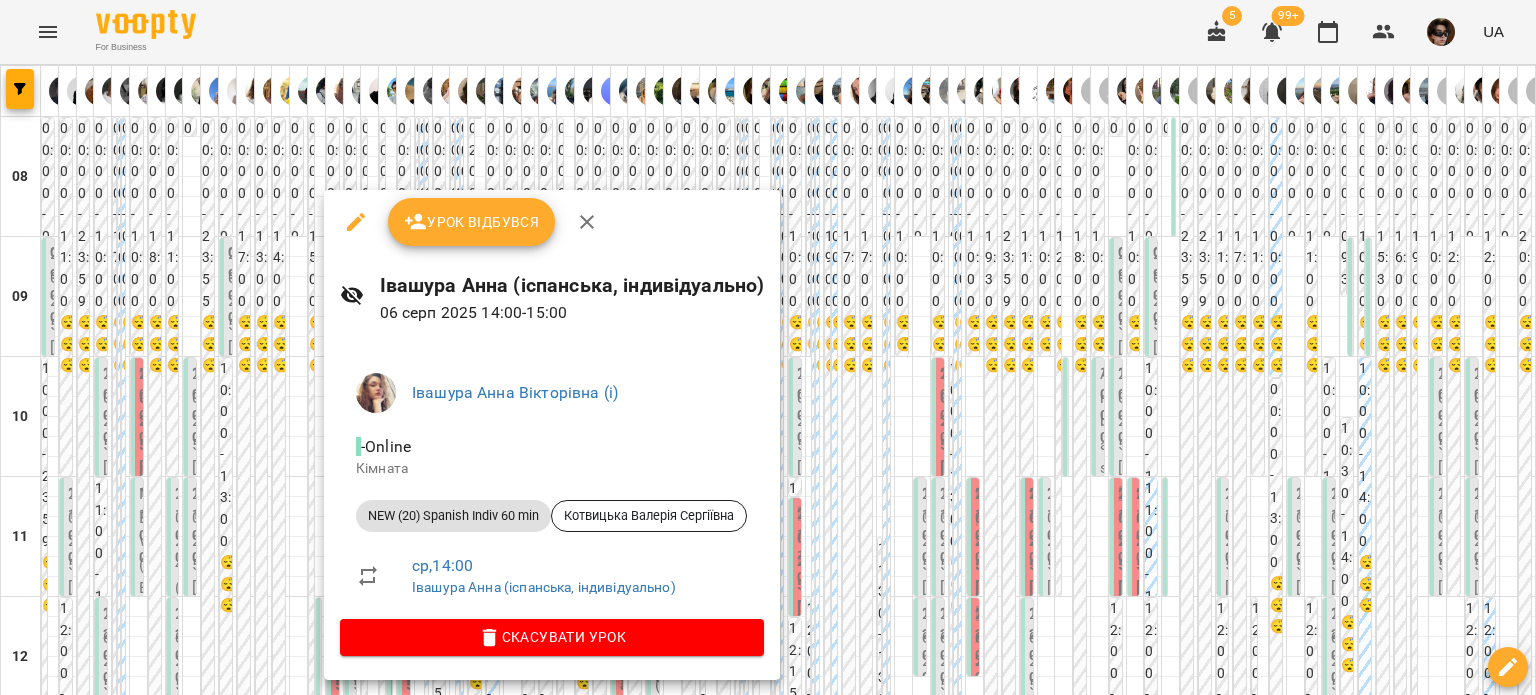 click at bounding box center [768, 347] 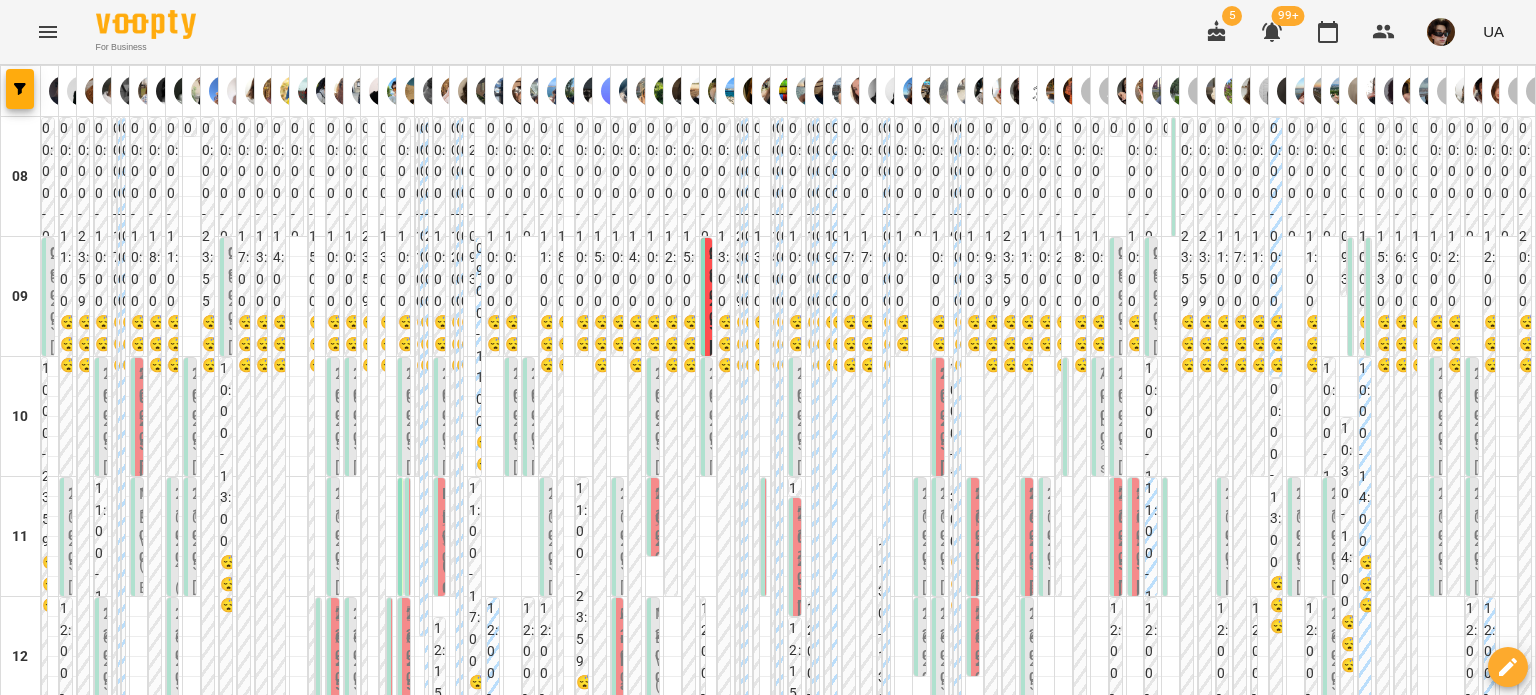 click on "14:00 NEW (20) Spanish Indiv 60 min - Котвицька Валерія Сергіївна" at bounding box center [333, 1396] 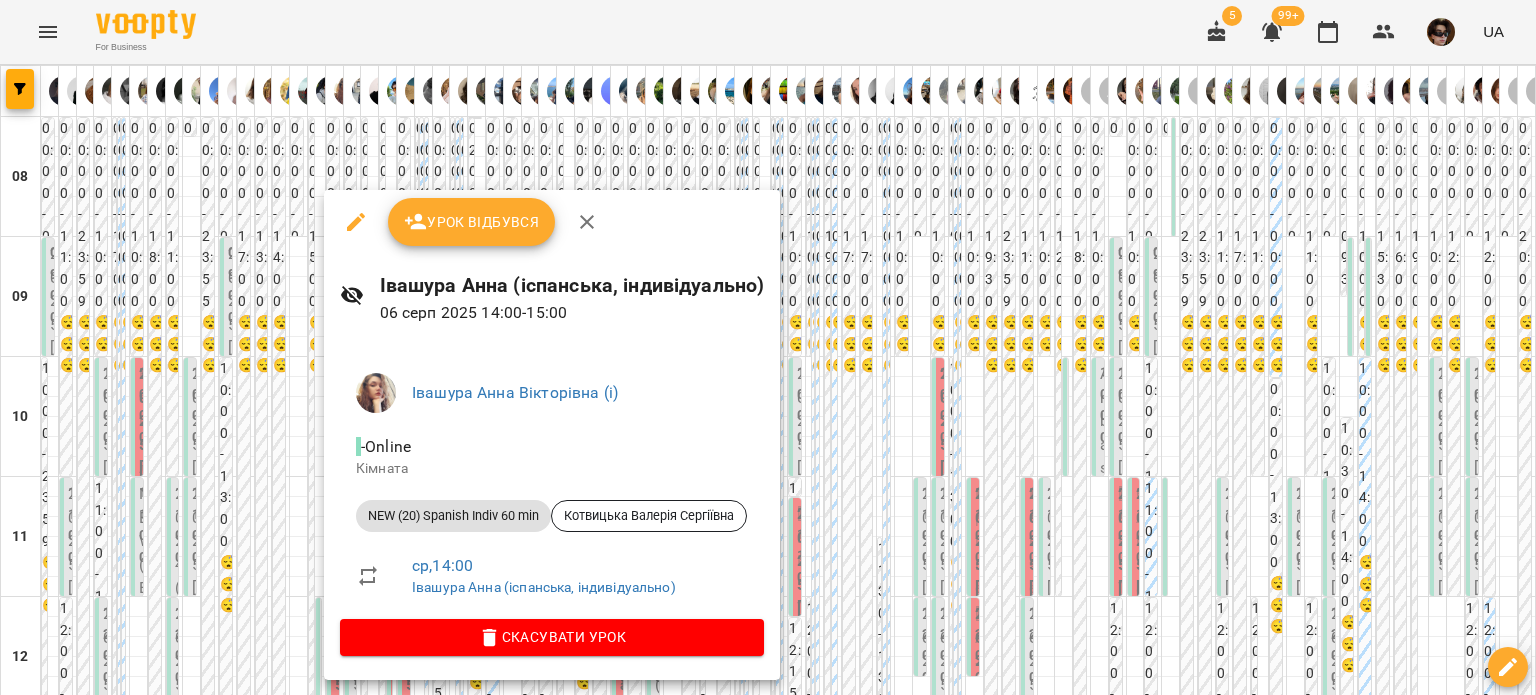 click at bounding box center (768, 347) 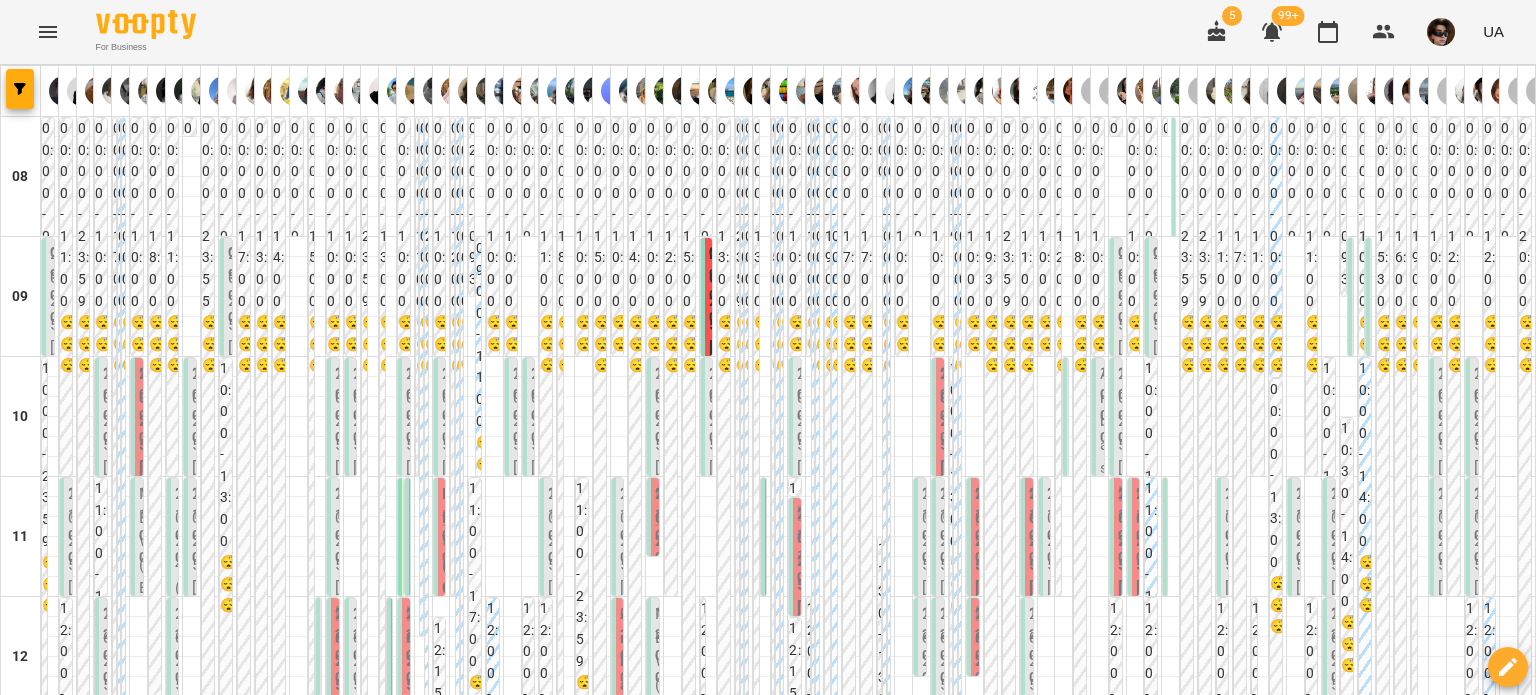 click on "14:00 2025 [8] Spanish Indiv 45 min - Поник Інна" at bounding box center (571, 1219) 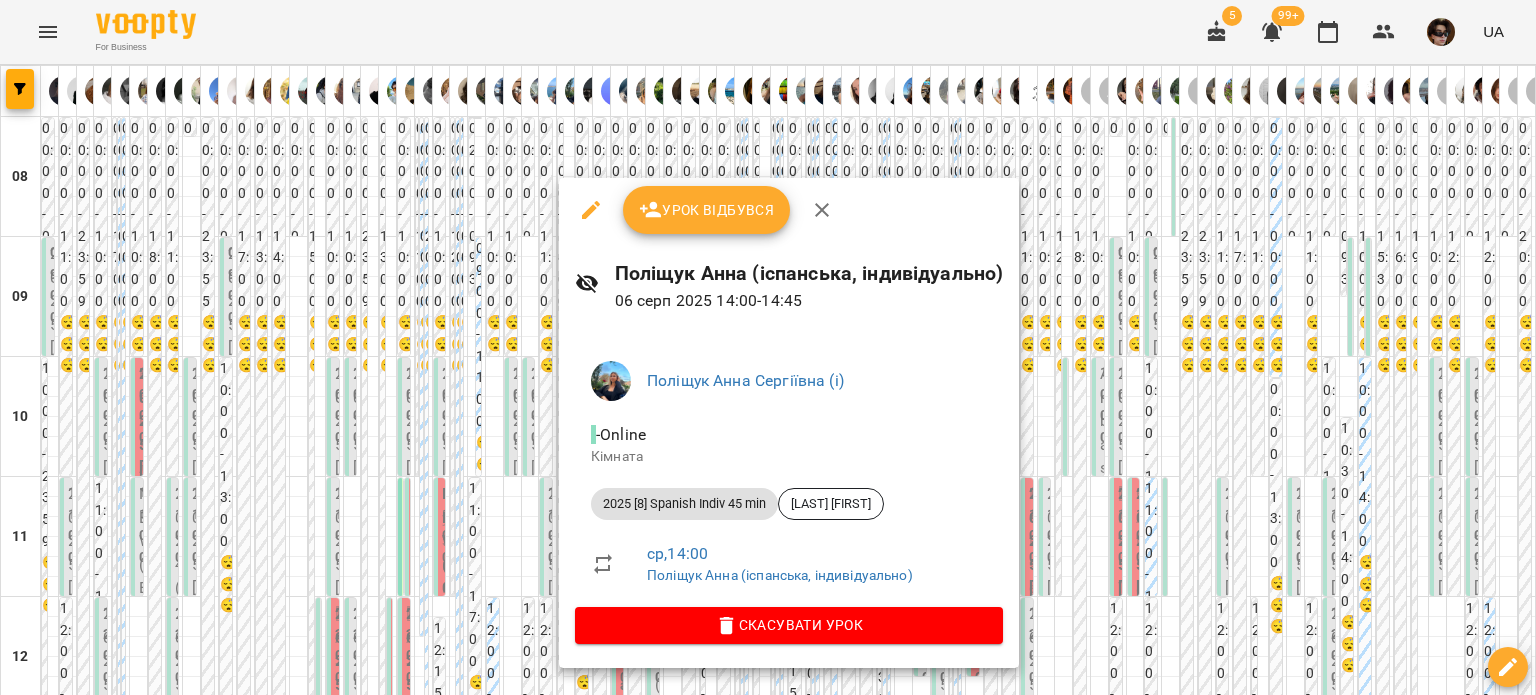 click at bounding box center [768, 347] 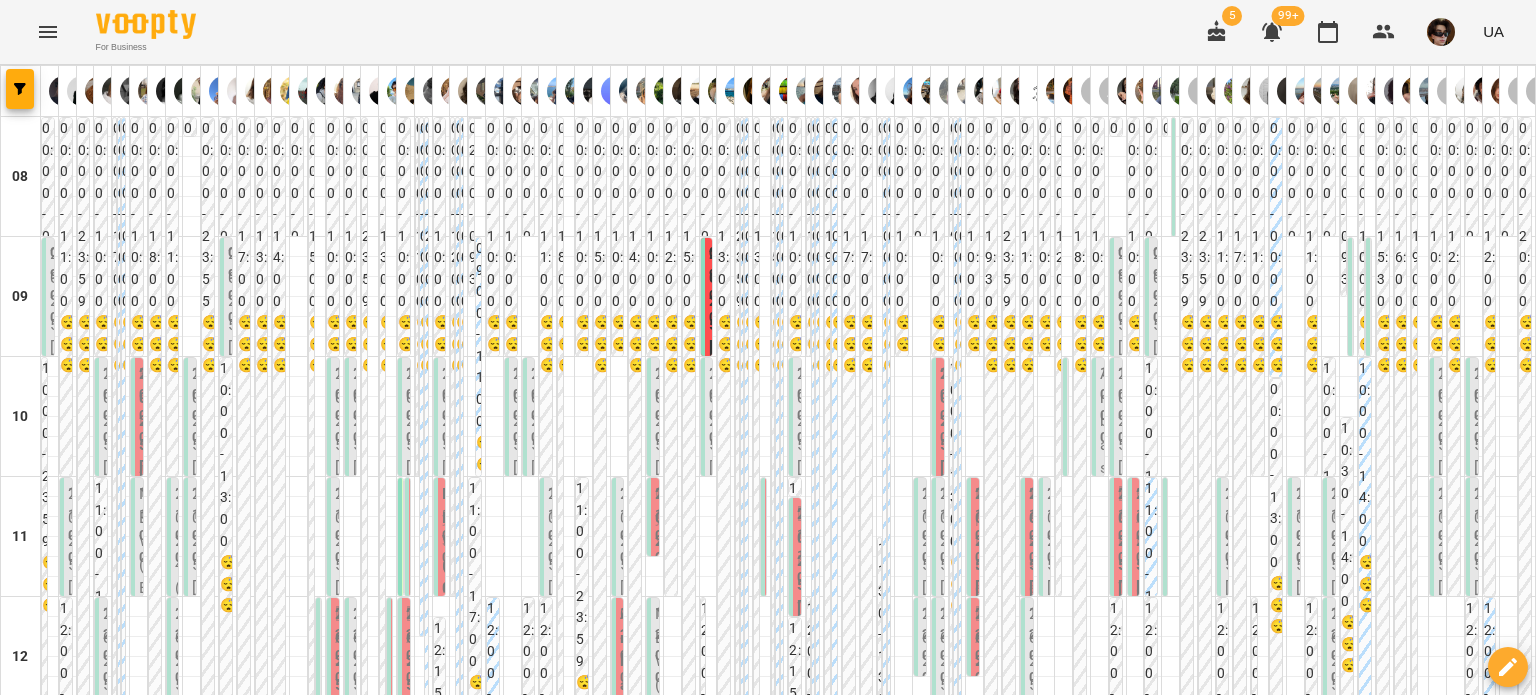 click on "14:00 2025 [8] Polish Indiv 60 min - Пароконна Олександра" at bounding box center (635, 1207) 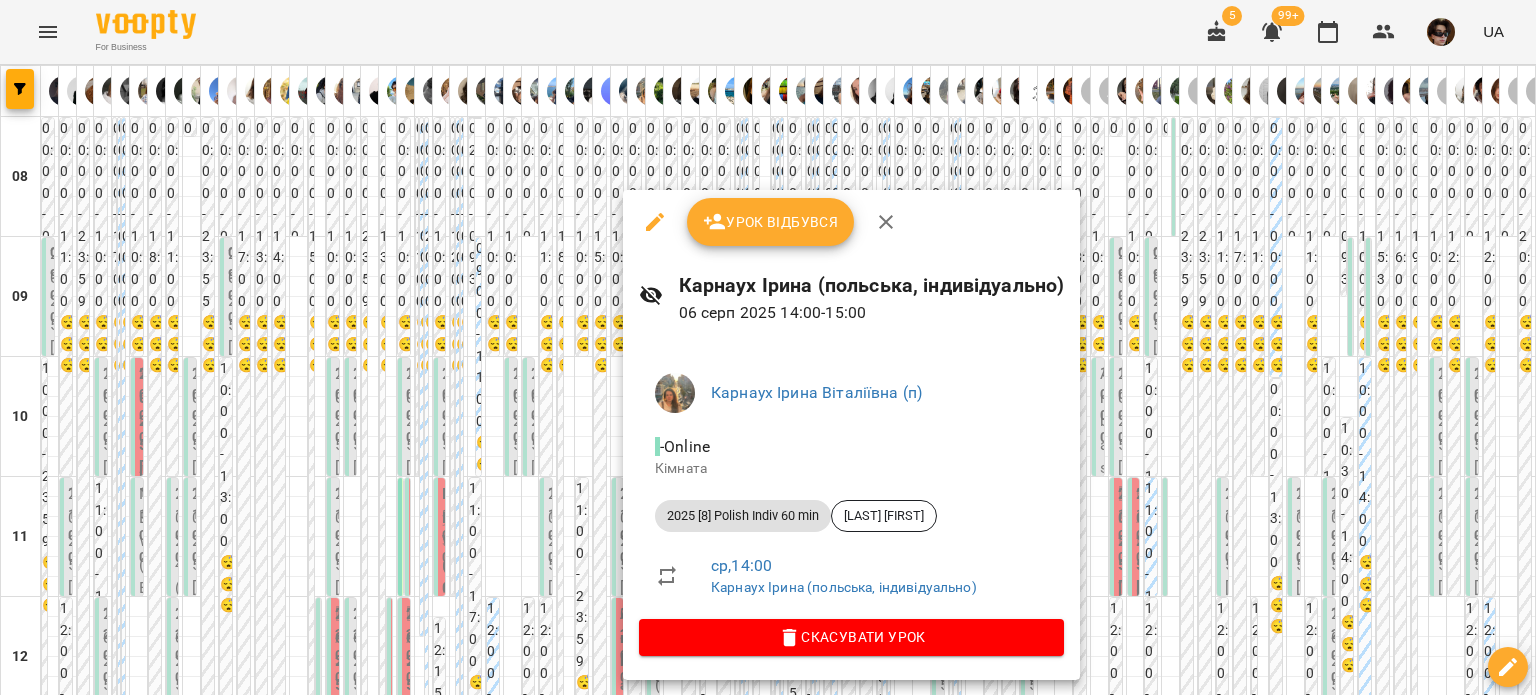 click at bounding box center (768, 347) 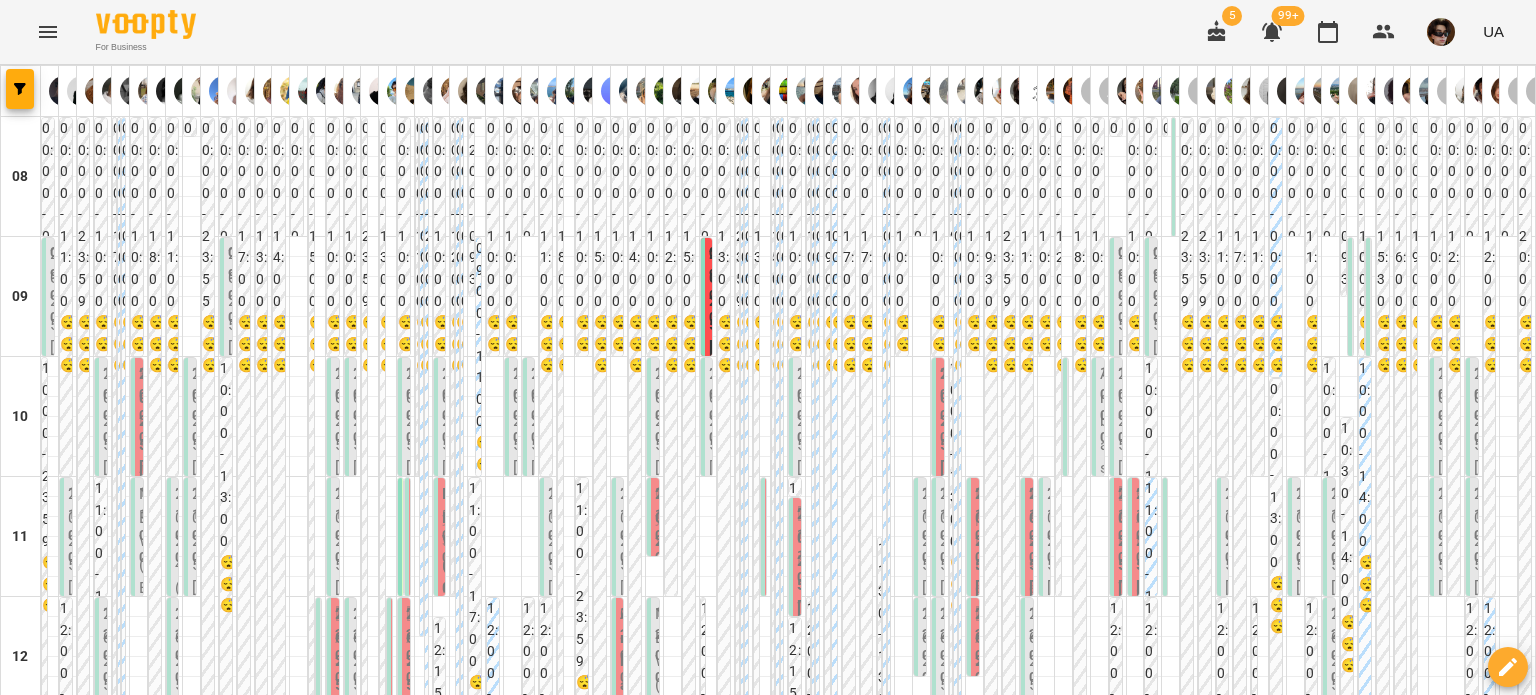 click on "14:00 2025 [20] English Indiv 60 min - Тетяна Ткаченко" at bounding box center [653, 1278] 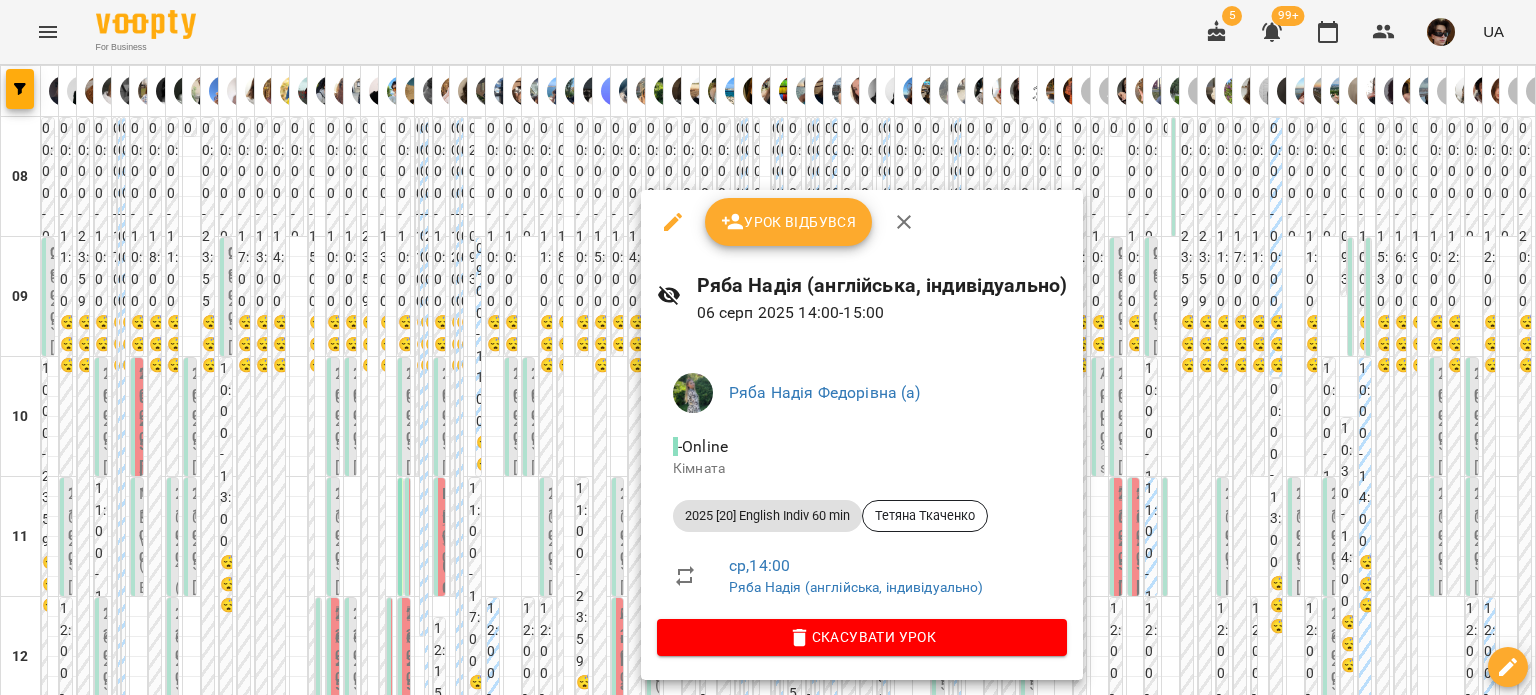 click at bounding box center [768, 347] 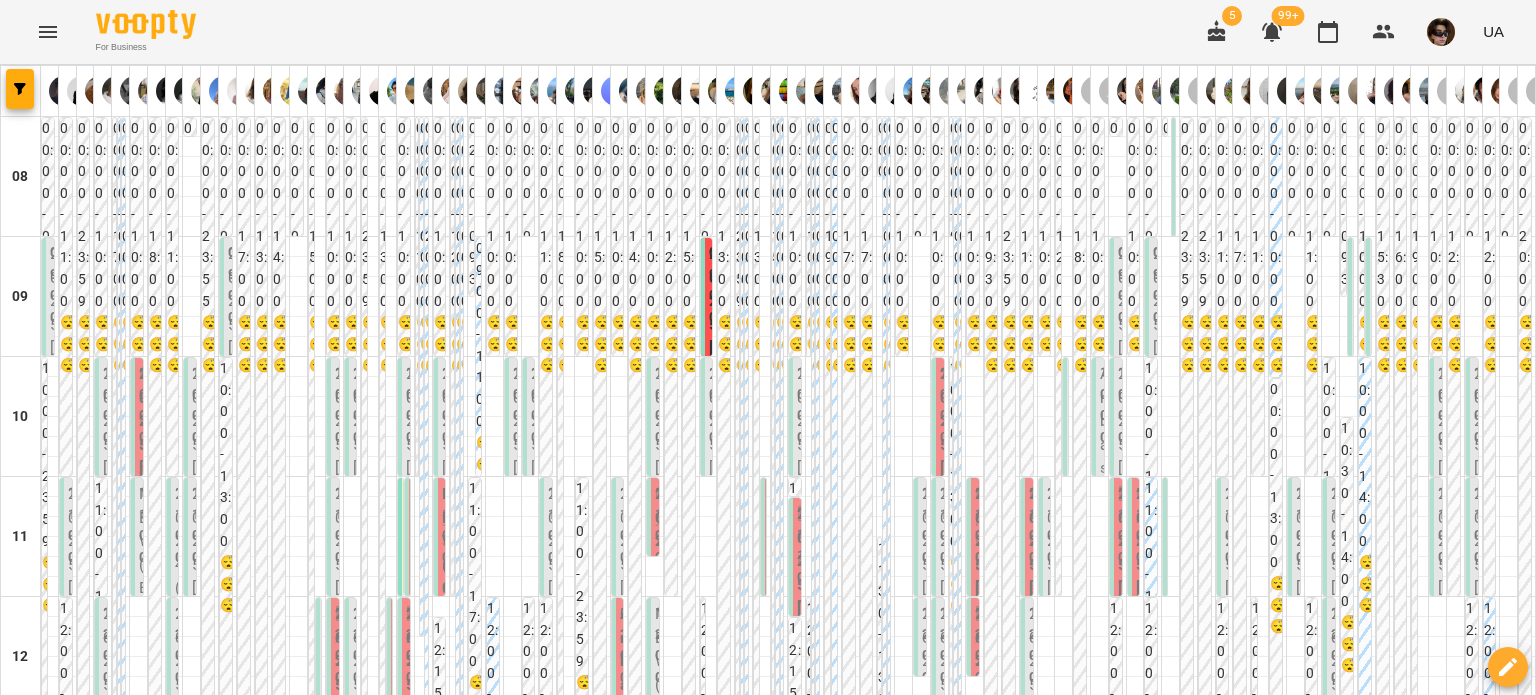 click on "14:00" at bounding box center [679, 885] 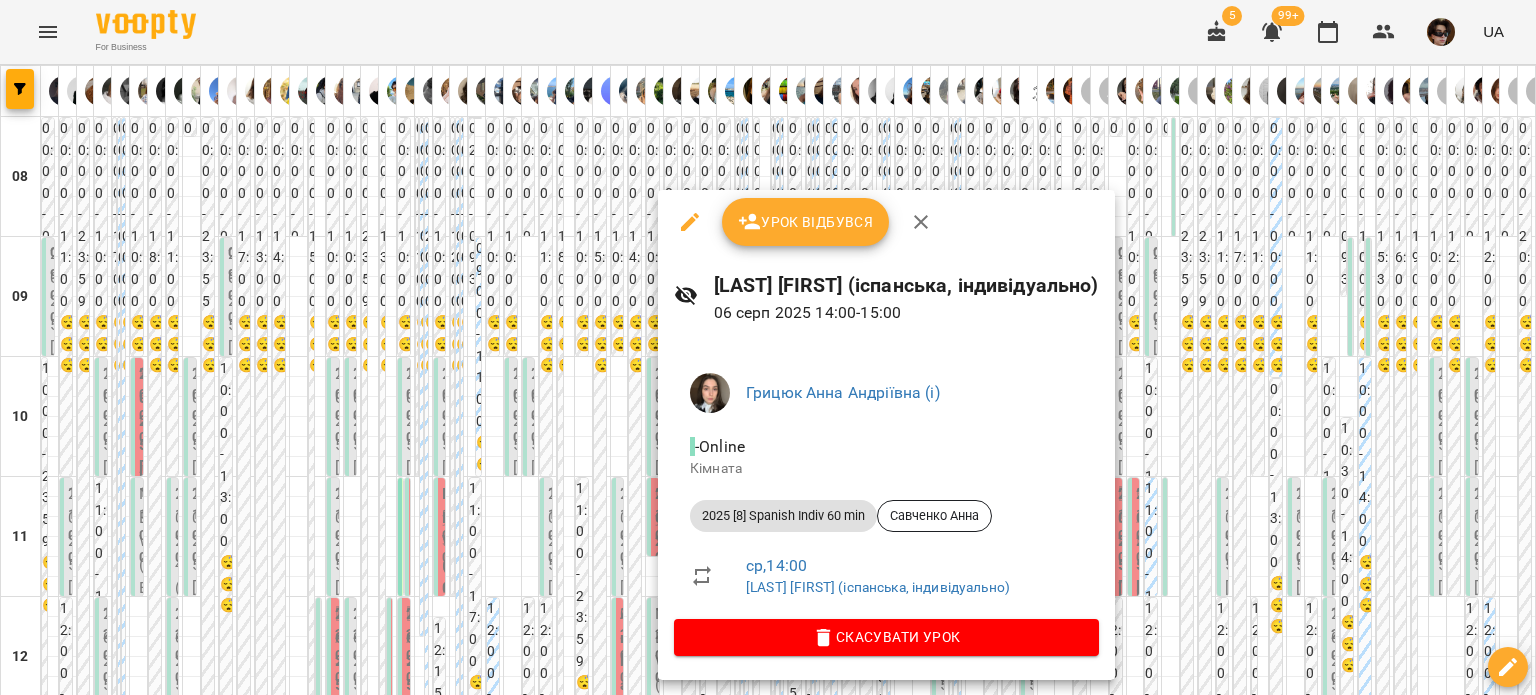 click at bounding box center [768, 347] 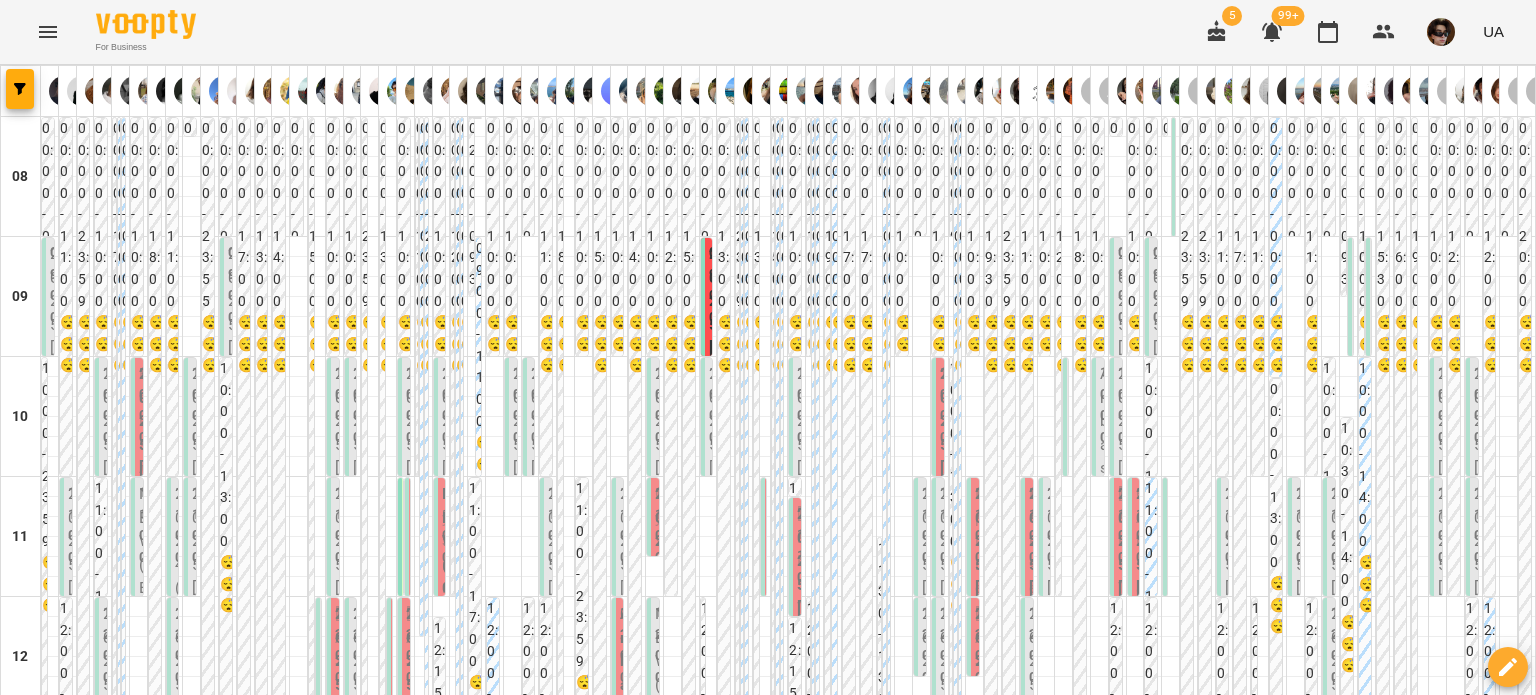 click on "14:00" at bounding box center (981, 885) 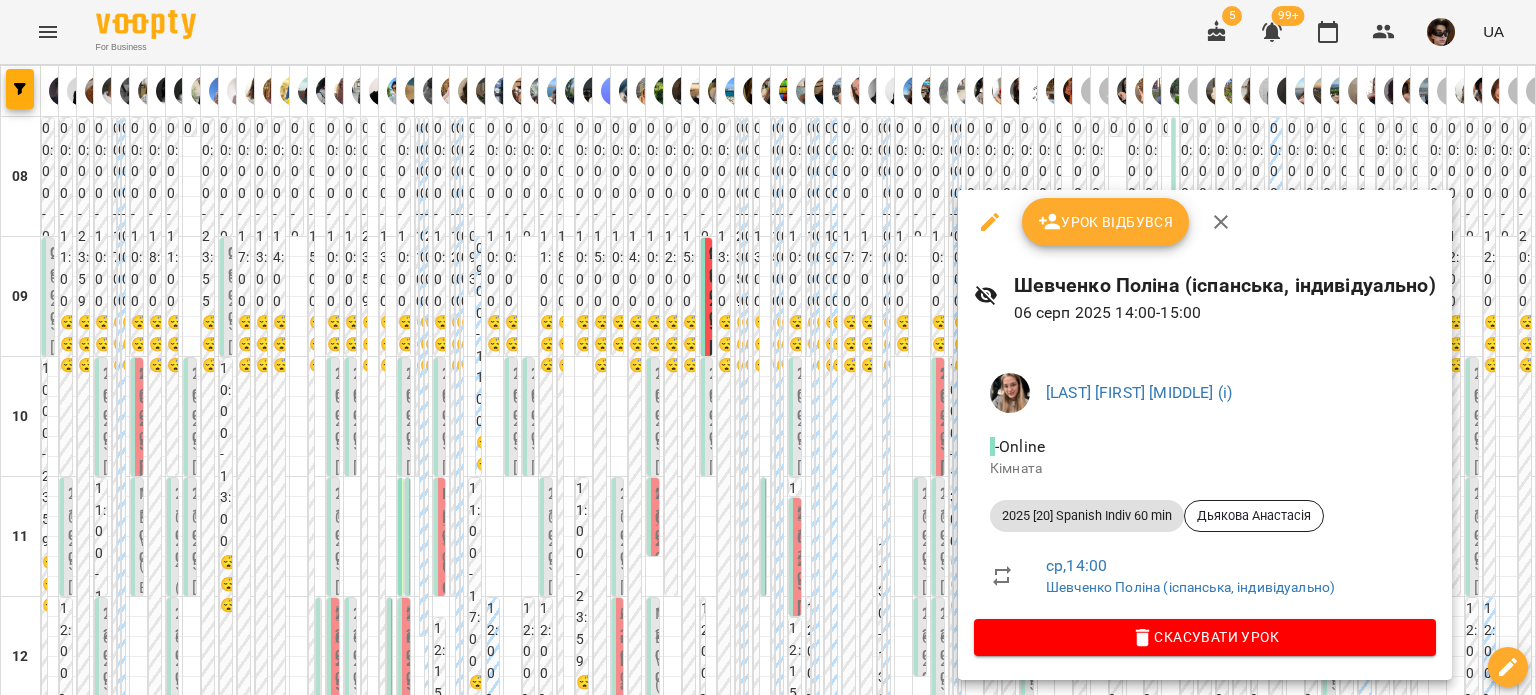 click at bounding box center [768, 347] 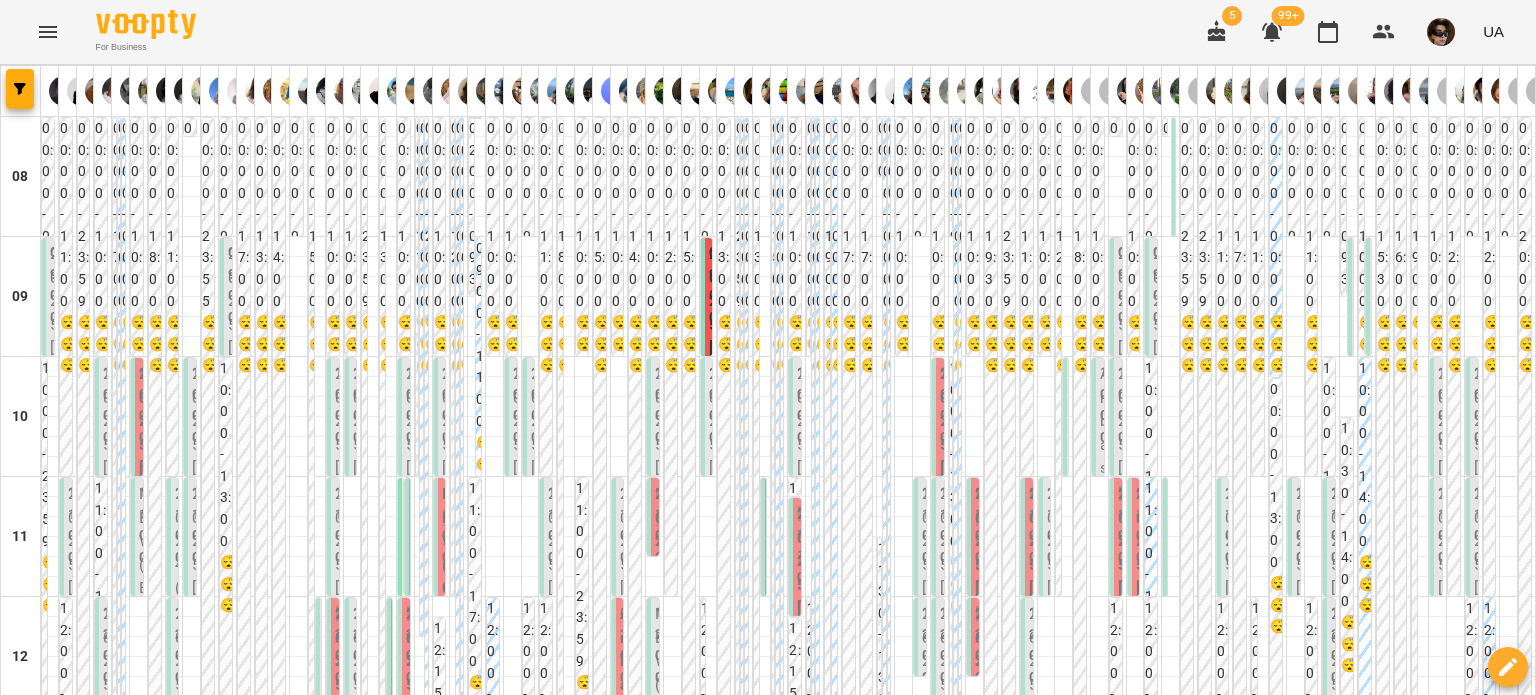 click on "14:00 2025 [20] Spanish Indiv 60 min - Дьякова Анастасія" at bounding box center (973, 1302) 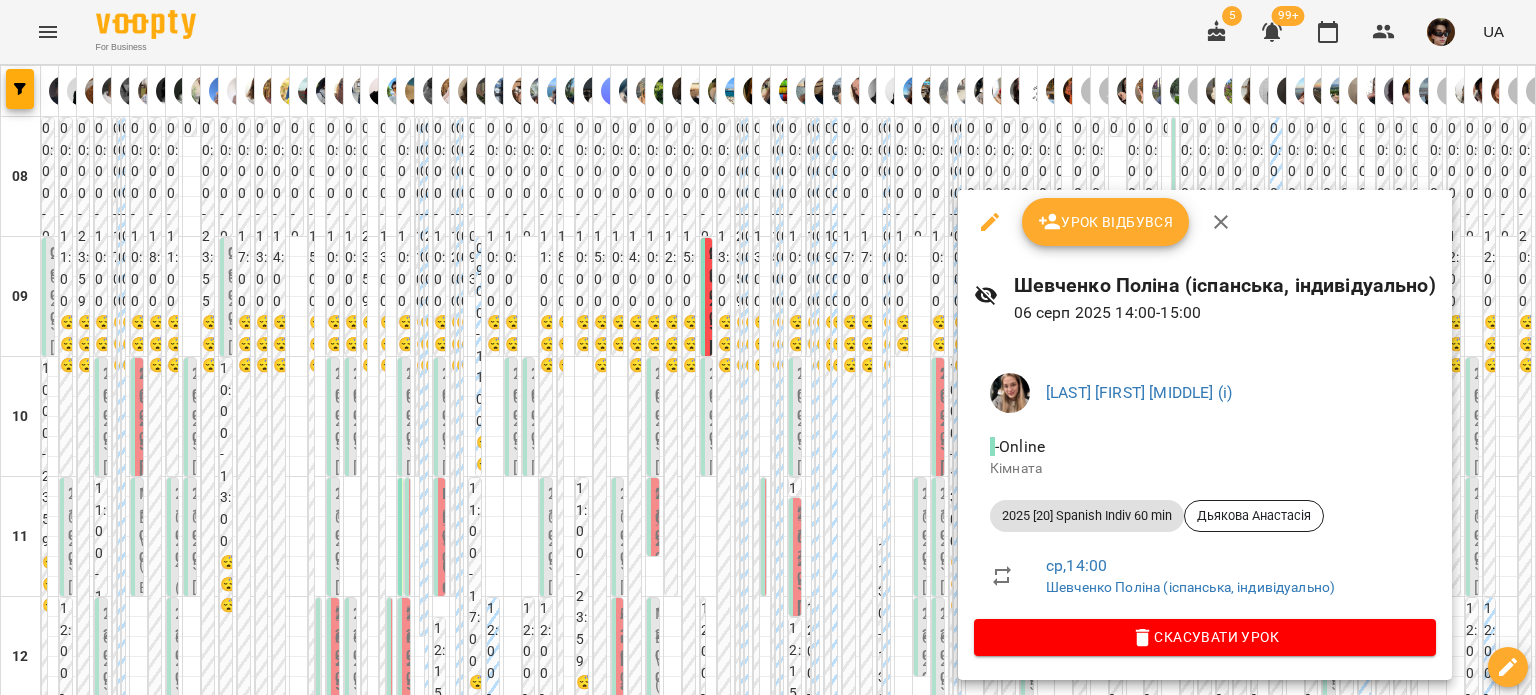 click at bounding box center (768, 347) 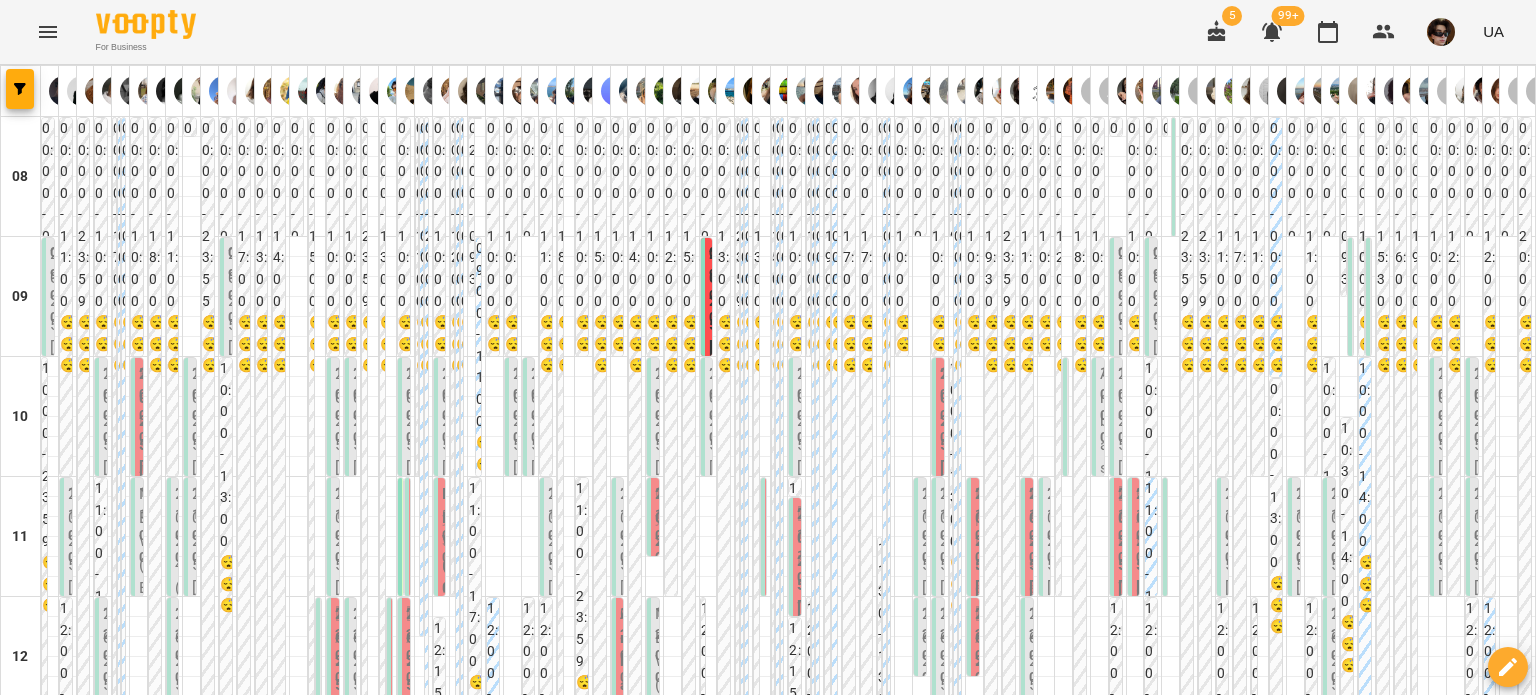 click at bounding box center (1159, 916) 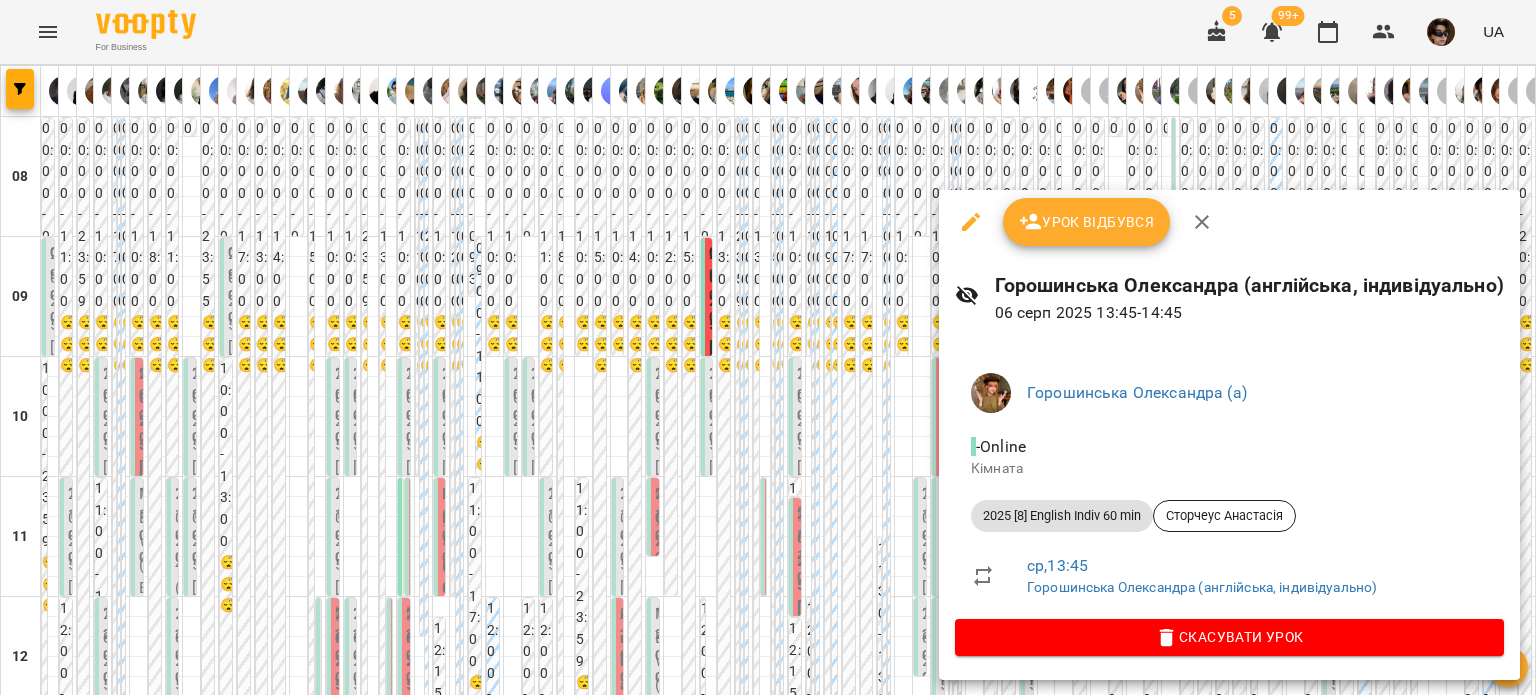 click at bounding box center [768, 347] 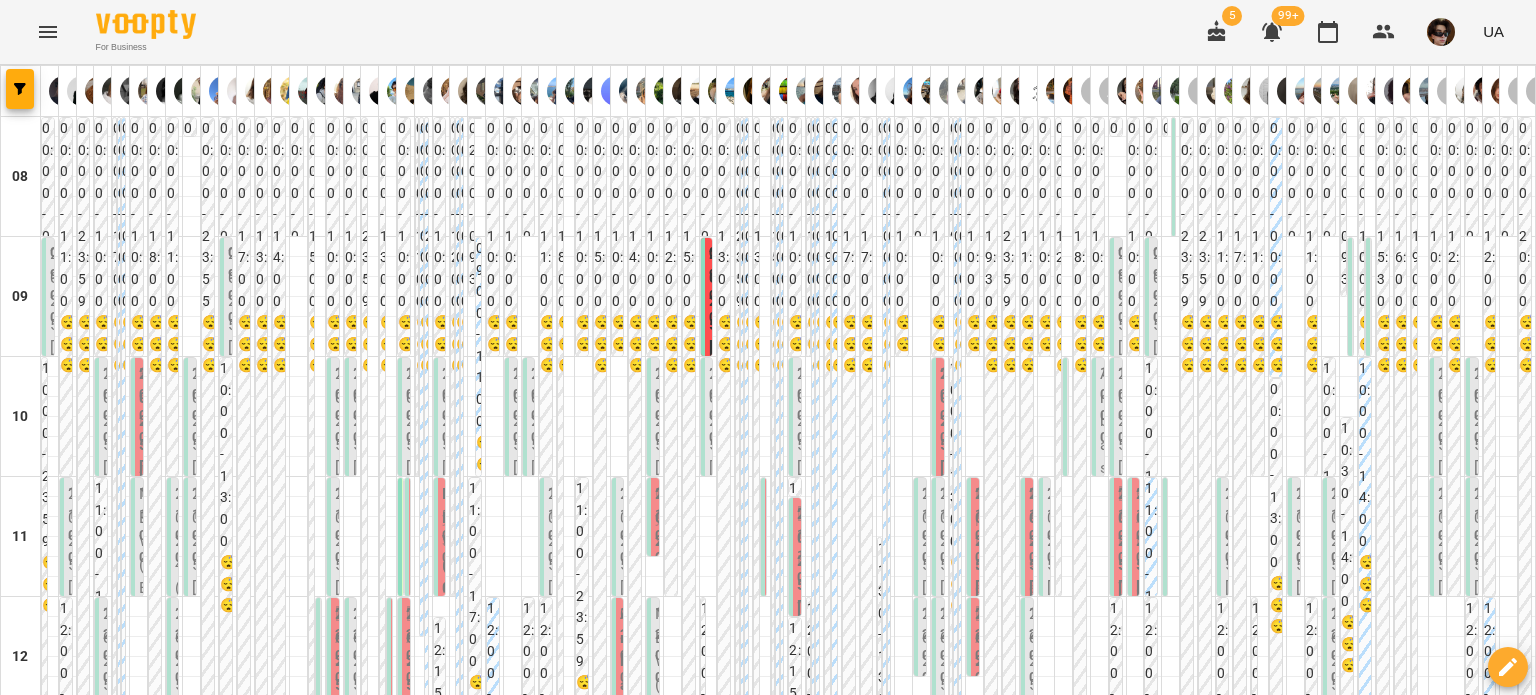 click on "14:00 Марія Картавець 2025 [8] English Indiv 60 min" at bounding box center (1169, 1101) 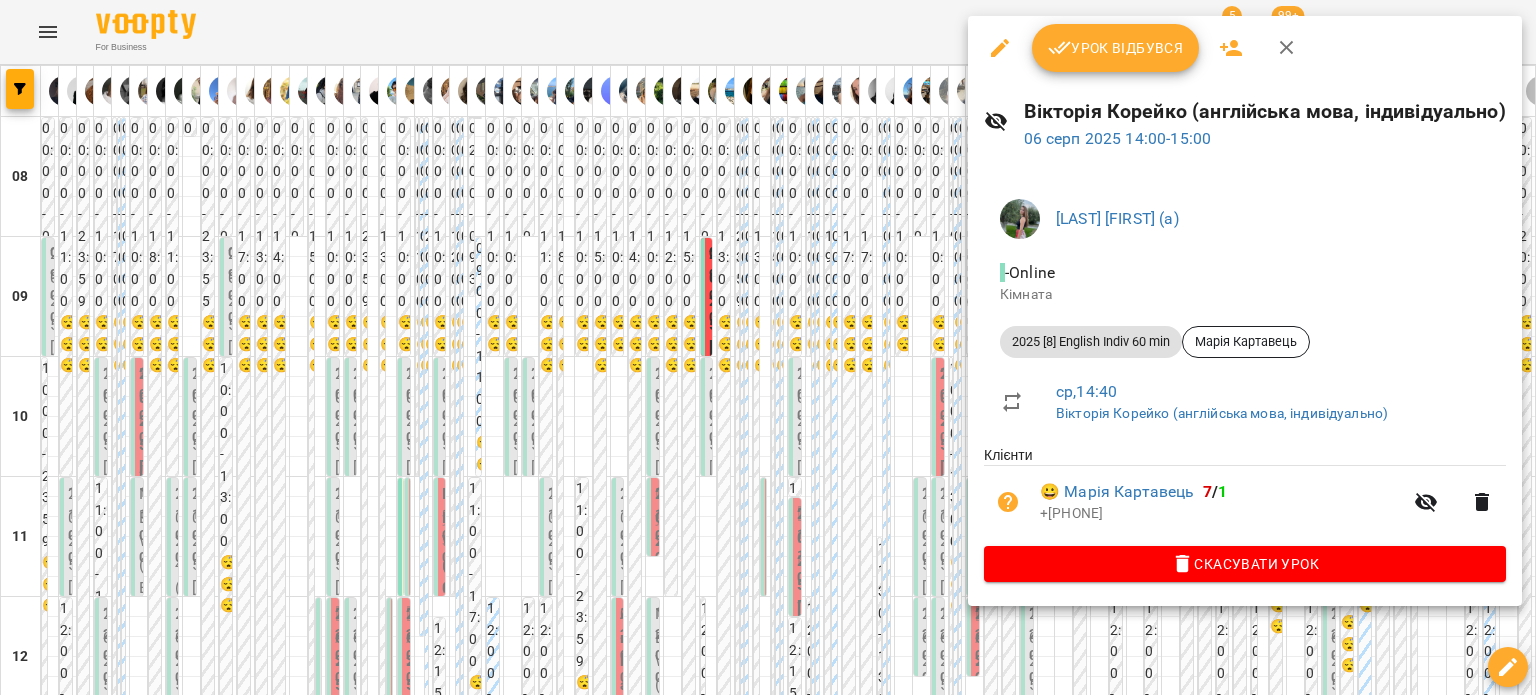 click at bounding box center [768, 347] 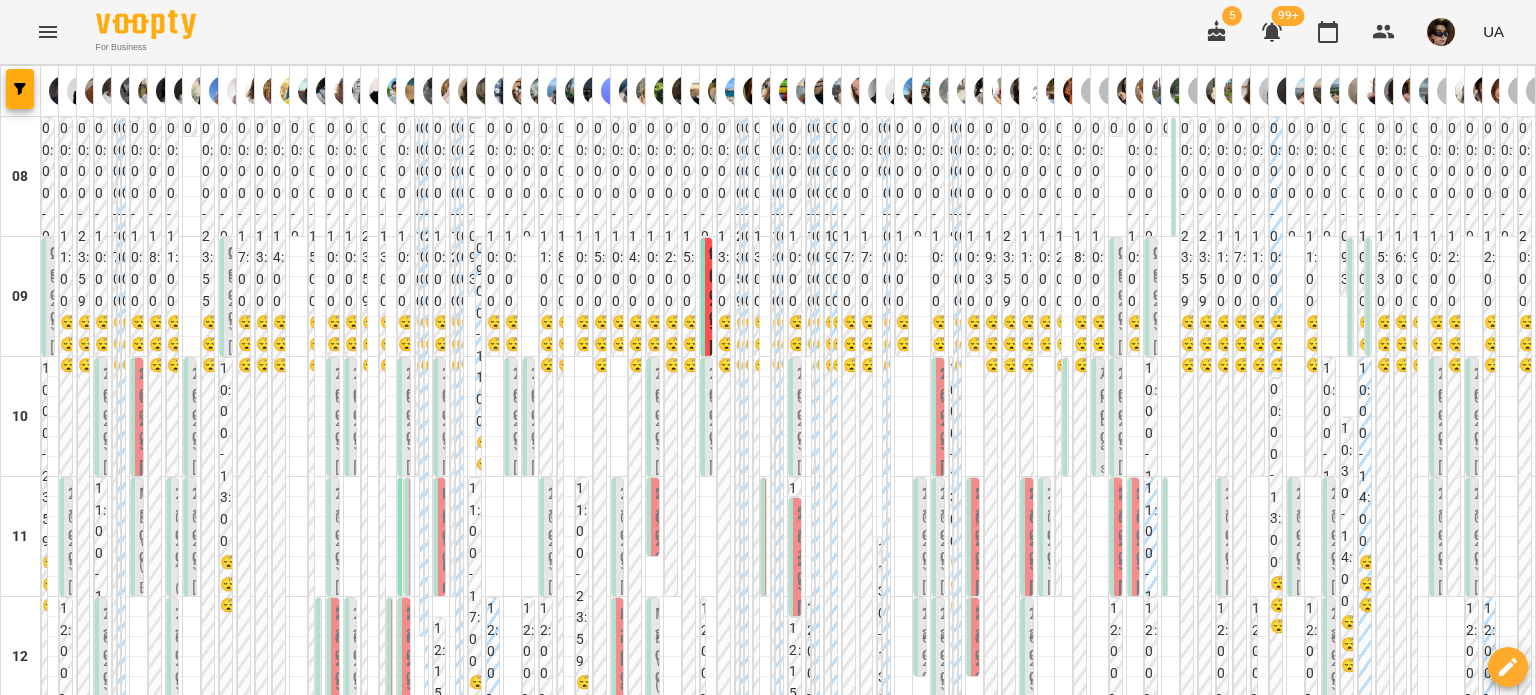 click on "14:00 2025 [8] German Indiv 60 min - Софія Сенаторова" at bounding box center (1347, 1266) 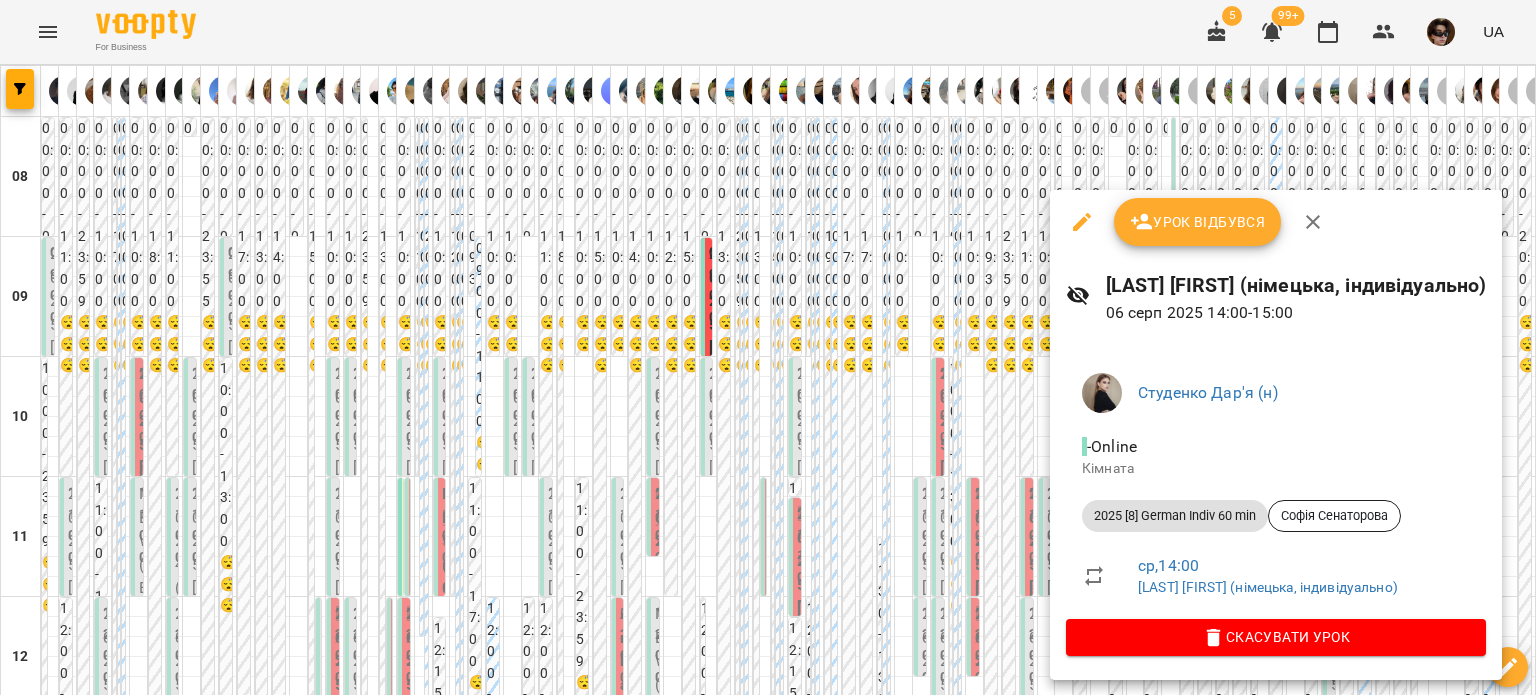 click at bounding box center [768, 347] 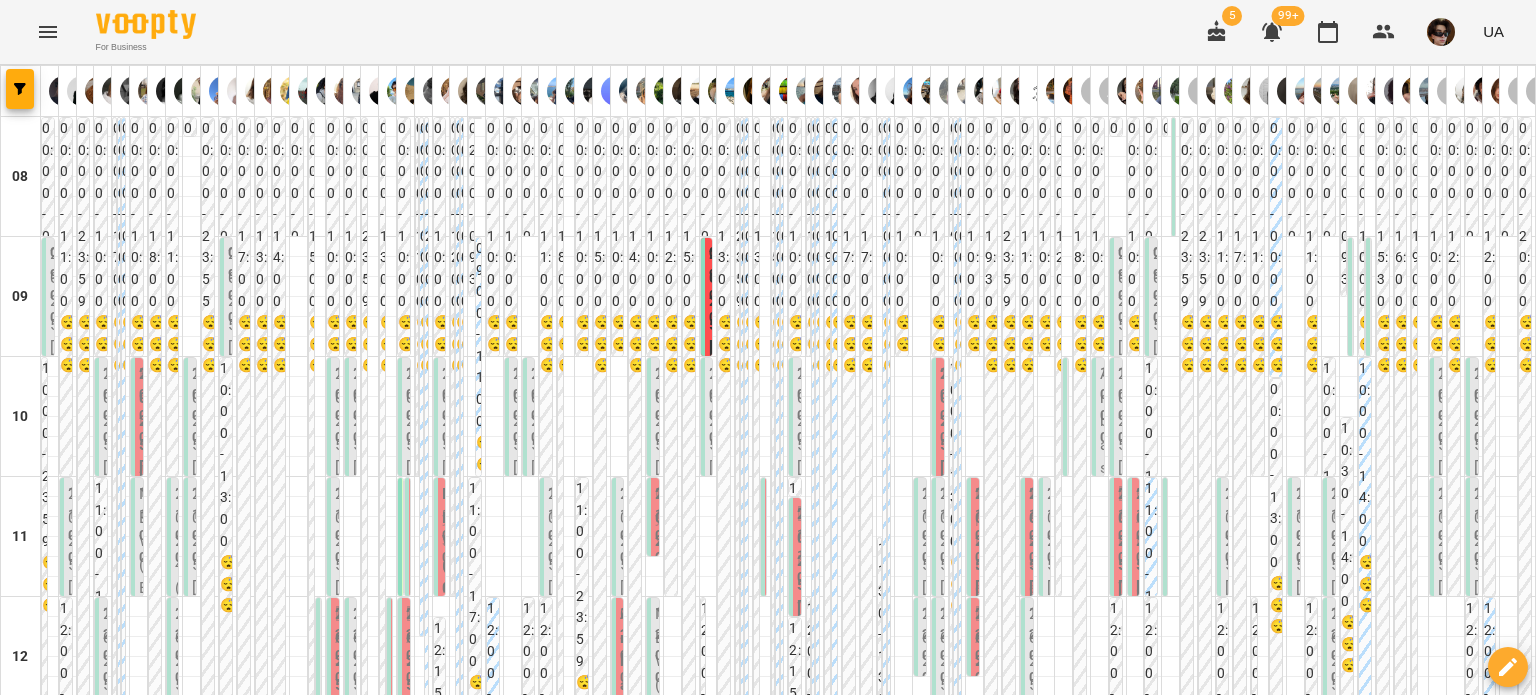 click at bounding box center (1390, 956) 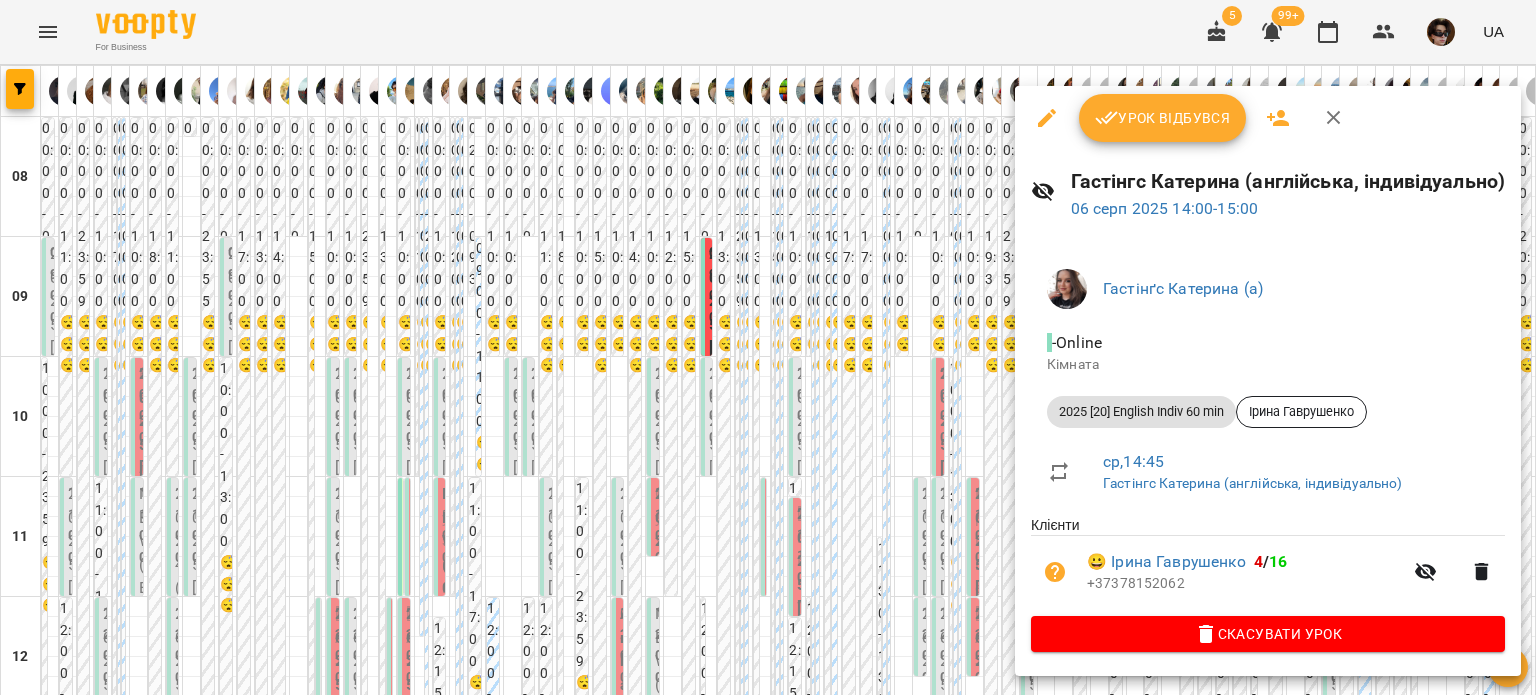 click at bounding box center [768, 347] 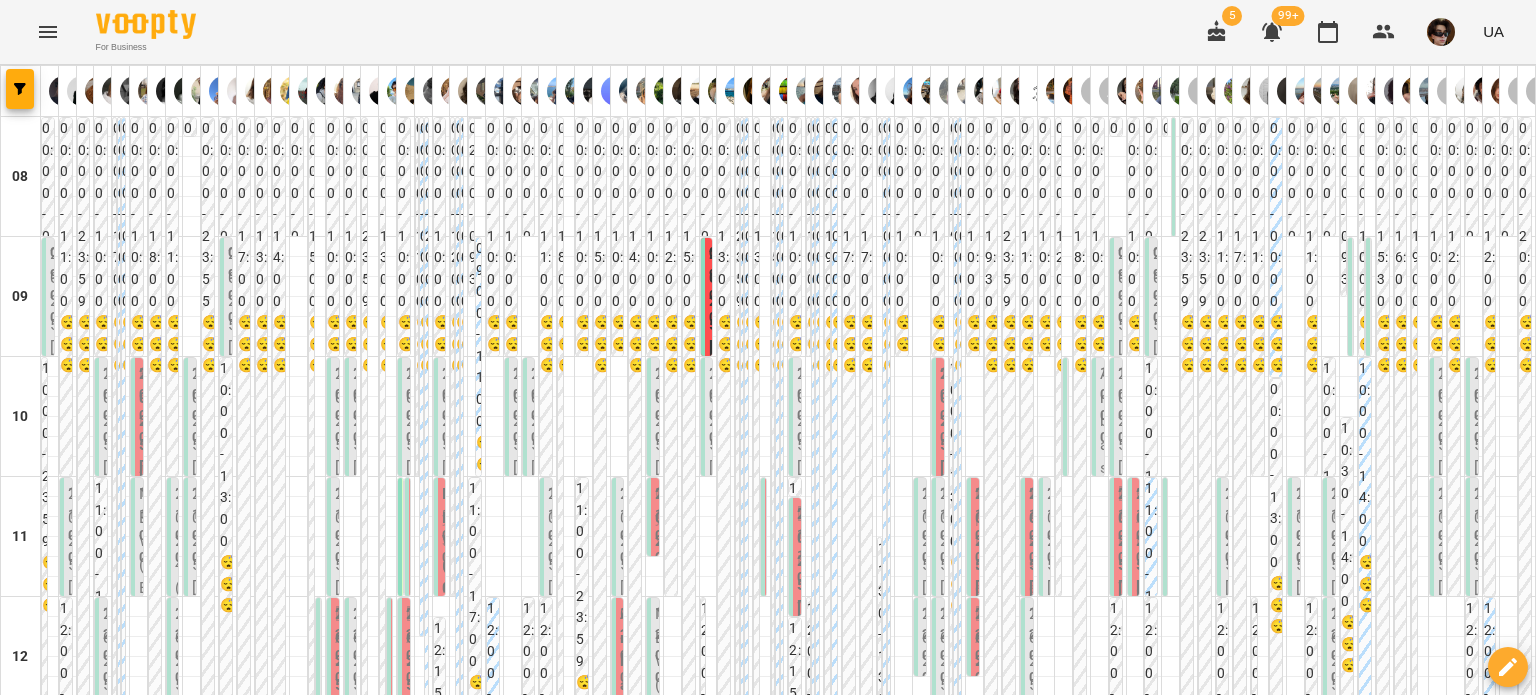 click on "14:00 2025 [20] English Indiv 60 min - Бєляєва Дар'я" at bounding box center [1454, 1231] 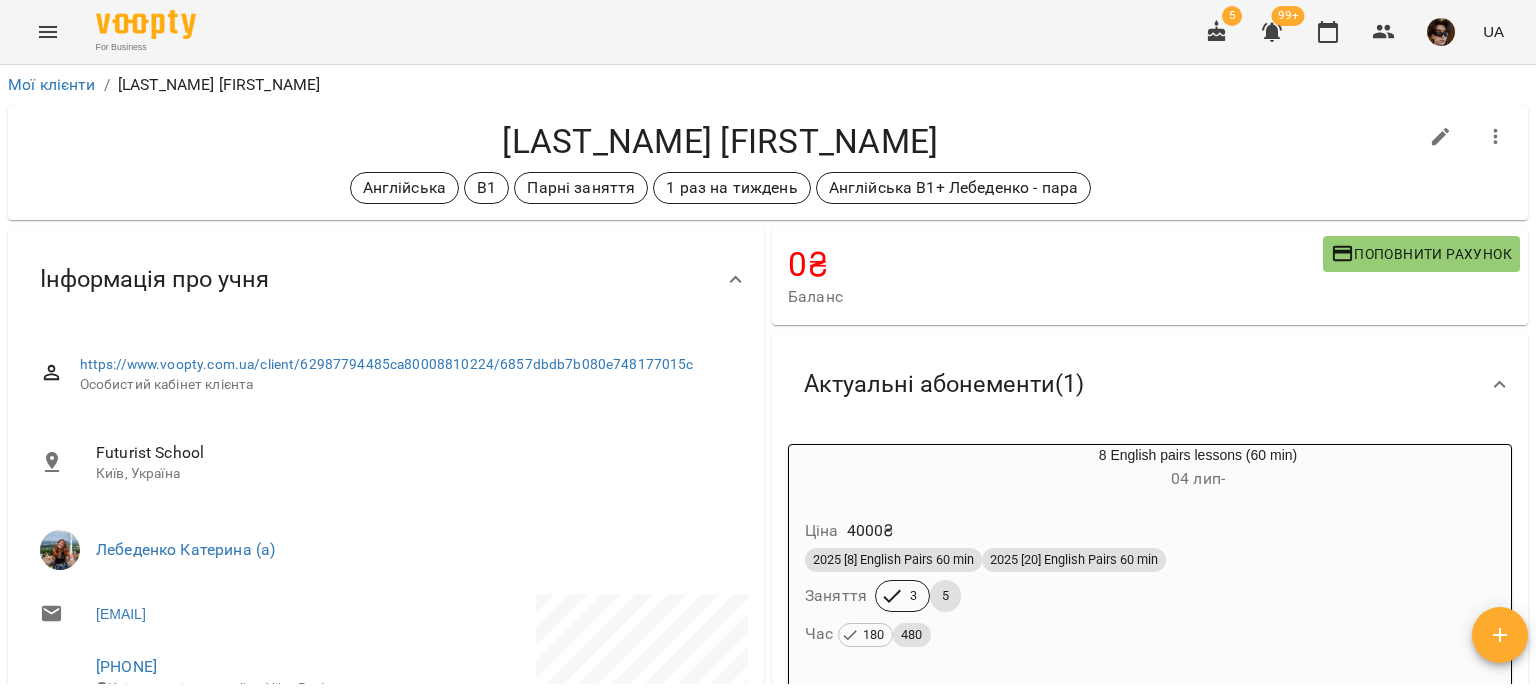 scroll, scrollTop: 0, scrollLeft: 0, axis: both 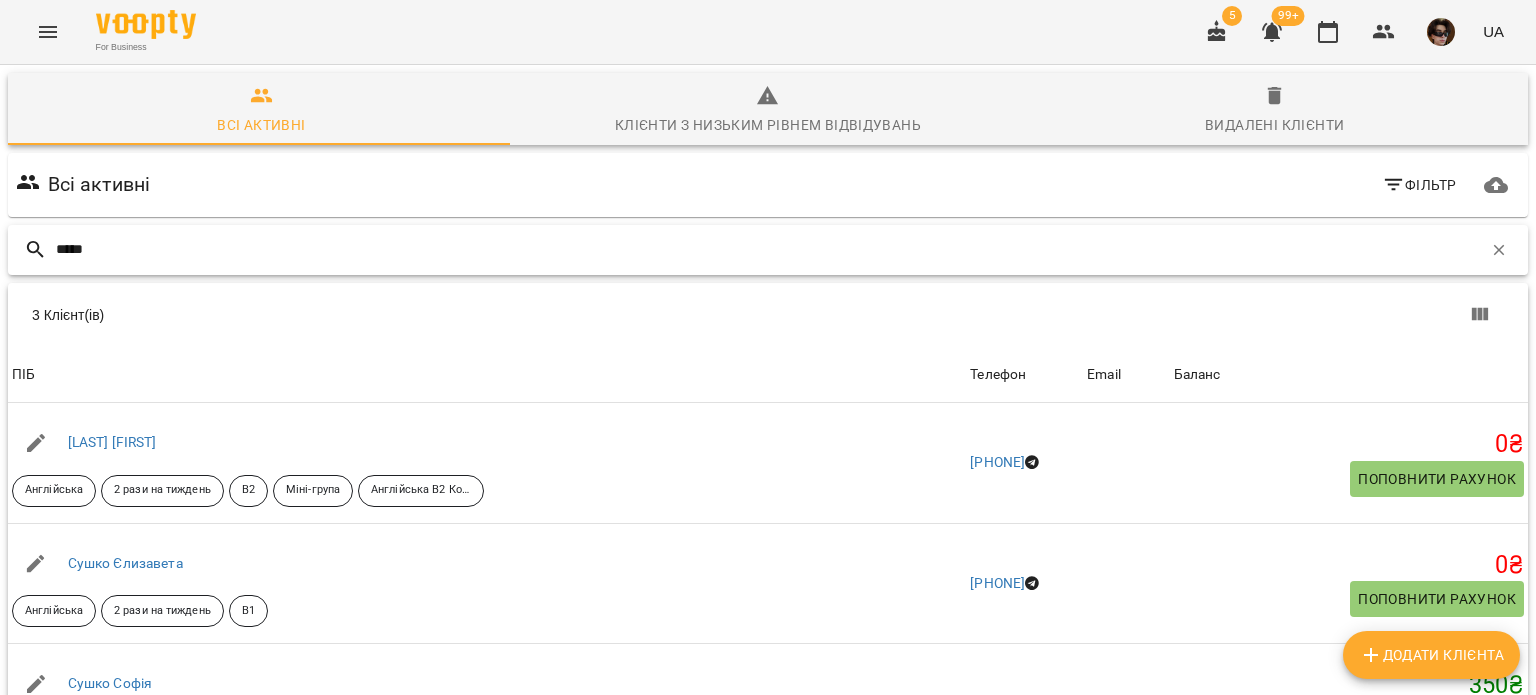 drag, startPoint x: 236, startPoint y: 243, endPoint x: 0, endPoint y: 239, distance: 236.03389 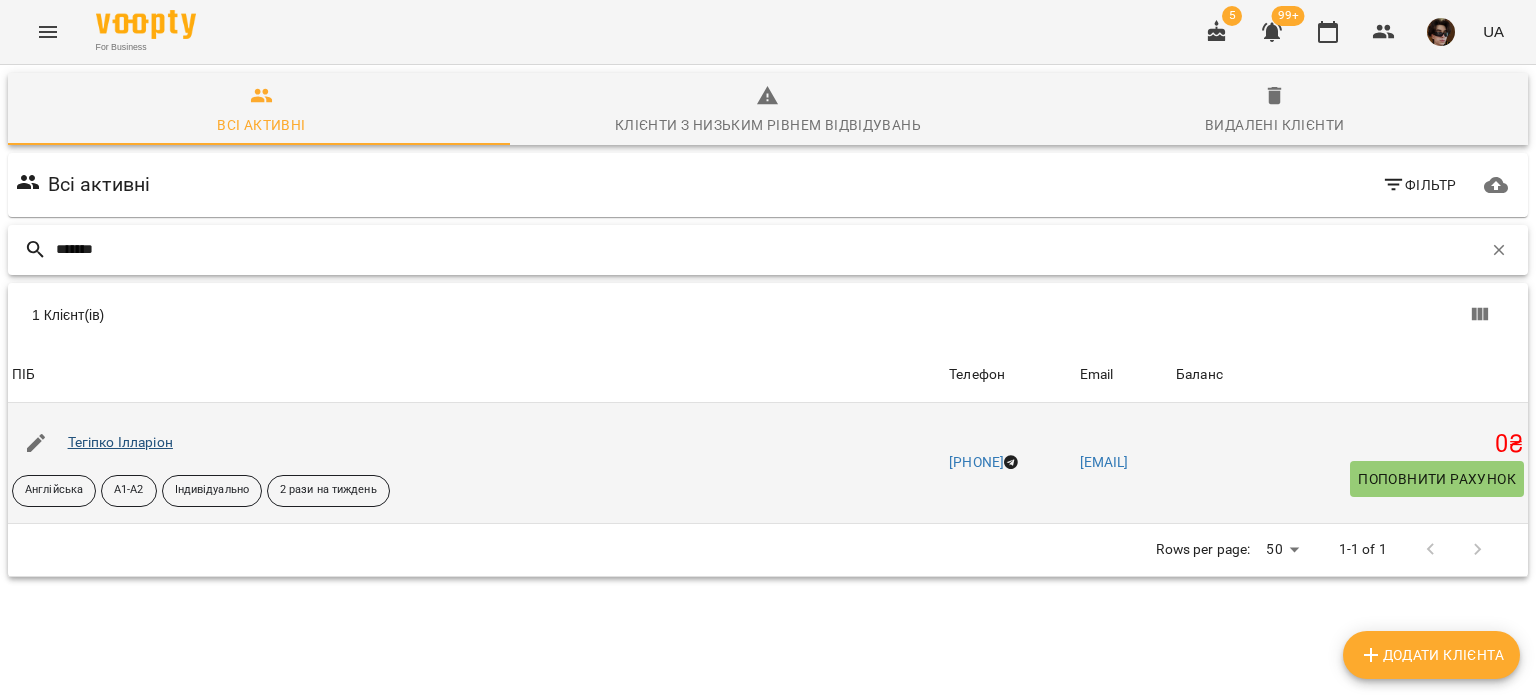 type on "*******" 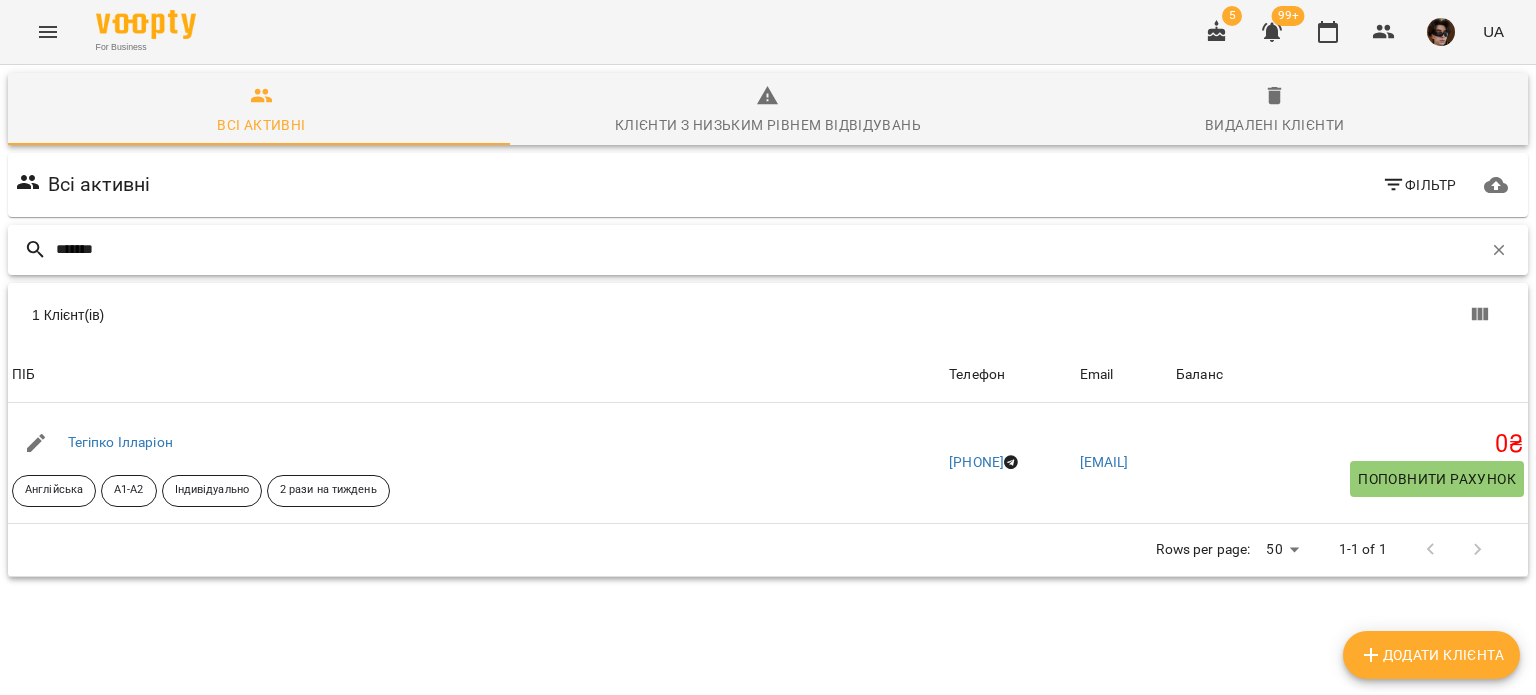 drag, startPoint x: 175, startPoint y: 257, endPoint x: 0, endPoint y: 151, distance: 204.59961 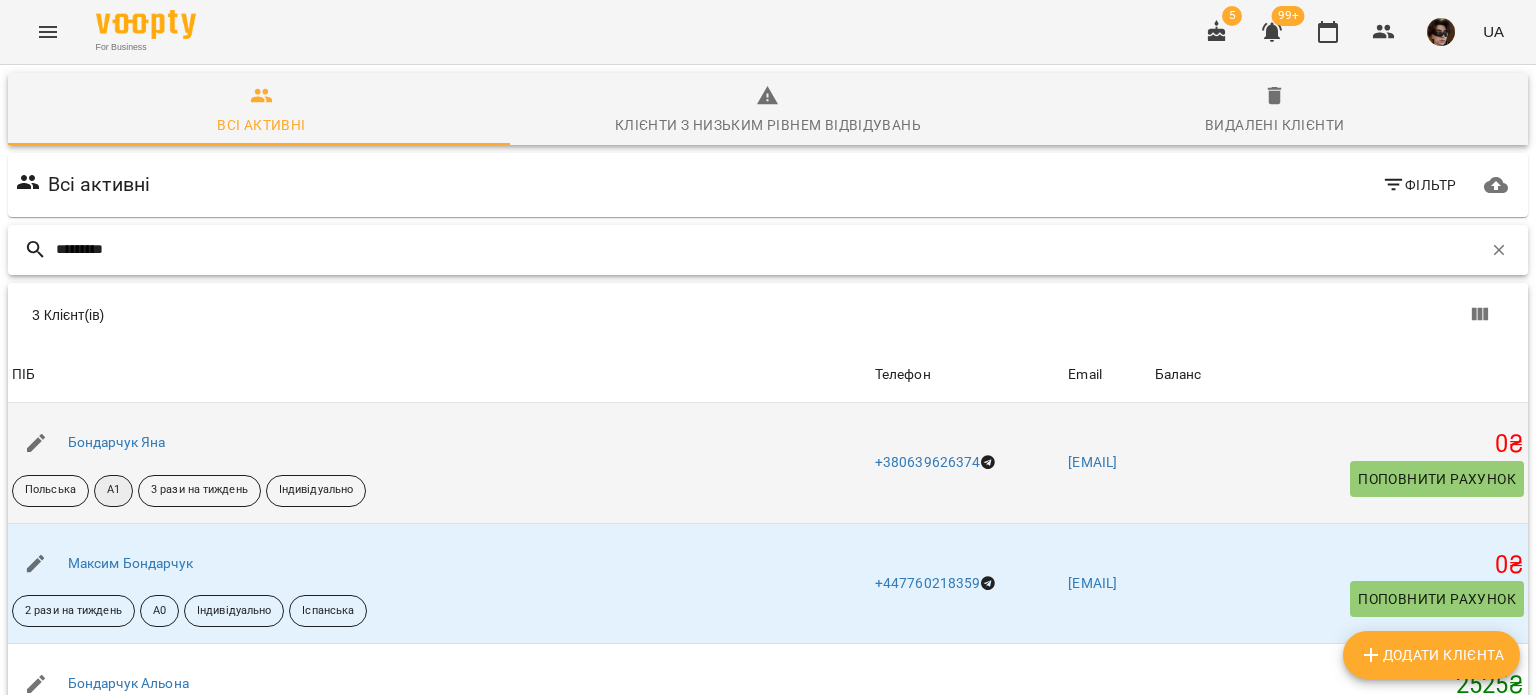 scroll, scrollTop: 143, scrollLeft: 0, axis: vertical 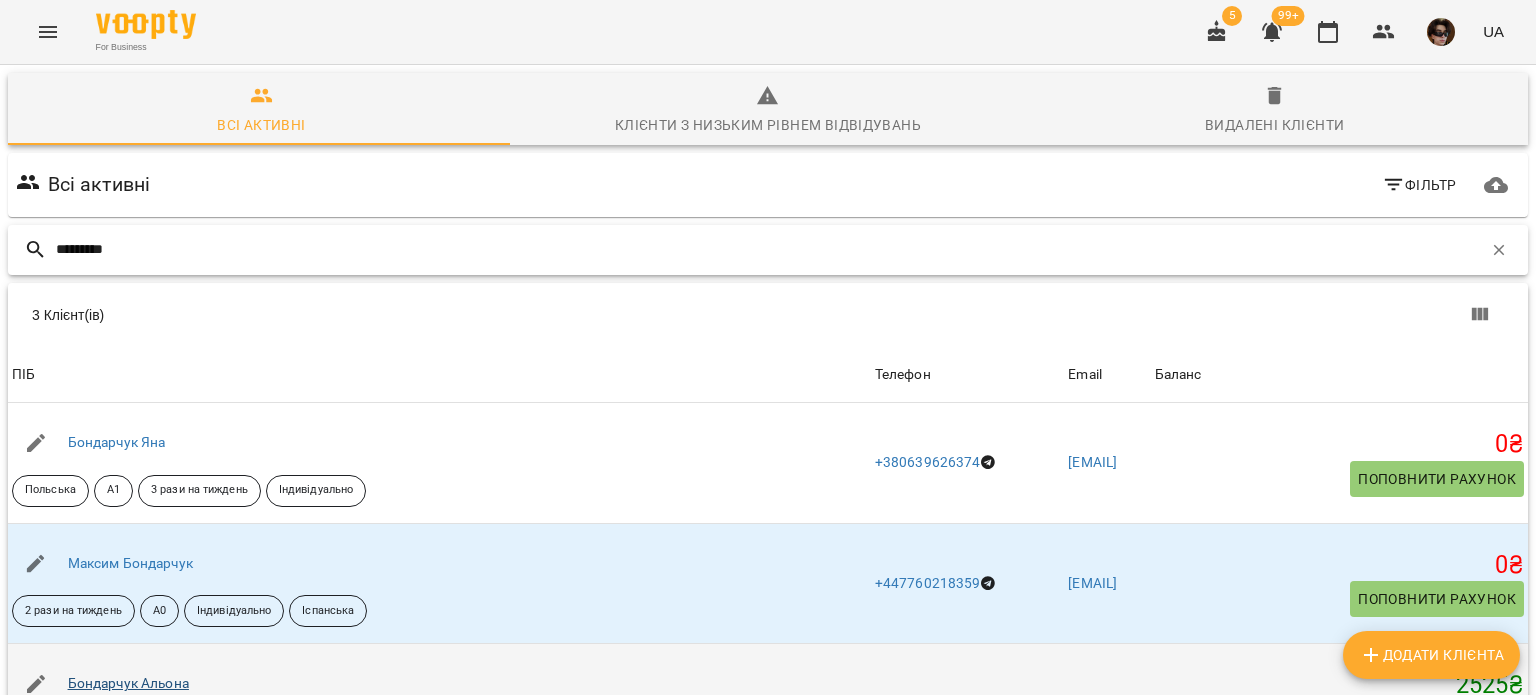 type on "*********" 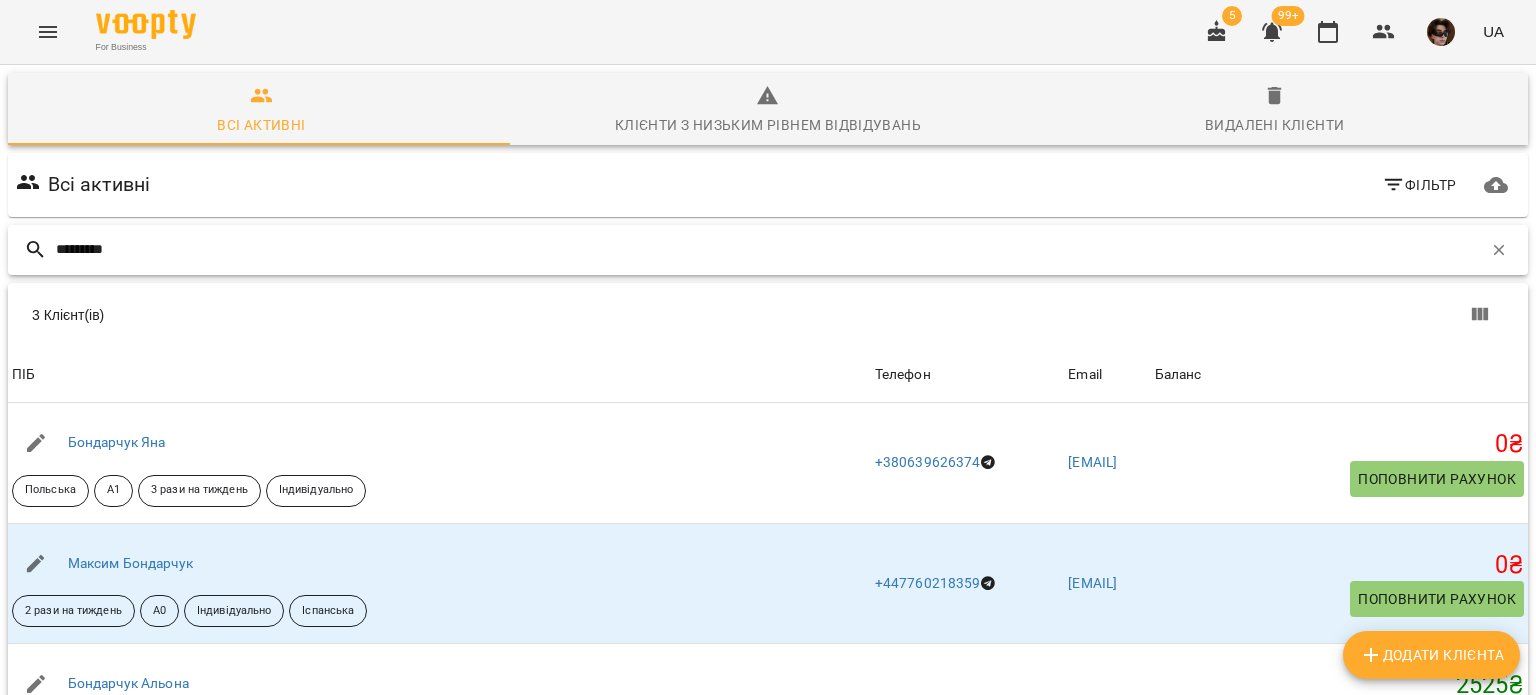 drag, startPoint x: 209, startPoint y: 117, endPoint x: 0, endPoint y: 24, distance: 228.7575 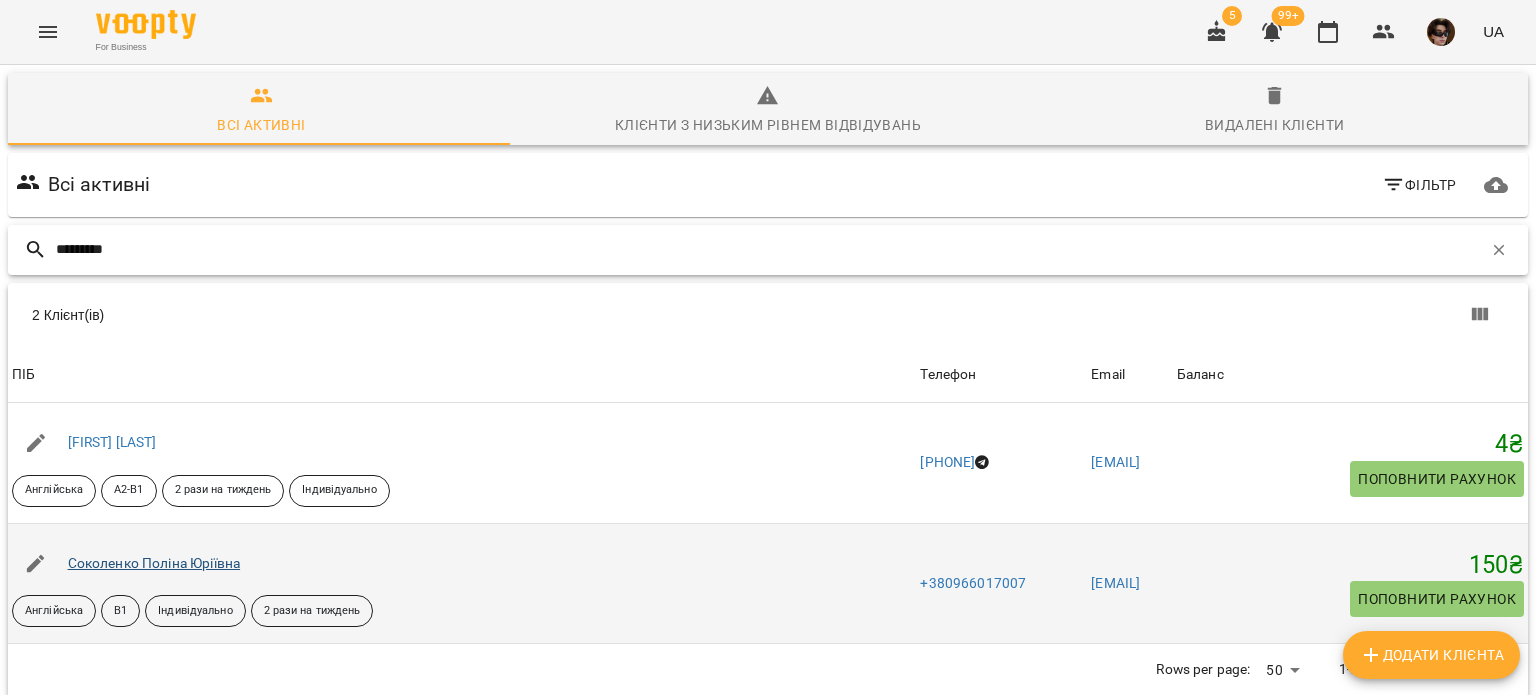 type on "*********" 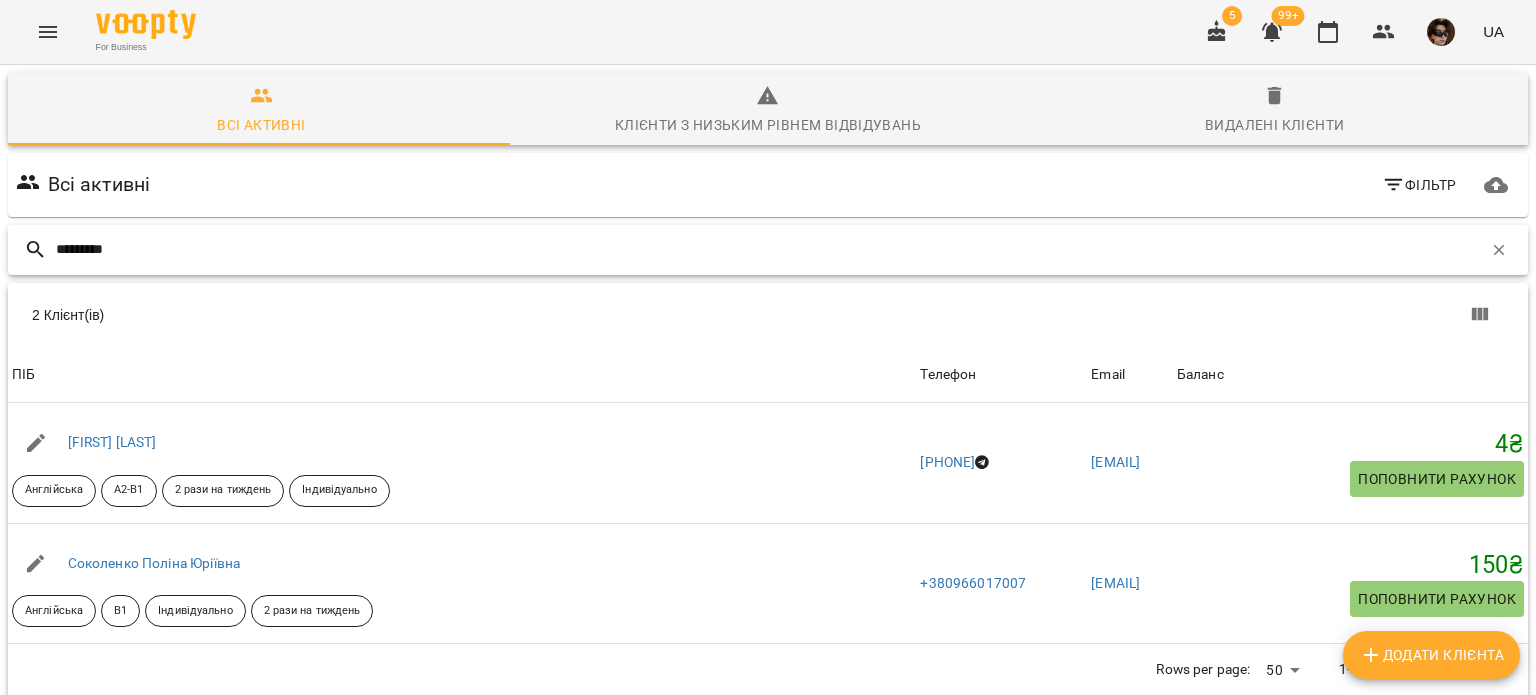 drag, startPoint x: 156, startPoint y: 223, endPoint x: 0, endPoint y: 147, distance: 173.52809 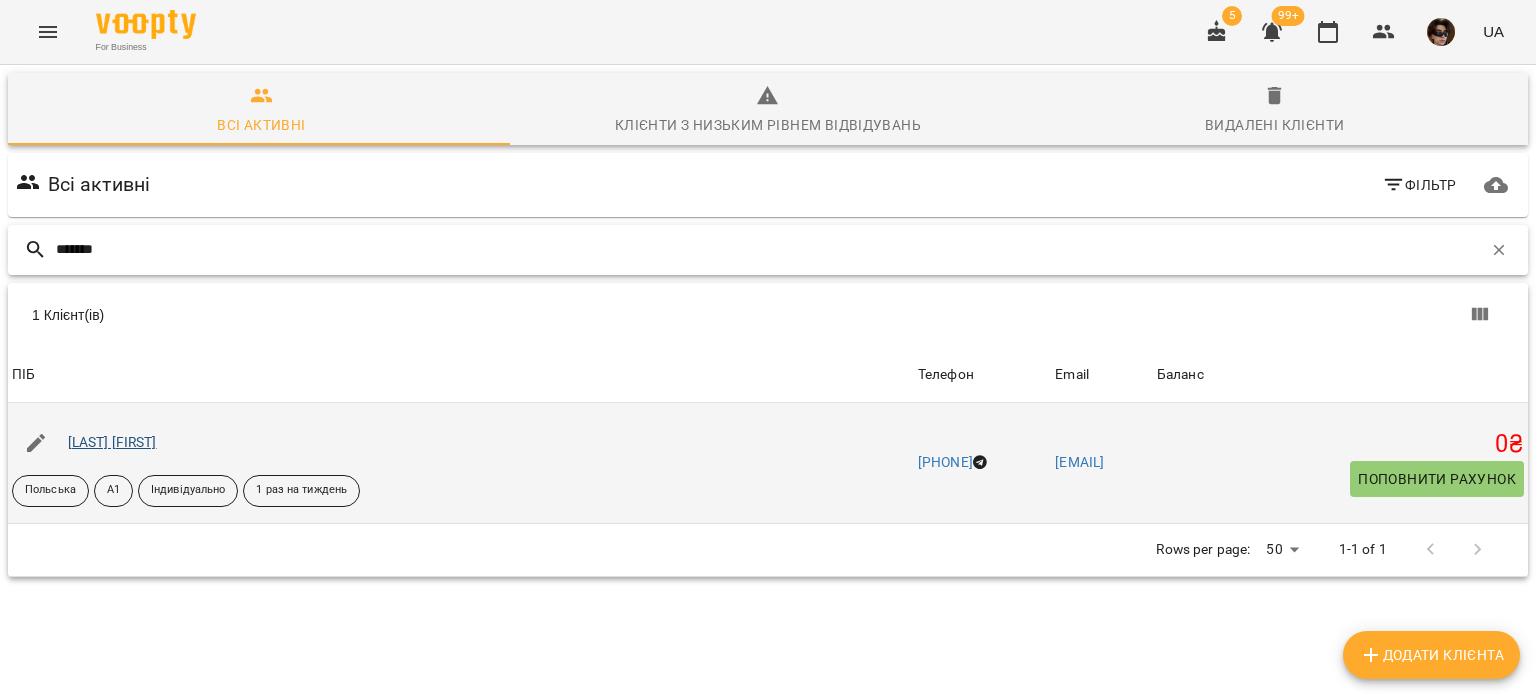 type on "*******" 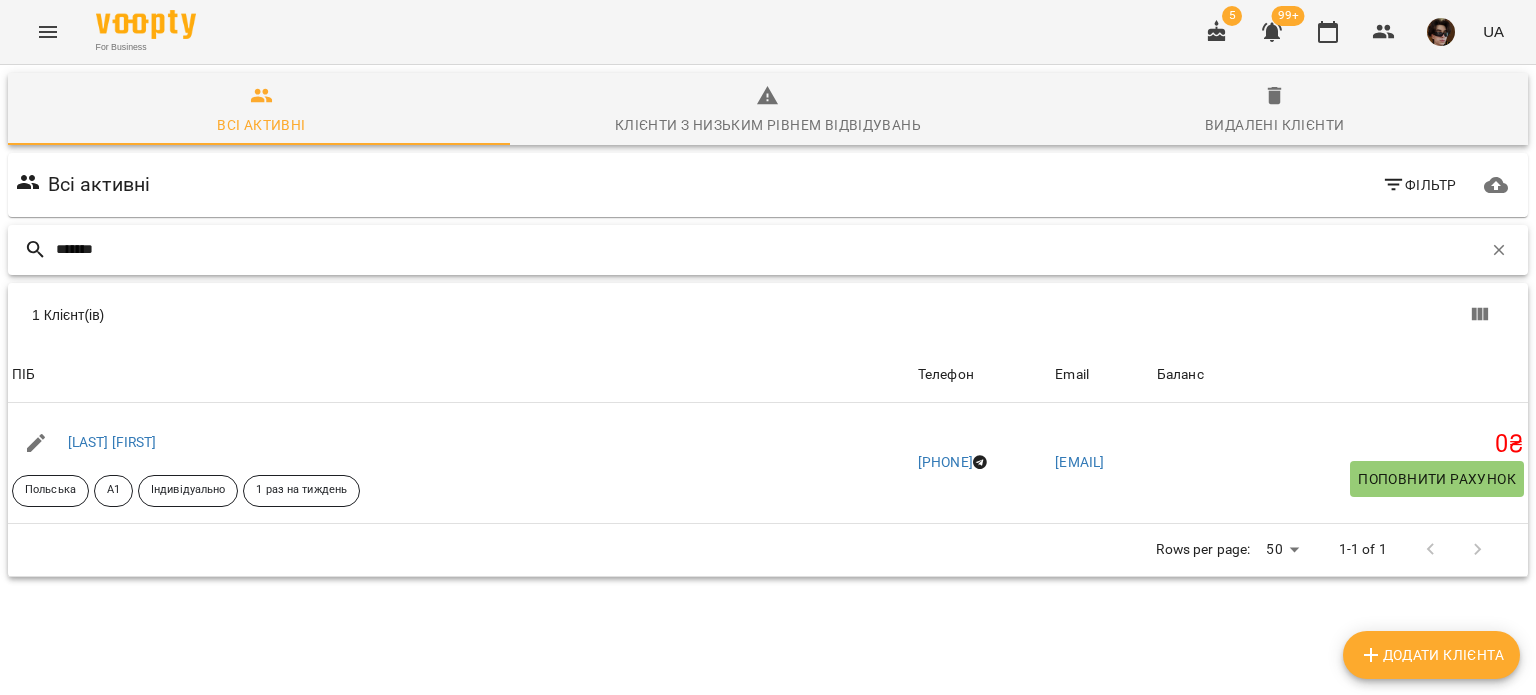 drag, startPoint x: 157, startPoint y: 216, endPoint x: 0, endPoint y: 188, distance: 159.47726 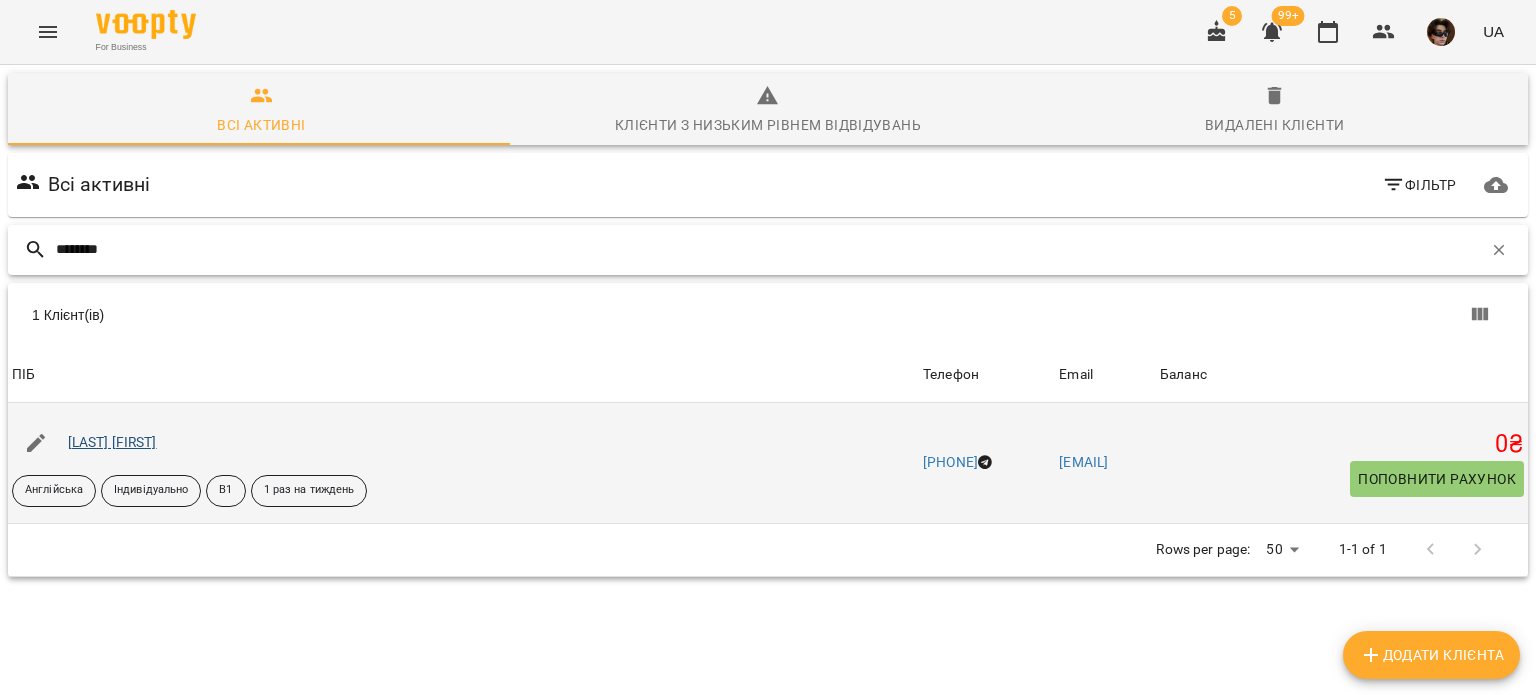 type on "********" 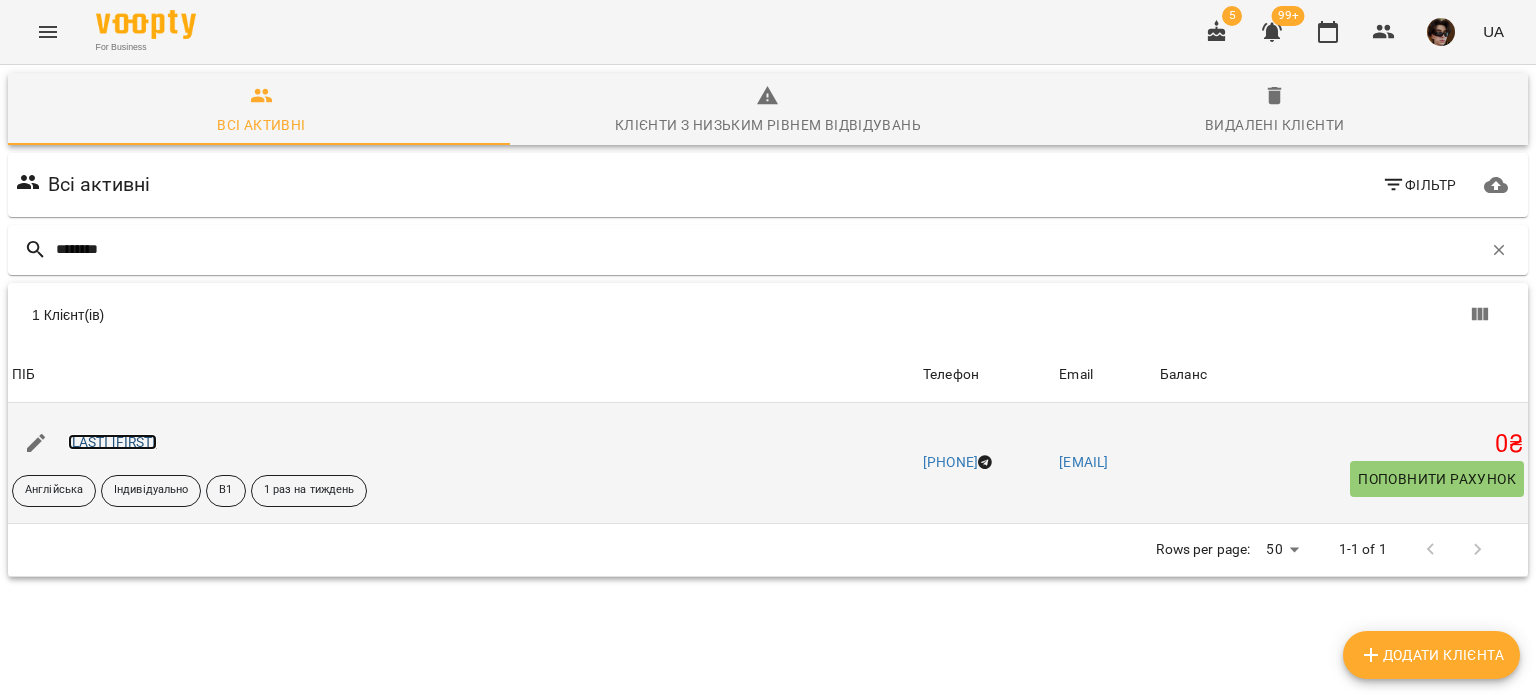 click on "Подеряко Юлія" at bounding box center [112, 442] 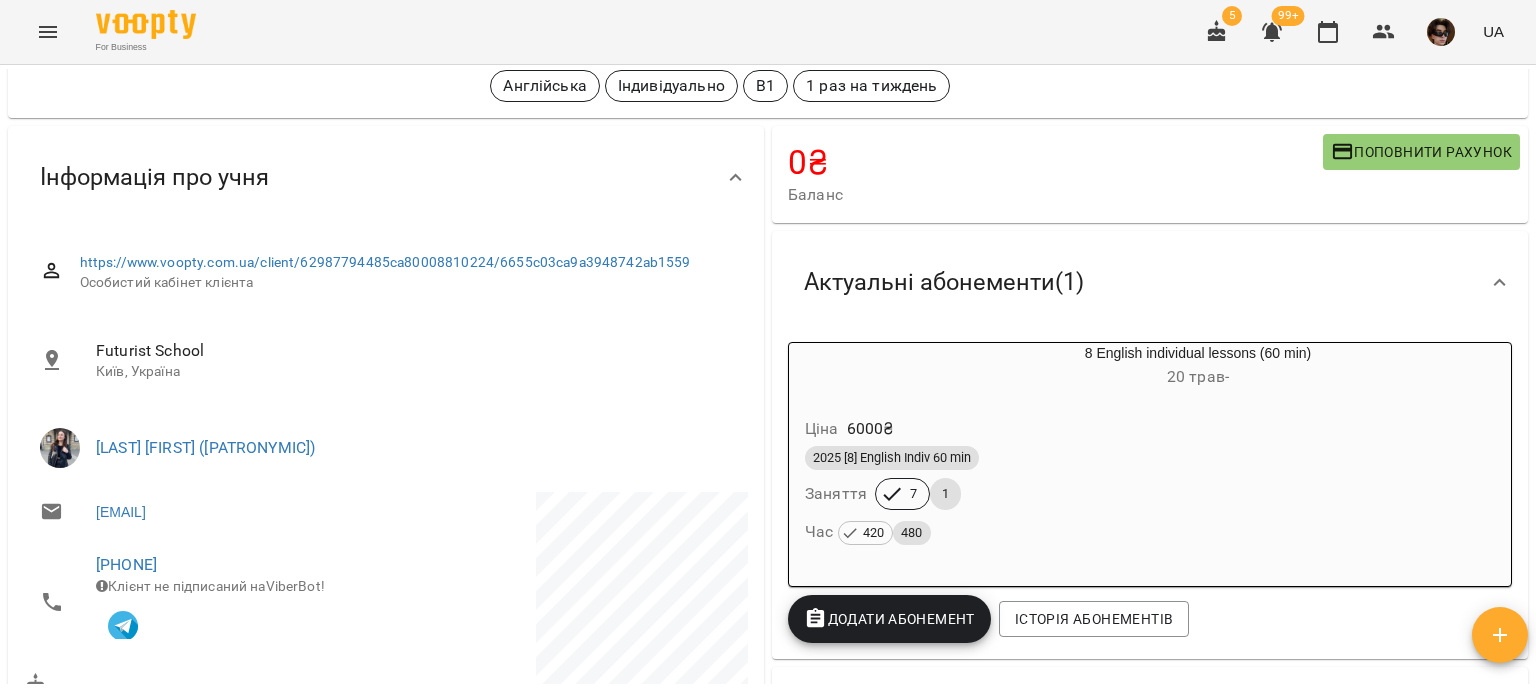 scroll, scrollTop: 0, scrollLeft: 0, axis: both 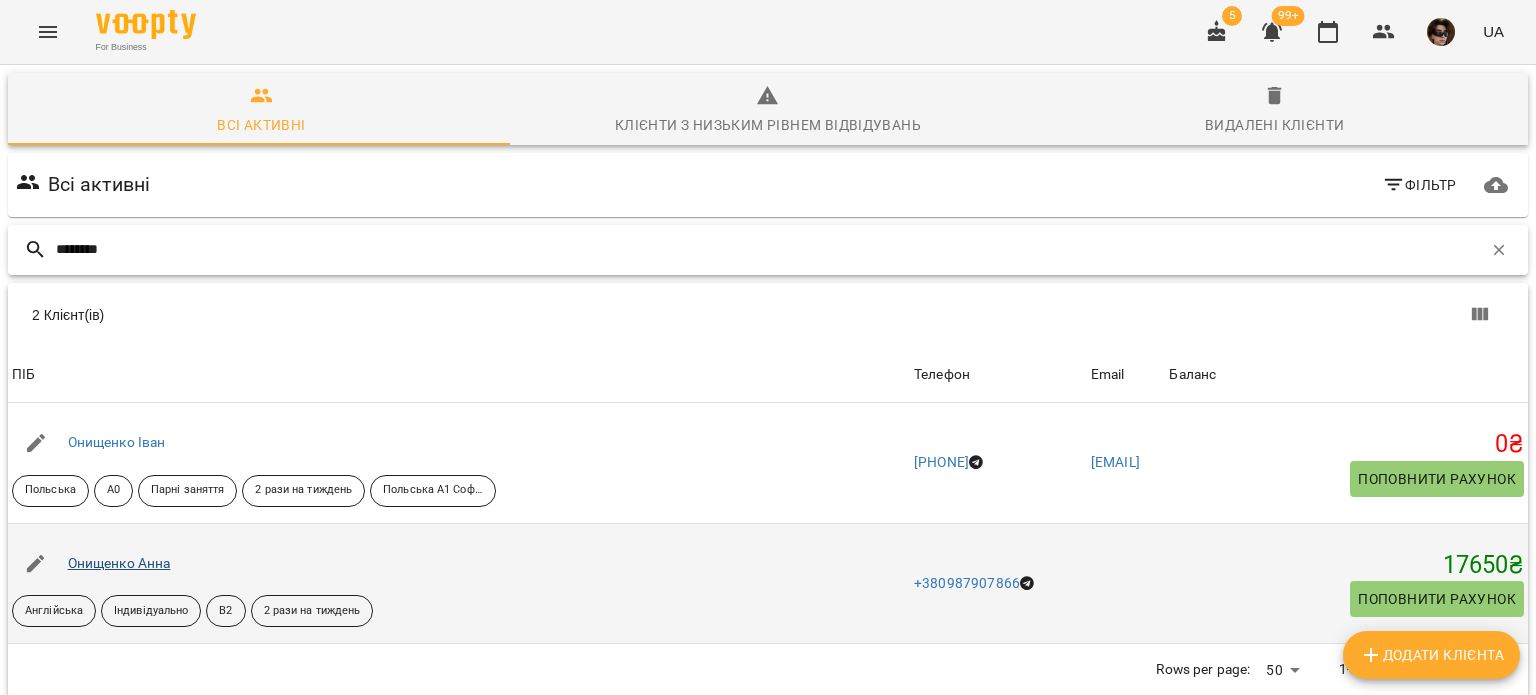 type on "********" 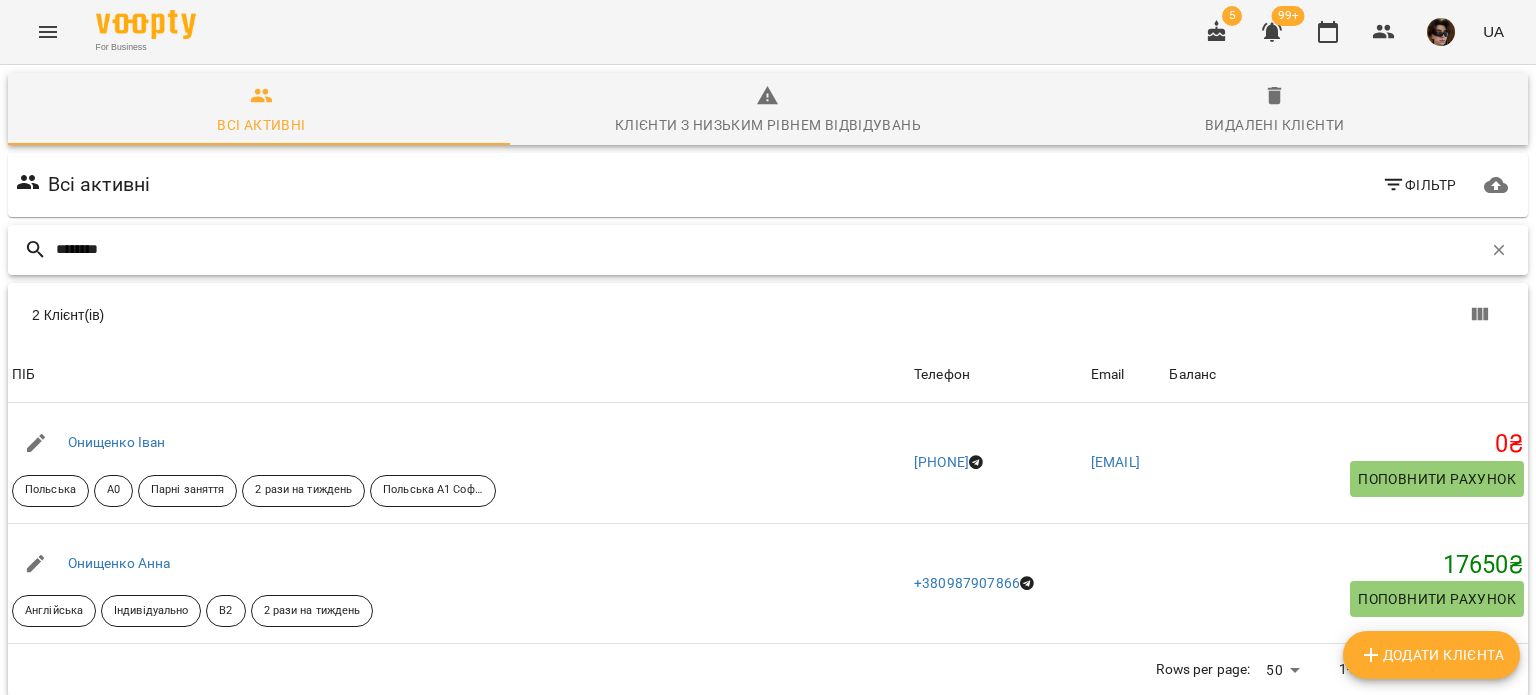 drag, startPoint x: 182, startPoint y: 251, endPoint x: 19, endPoint y: 232, distance: 164.10362 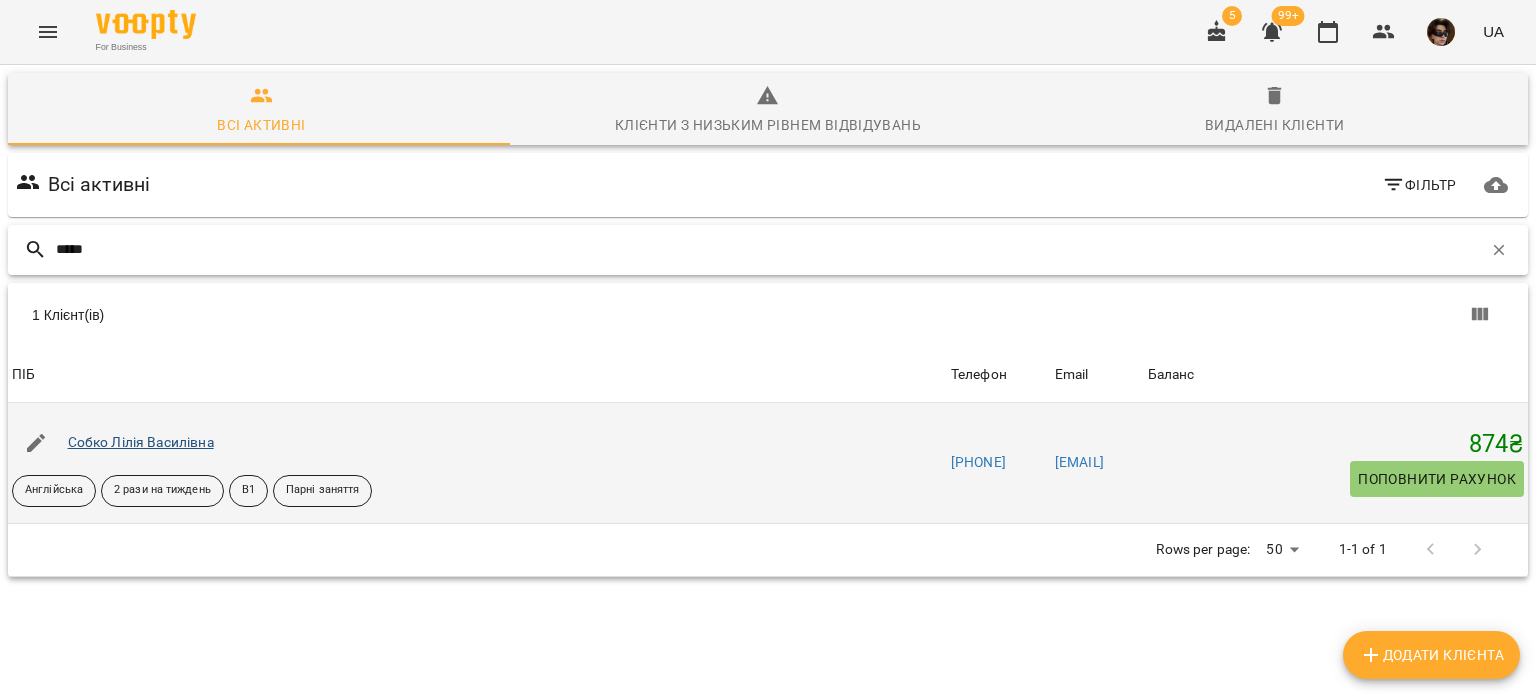 type on "*****" 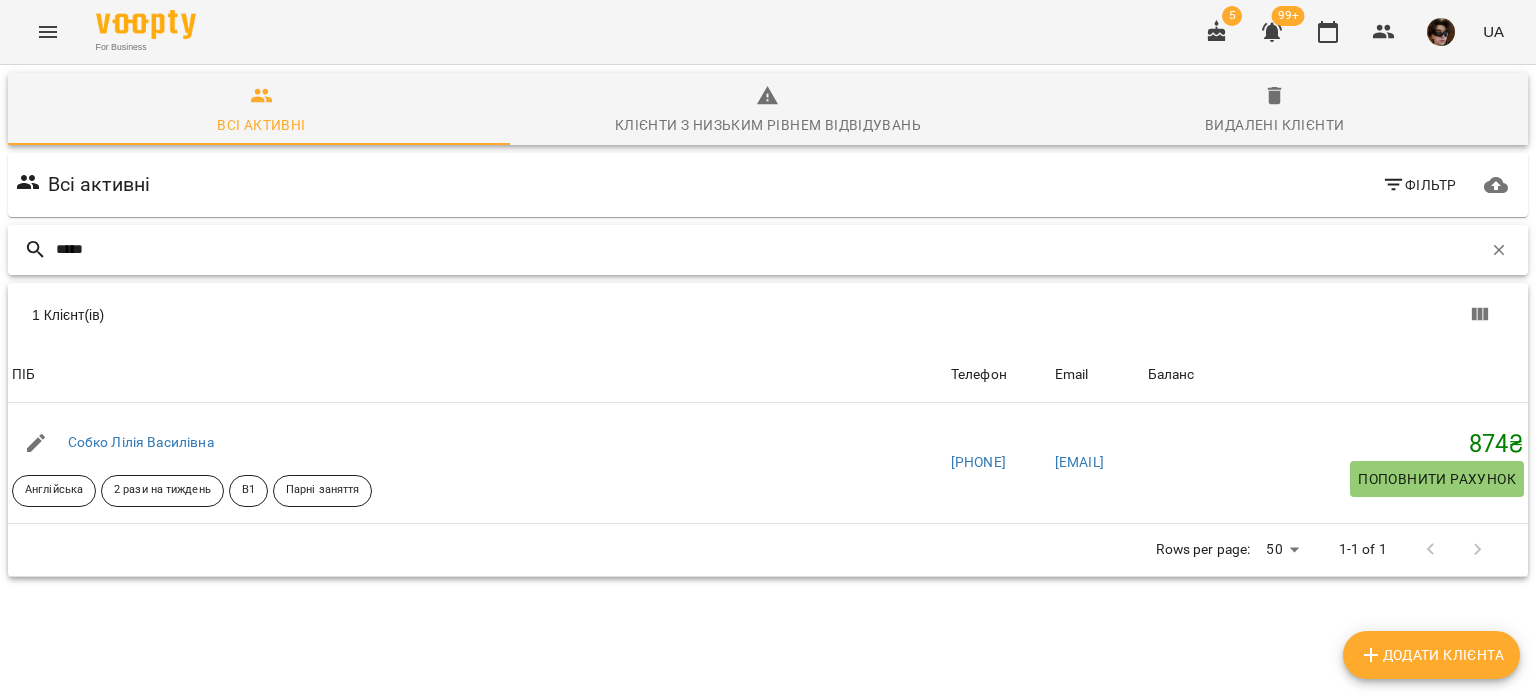 drag, startPoint x: 136, startPoint y: 241, endPoint x: 0, endPoint y: 235, distance: 136.1323 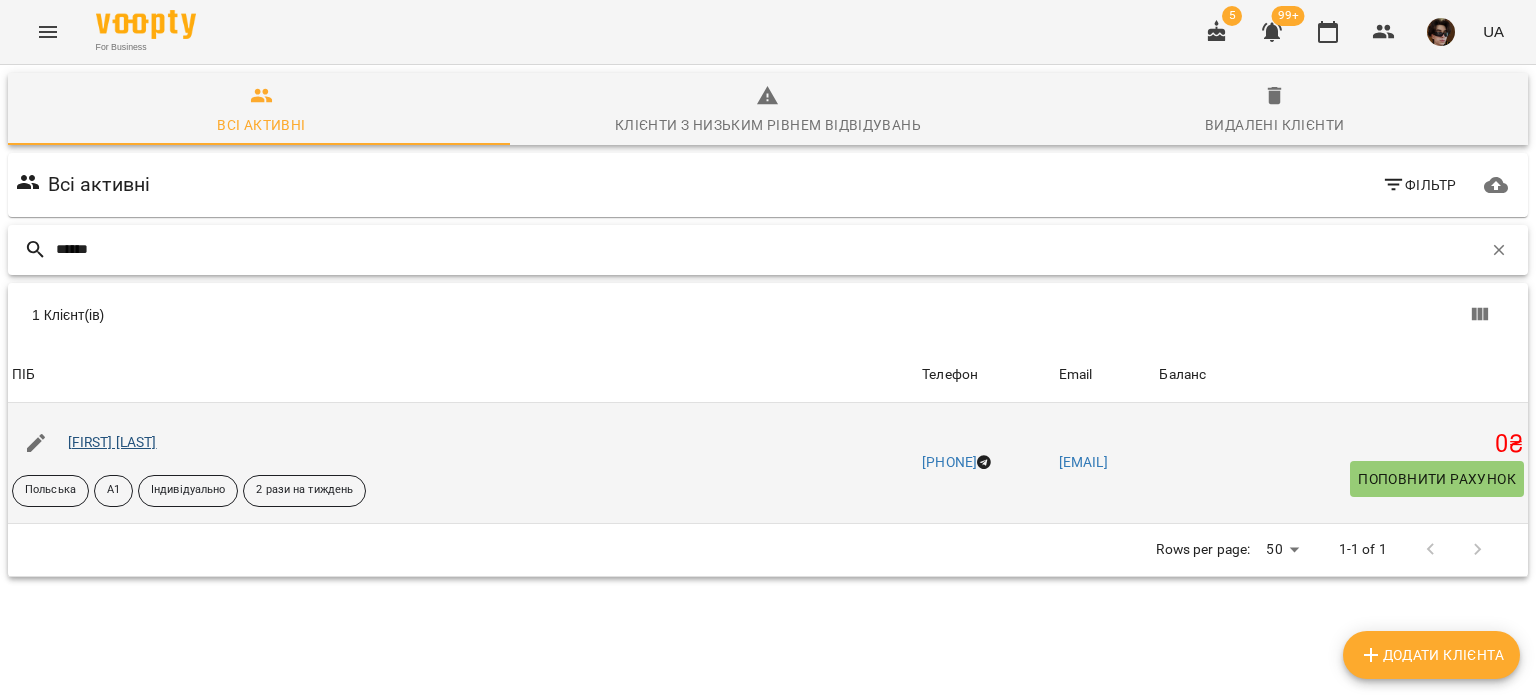 type on "******" 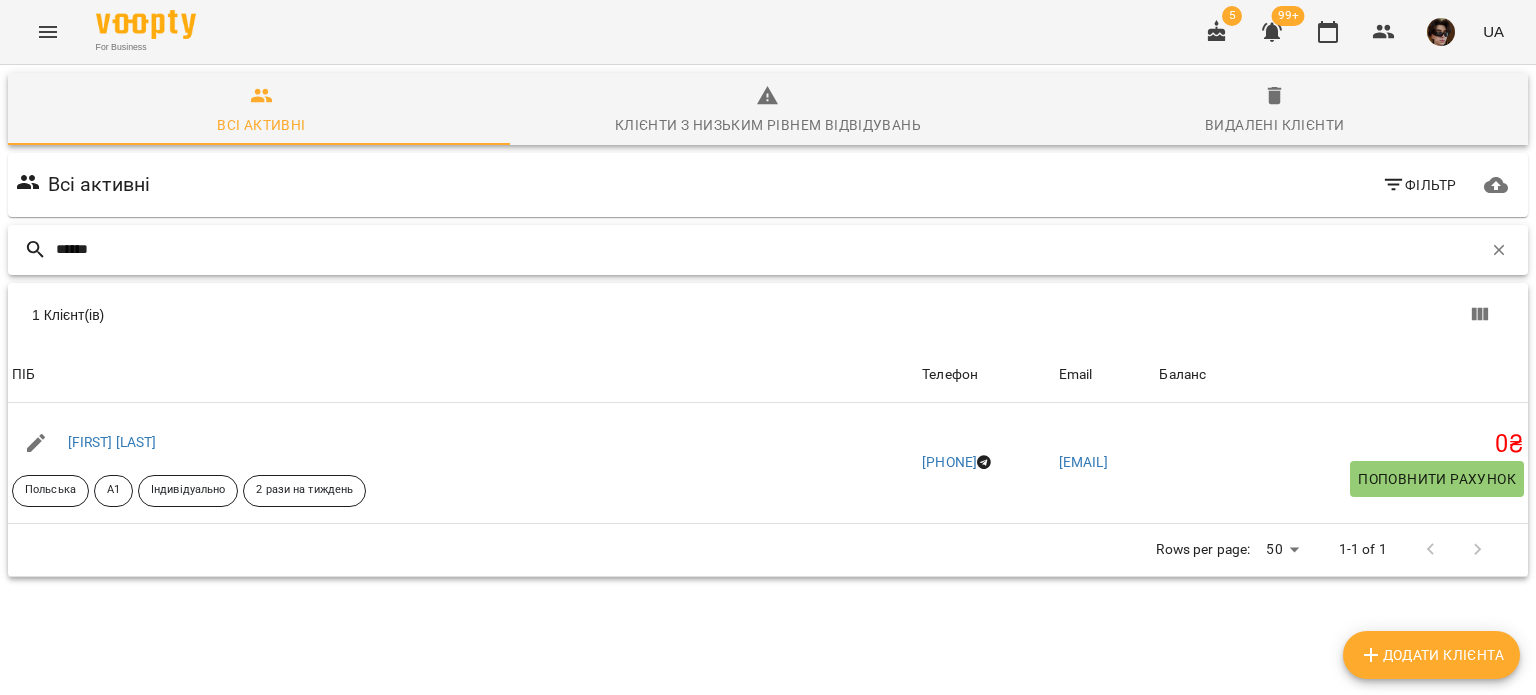 drag, startPoint x: 121, startPoint y: 260, endPoint x: 0, endPoint y: 224, distance: 126.24183 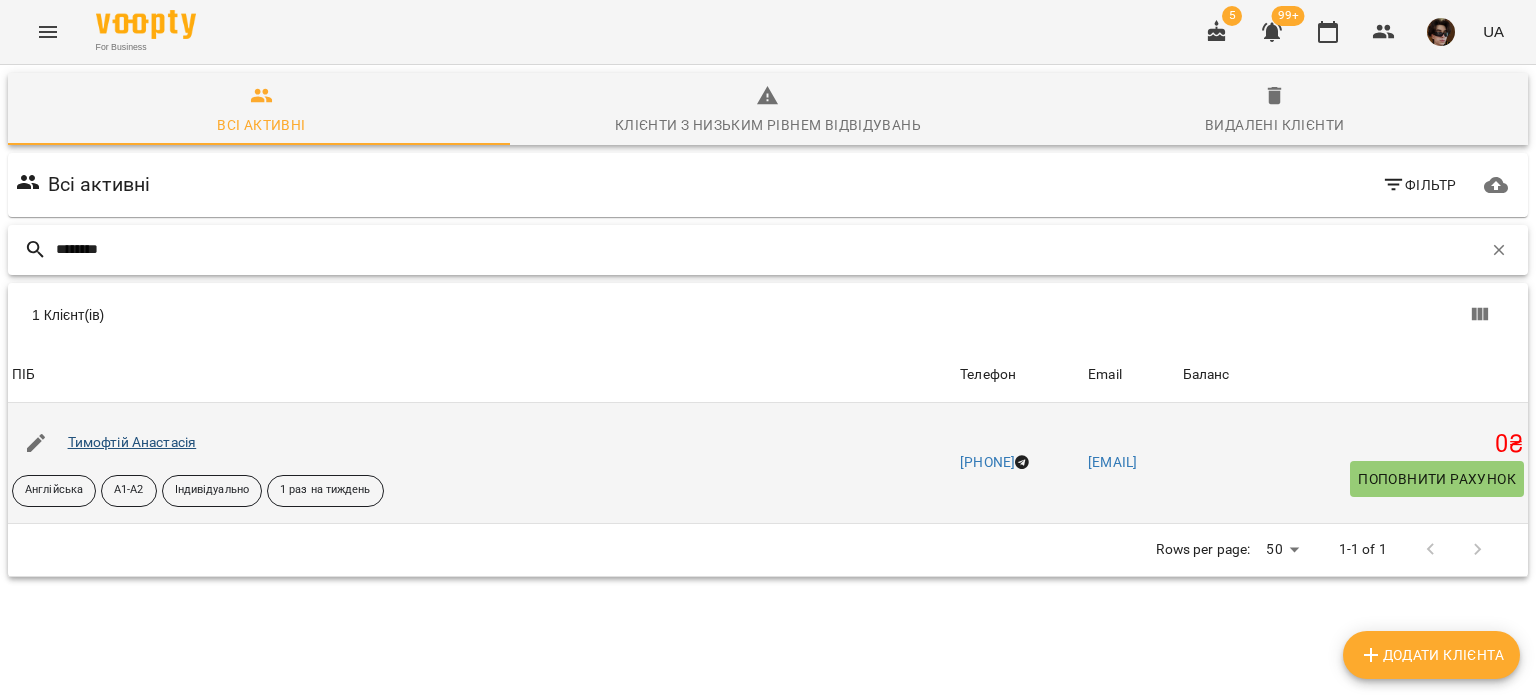type on "********" 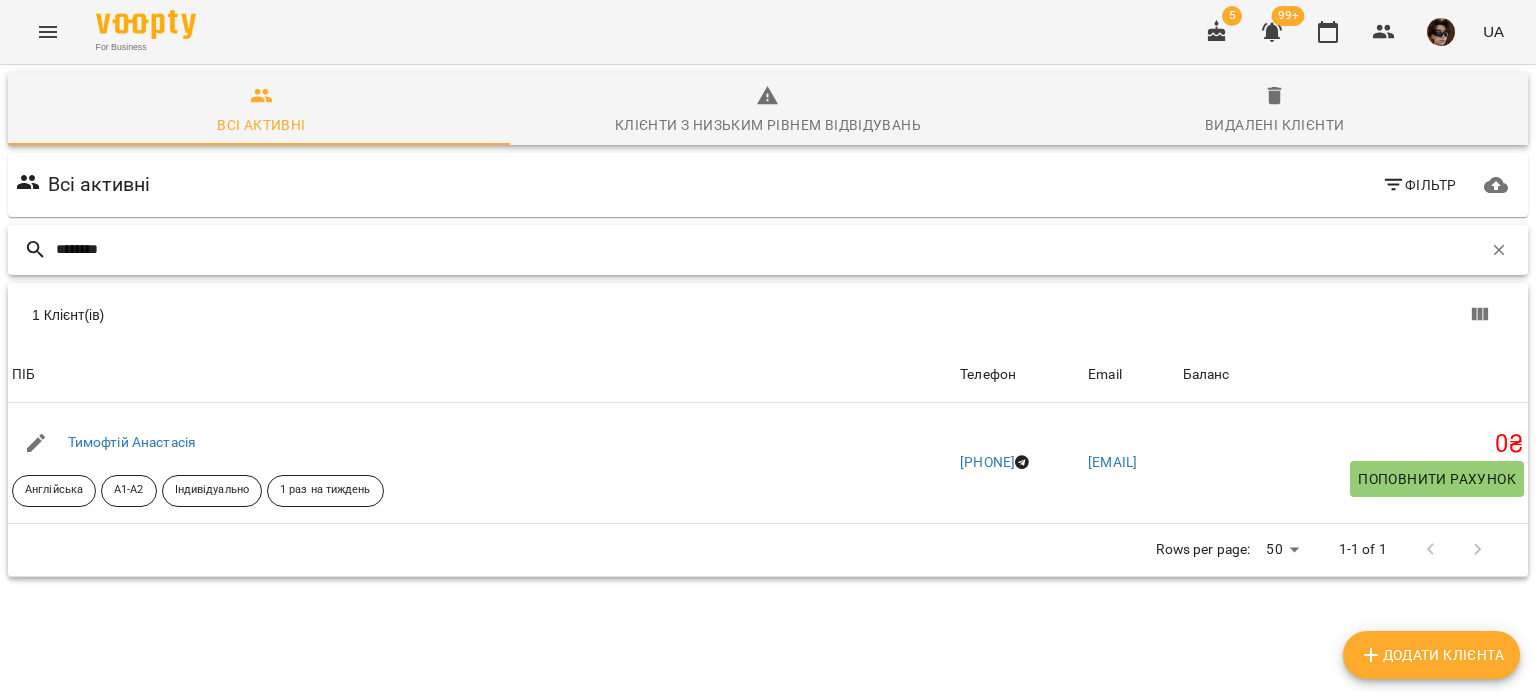 drag, startPoint x: 174, startPoint y: 258, endPoint x: 0, endPoint y: 199, distance: 183.73077 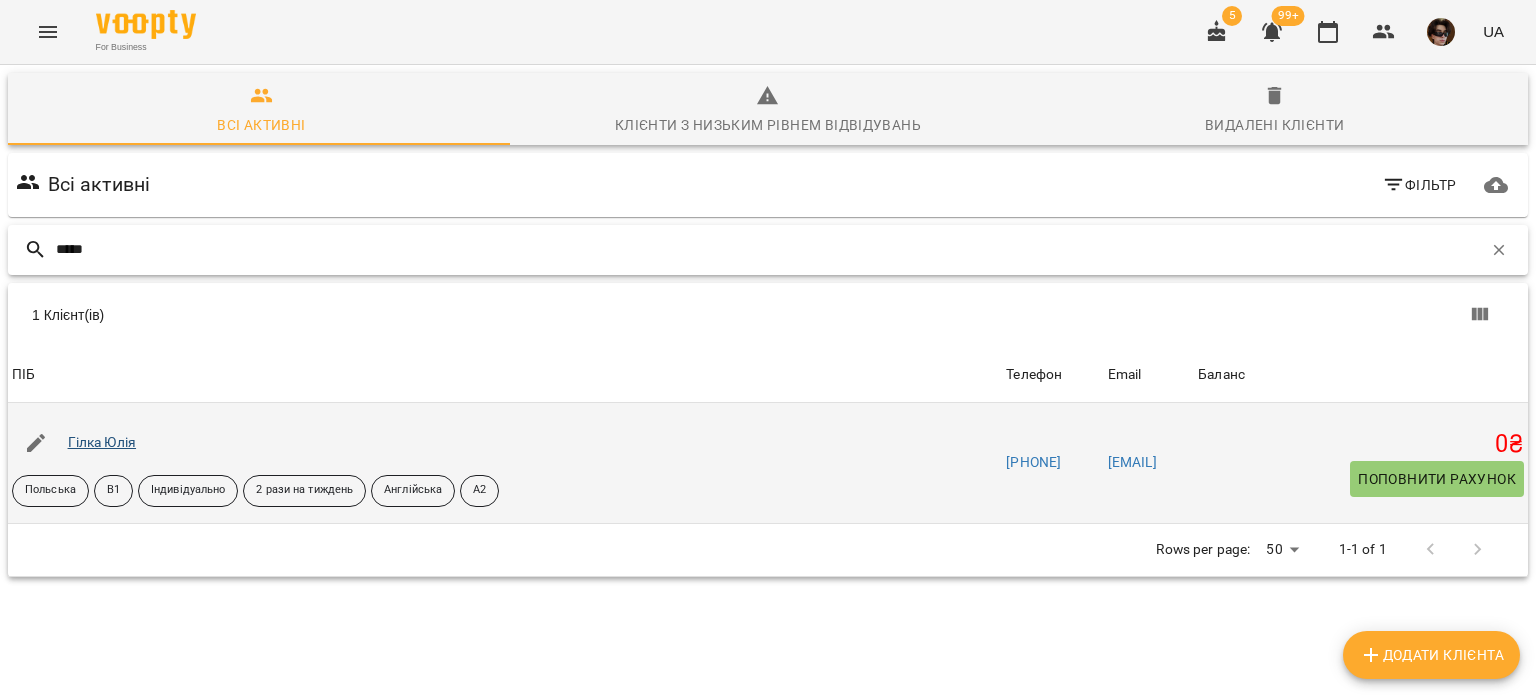 type on "*****" 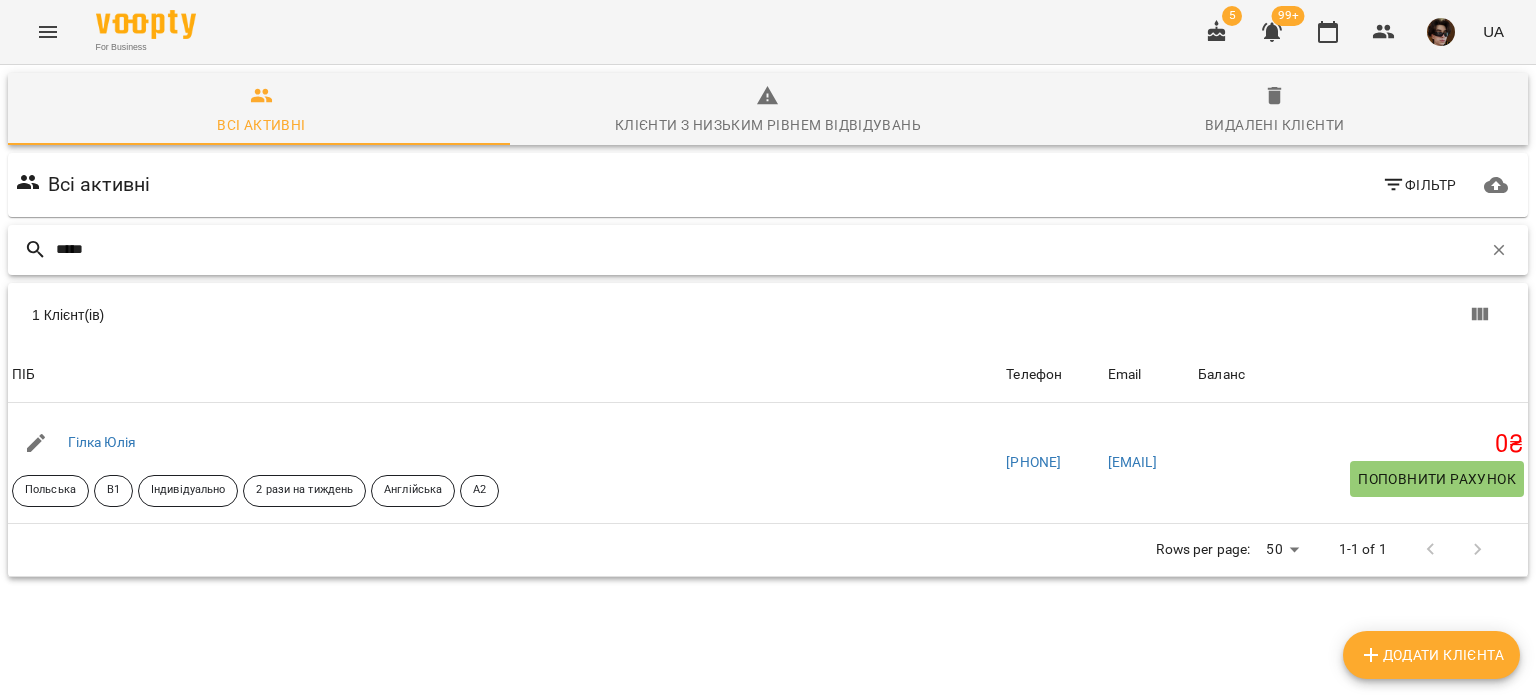 drag, startPoint x: 144, startPoint y: 243, endPoint x: 0, endPoint y: 247, distance: 144.05554 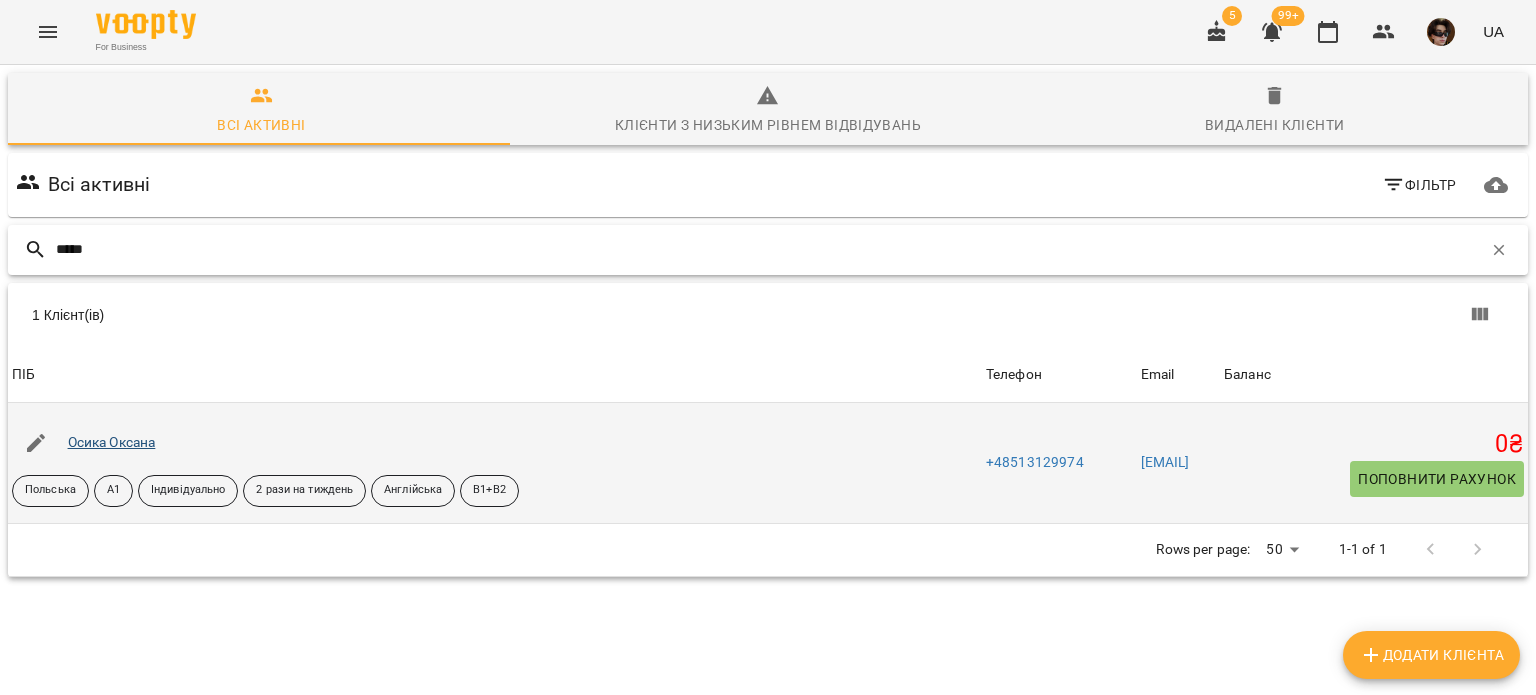 type on "*****" 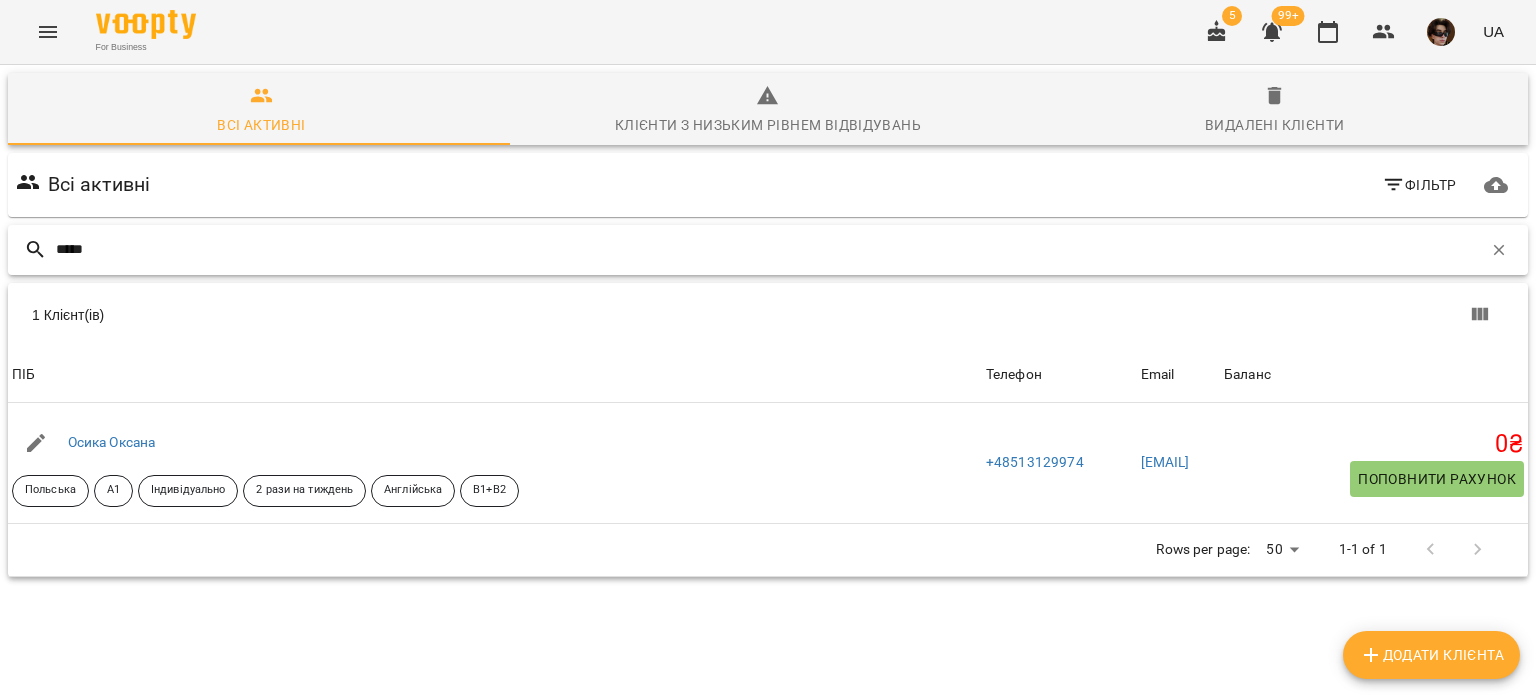 drag, startPoint x: 163, startPoint y: 253, endPoint x: 0, endPoint y: 213, distance: 167.83623 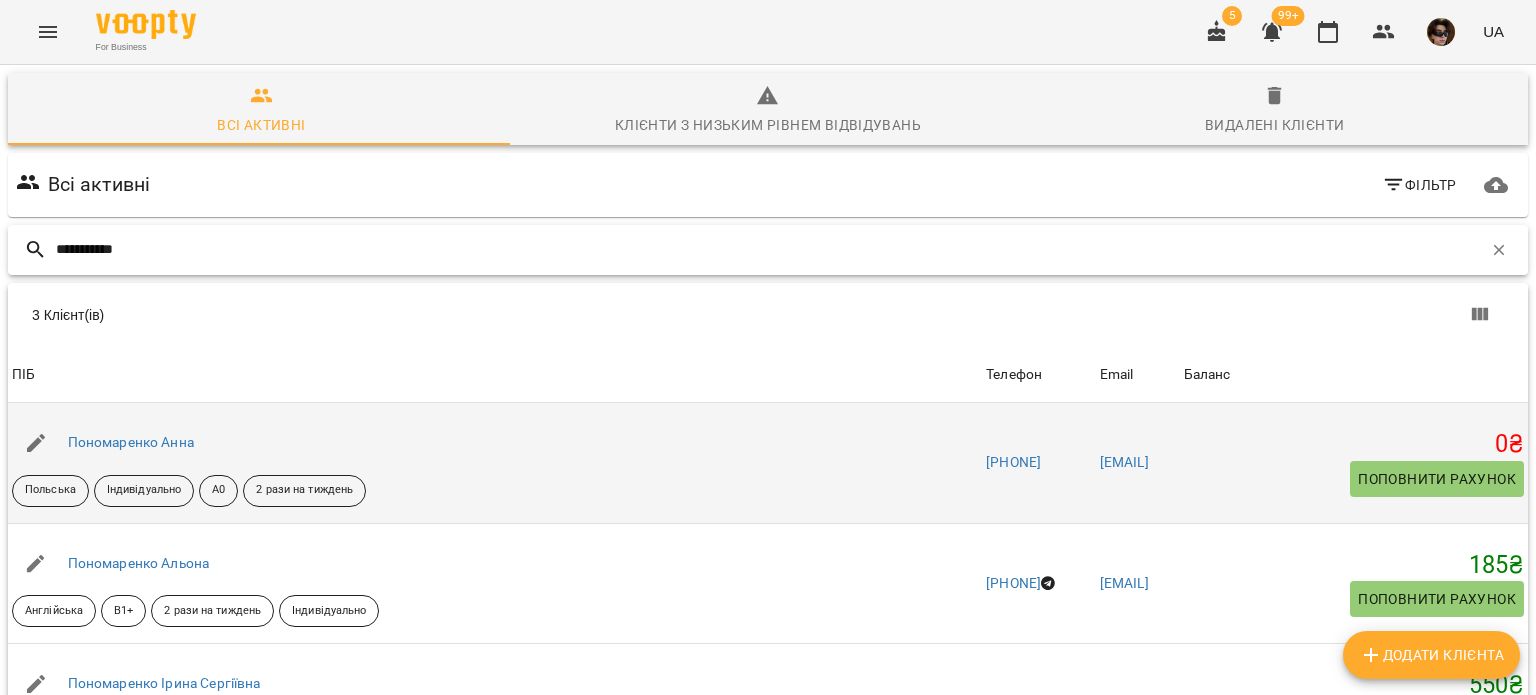 type on "**********" 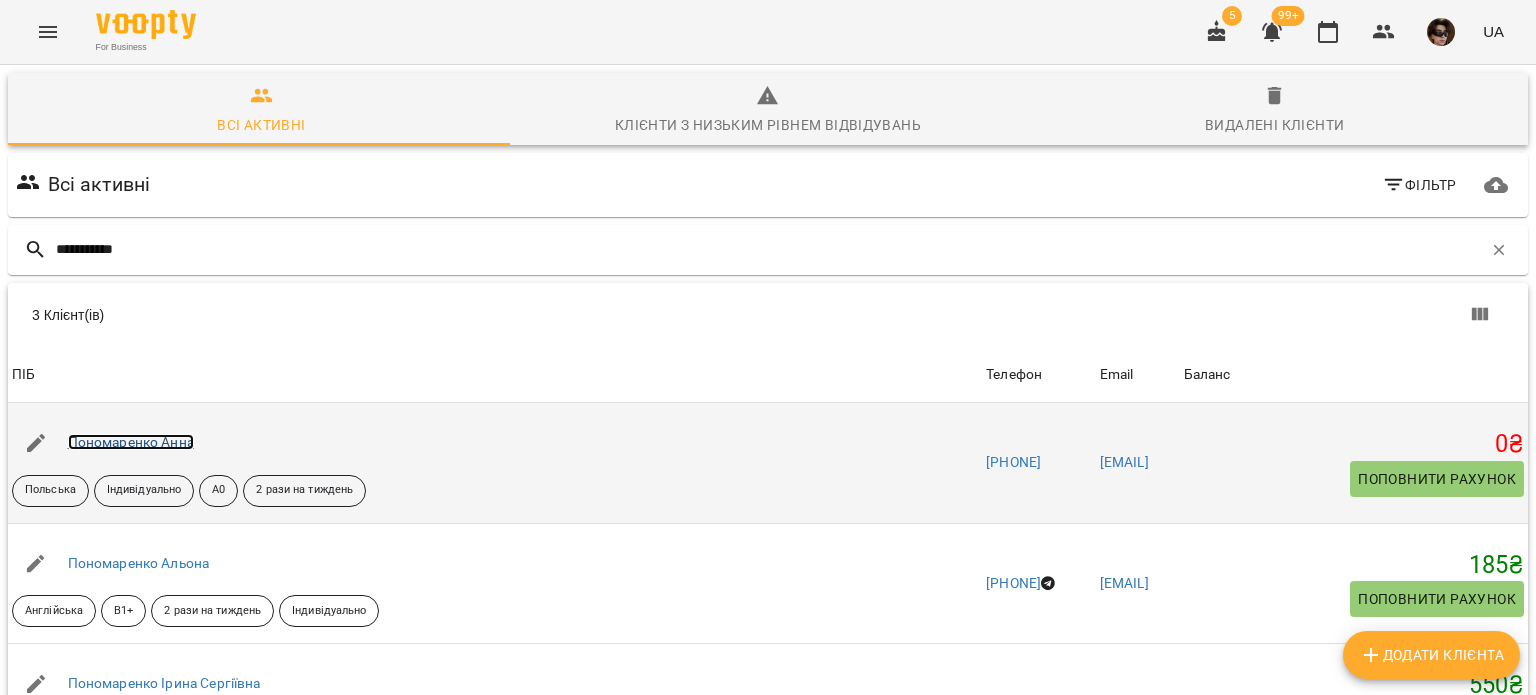 drag, startPoint x: 106, startPoint y: 451, endPoint x: 95, endPoint y: 445, distance: 12.529964 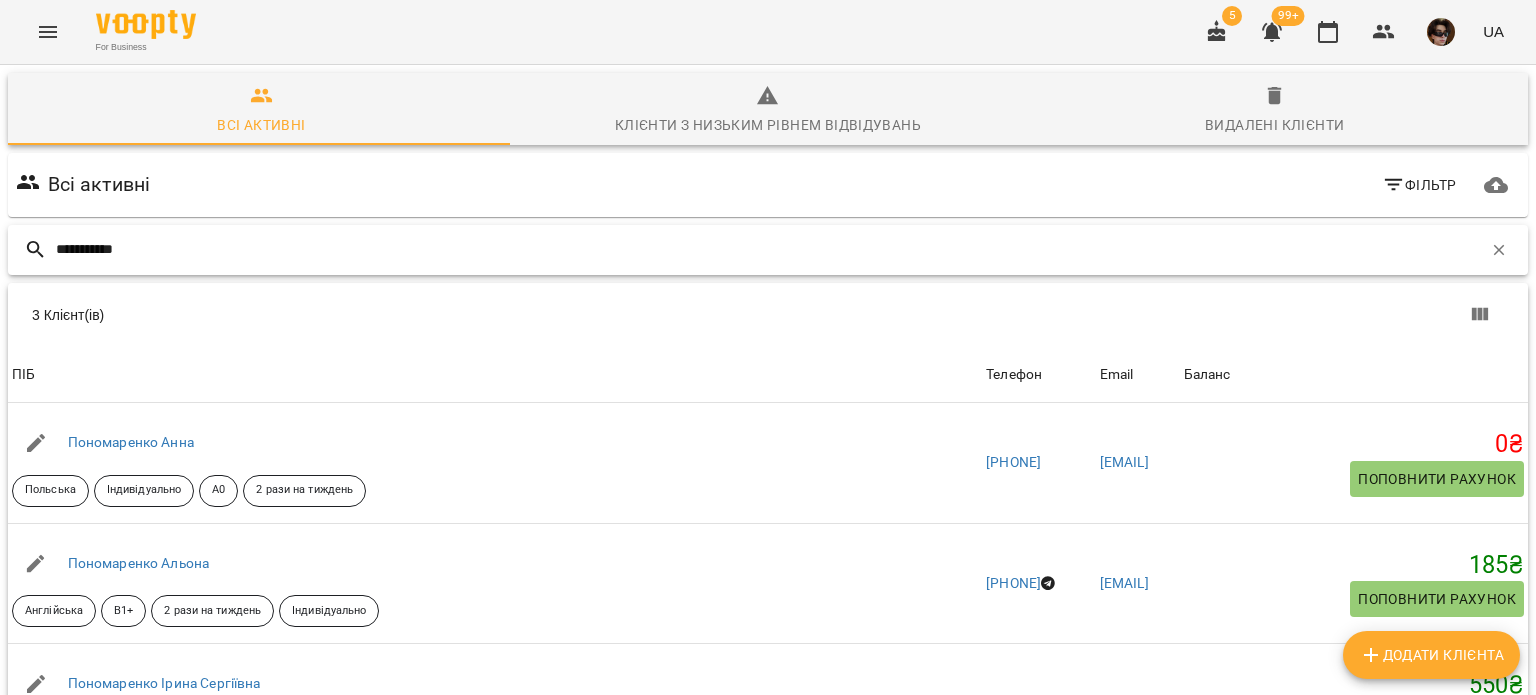 drag, startPoint x: 184, startPoint y: 253, endPoint x: 0, endPoint y: 233, distance: 185.08377 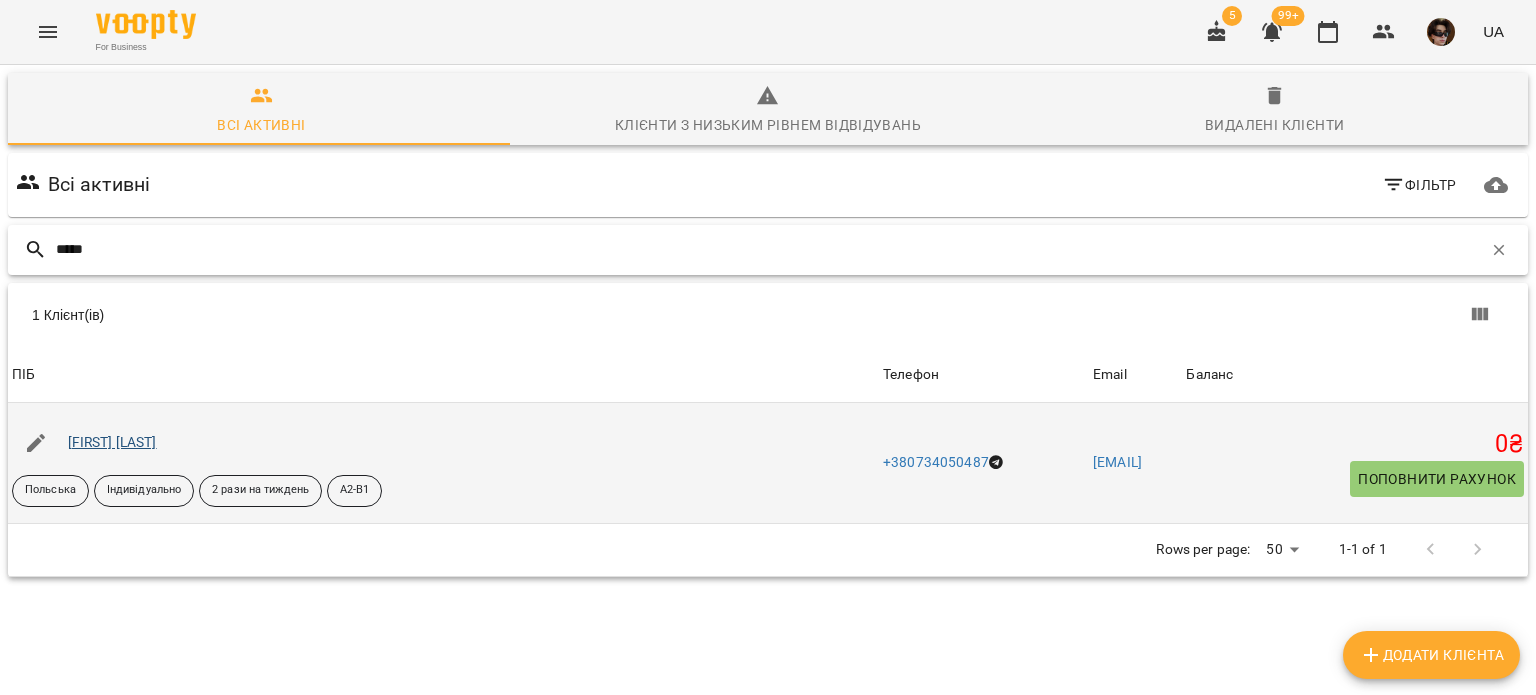 type on "*****" 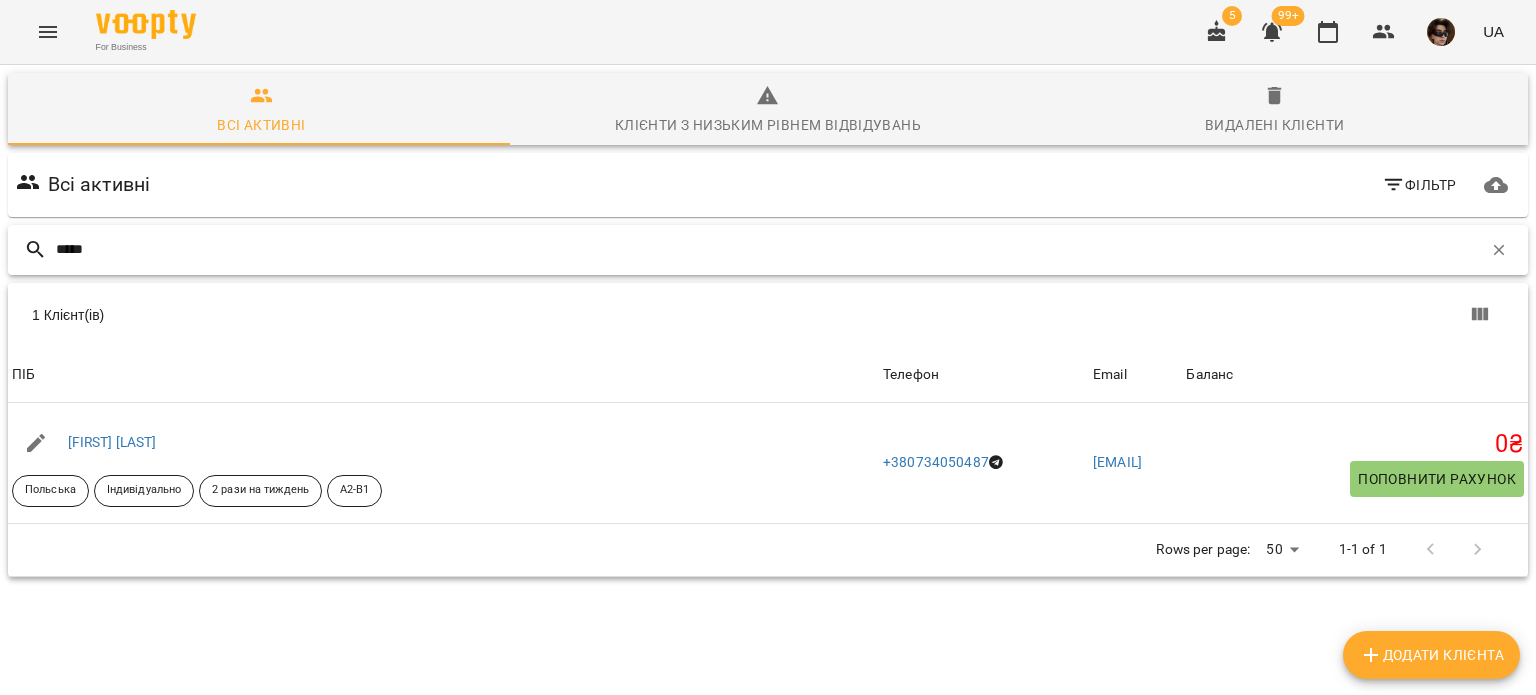 drag, startPoint x: 192, startPoint y: 264, endPoint x: 0, endPoint y: 203, distance: 201.4572 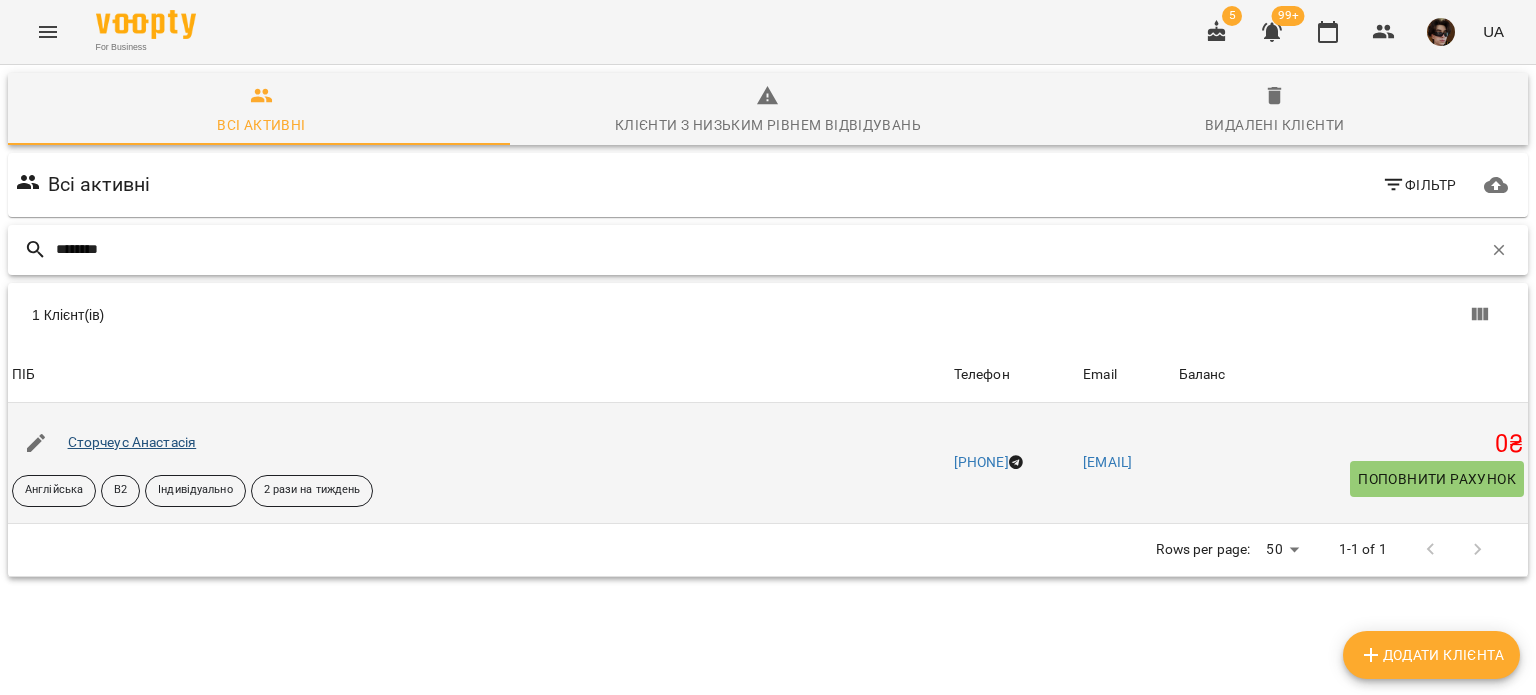 type on "********" 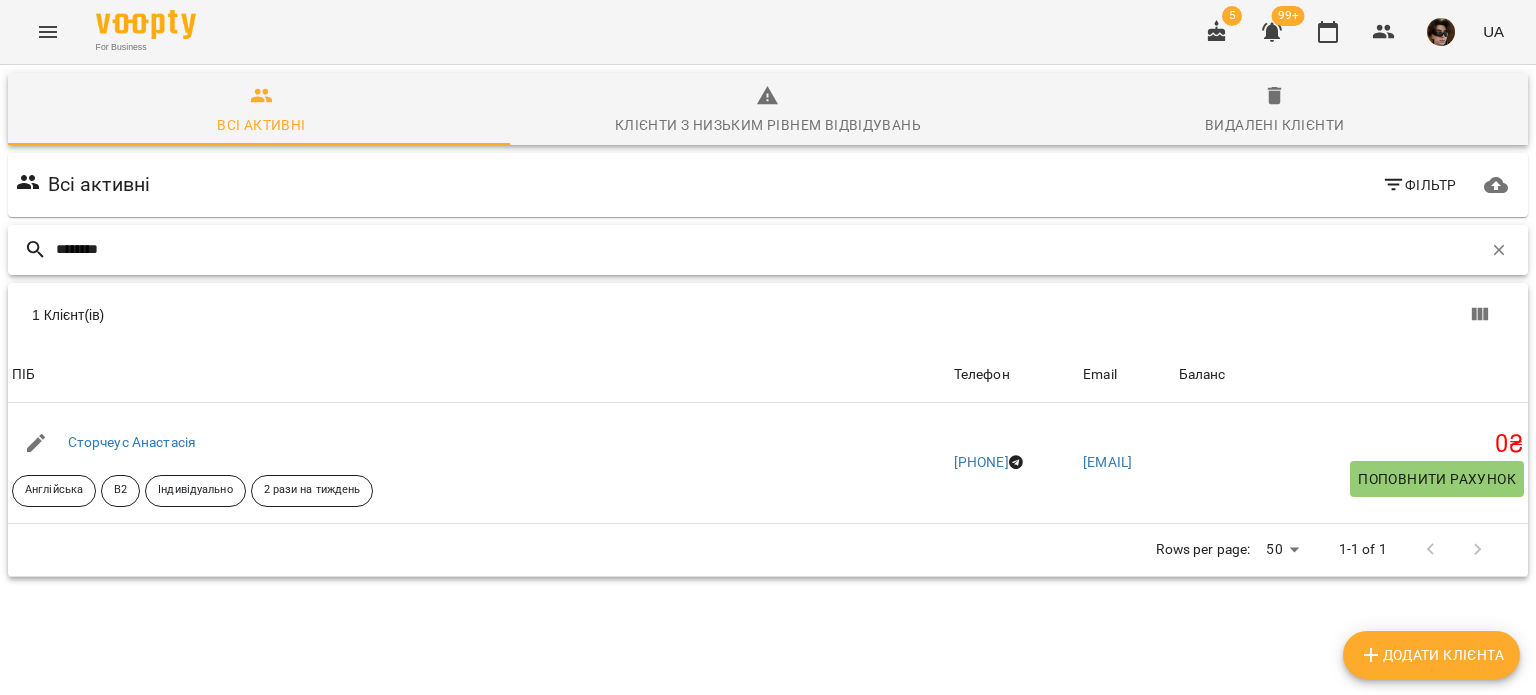 drag, startPoint x: 148, startPoint y: 258, endPoint x: 0, endPoint y: 258, distance: 148 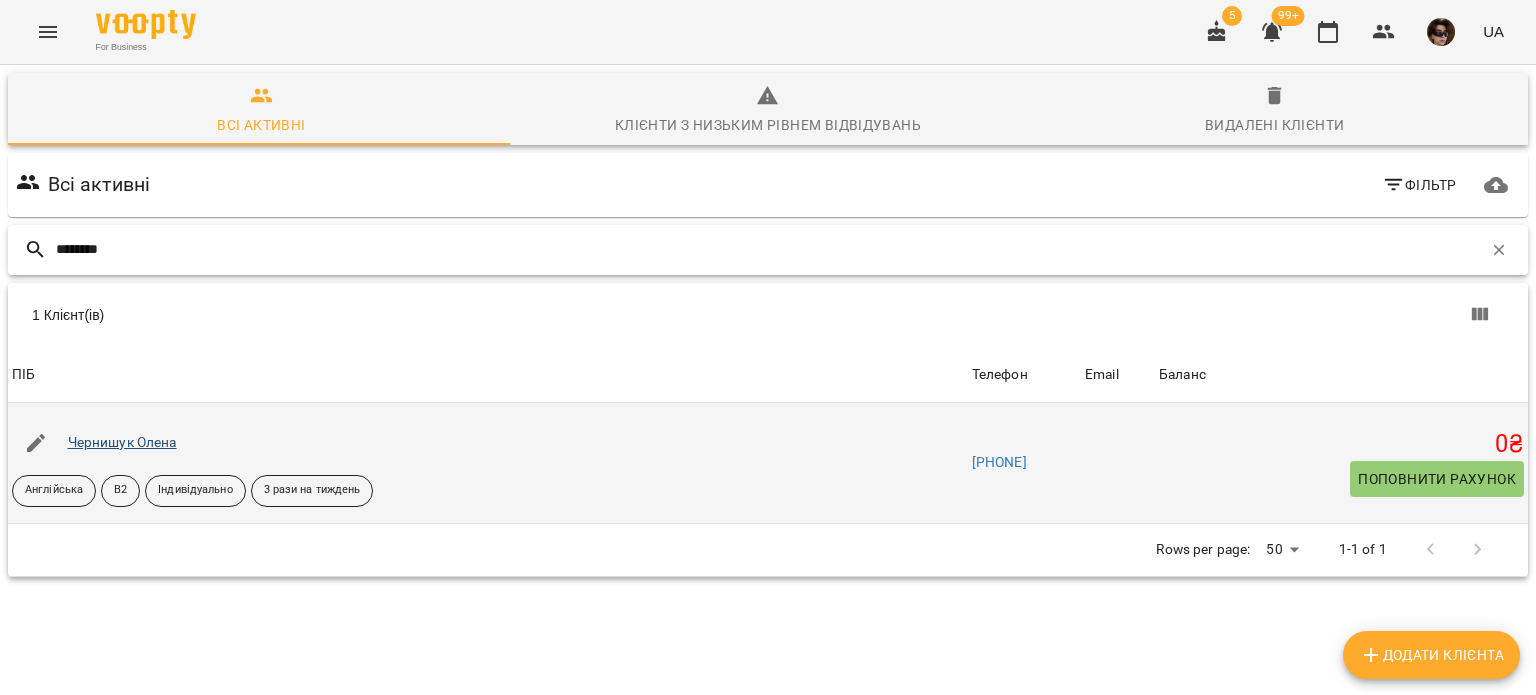 type on "********" 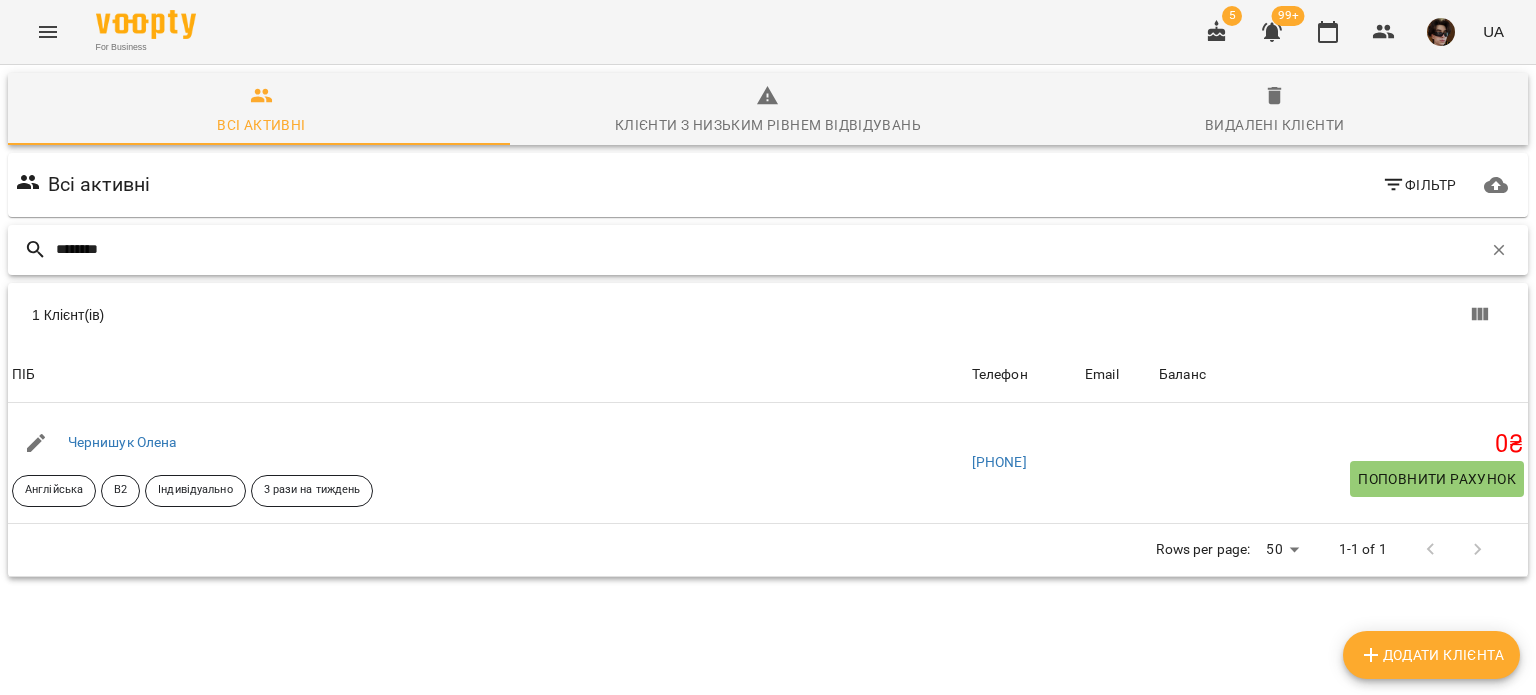 drag, startPoint x: 172, startPoint y: 254, endPoint x: 0, endPoint y: 201, distance: 179.98056 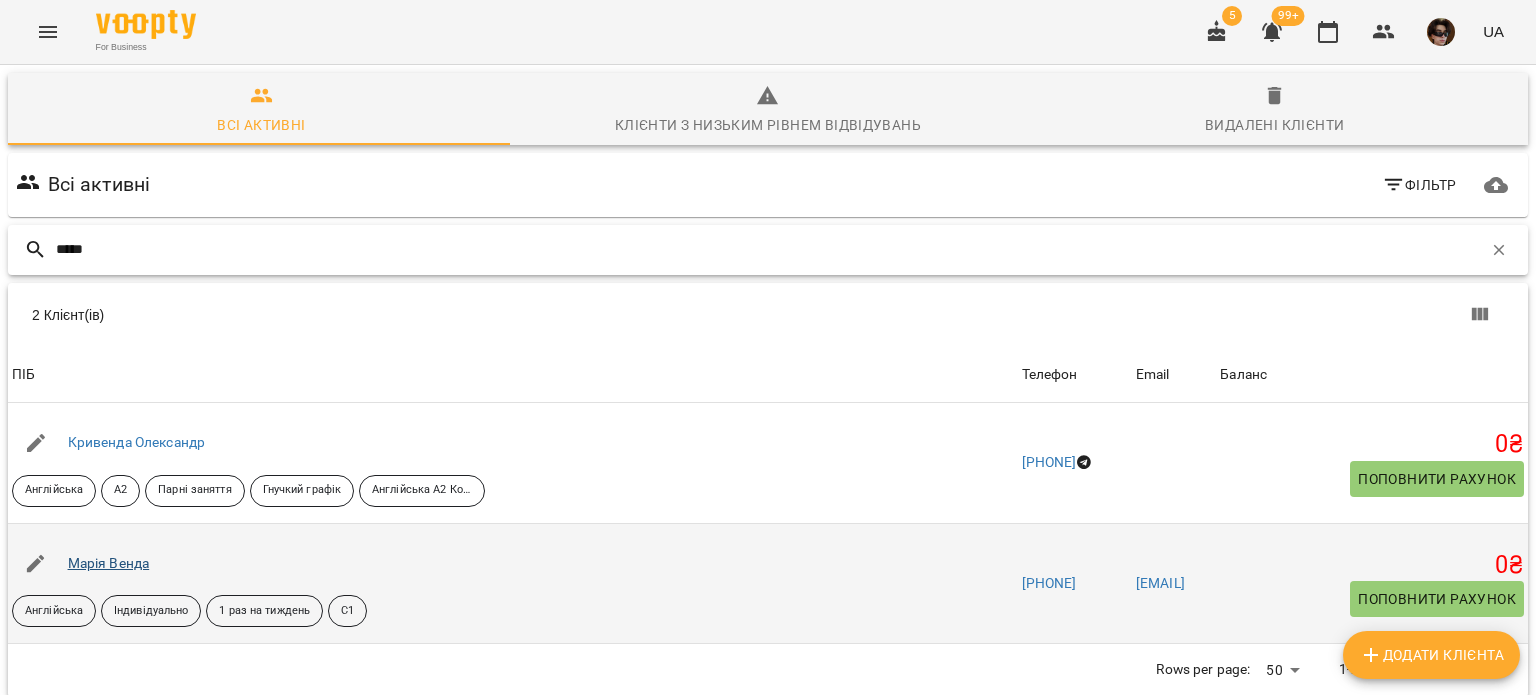 type on "*****" 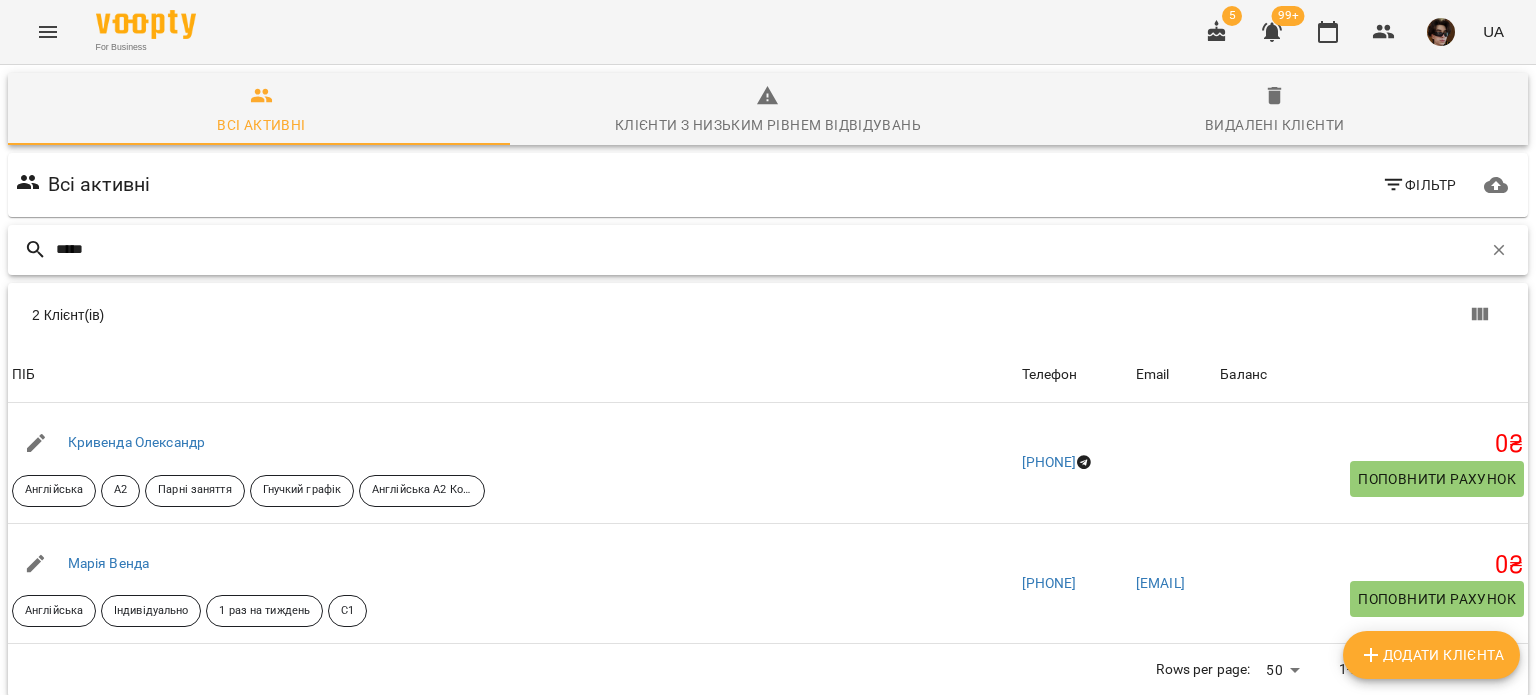 drag, startPoint x: 60, startPoint y: 248, endPoint x: 0, endPoint y: 191, distance: 82.75868 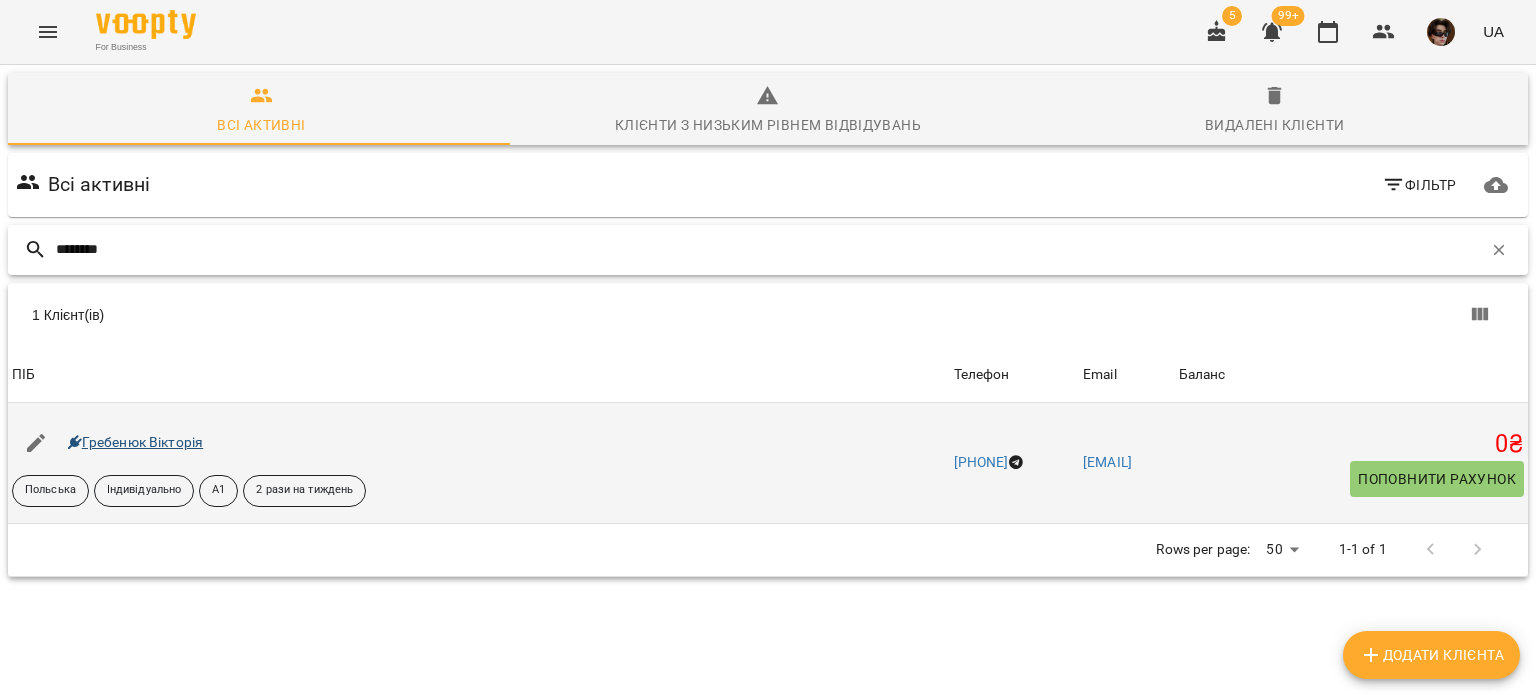 type on "********" 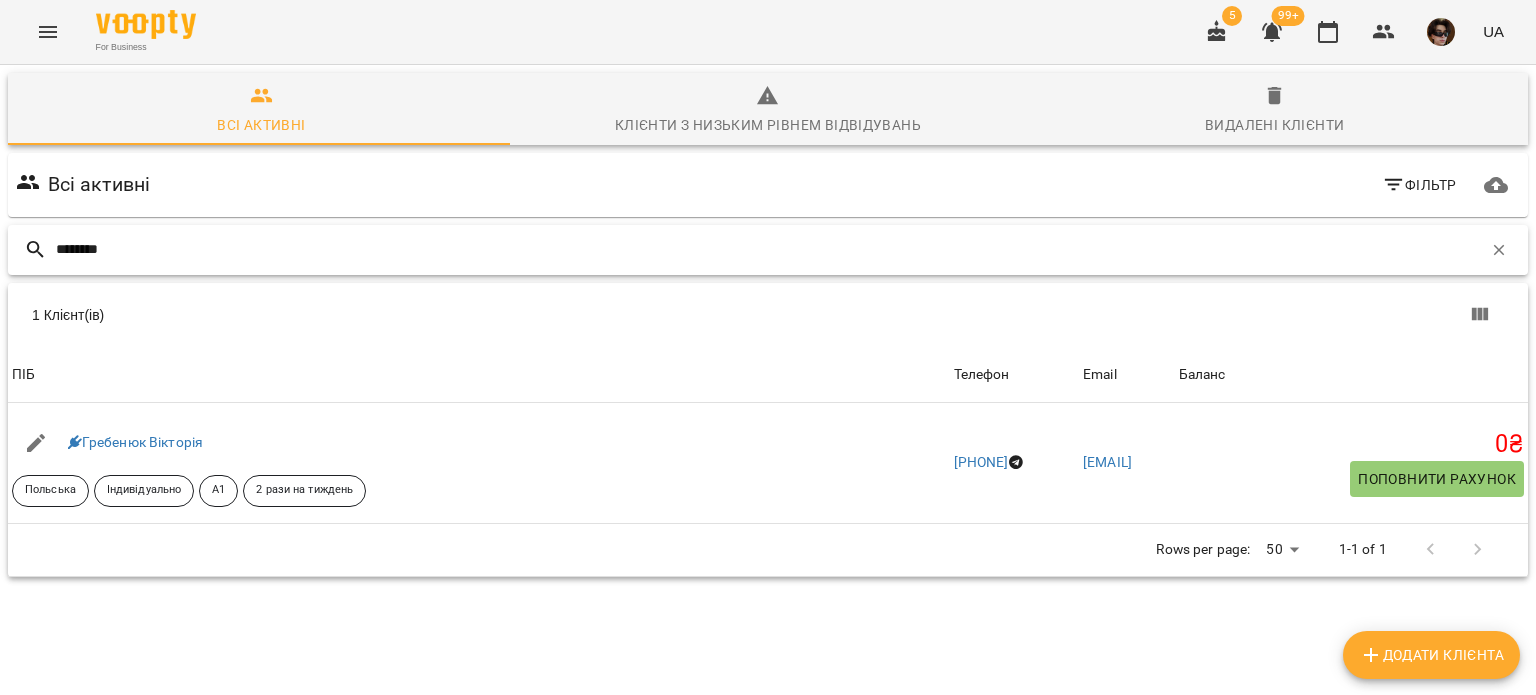 drag, startPoint x: 134, startPoint y: 245, endPoint x: 0, endPoint y: 275, distance: 137.31715 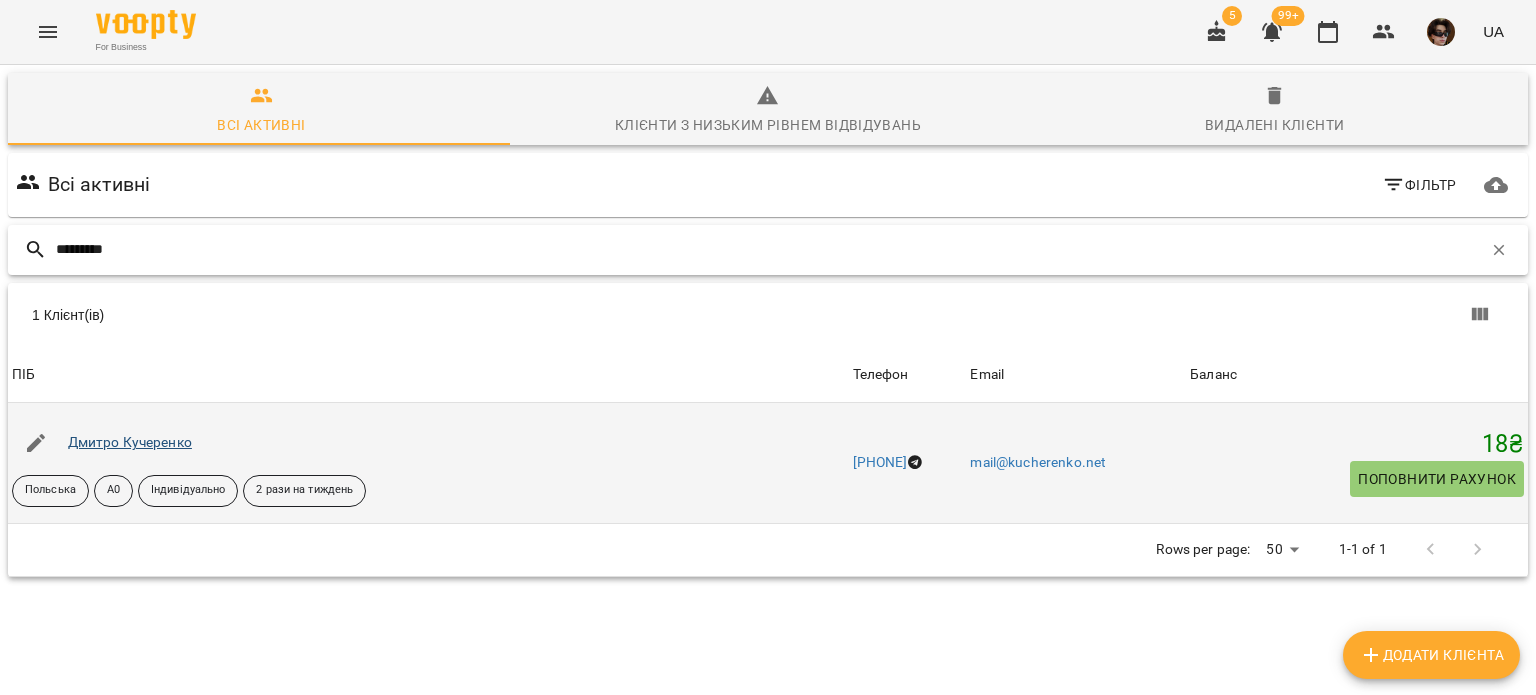 type on "*********" 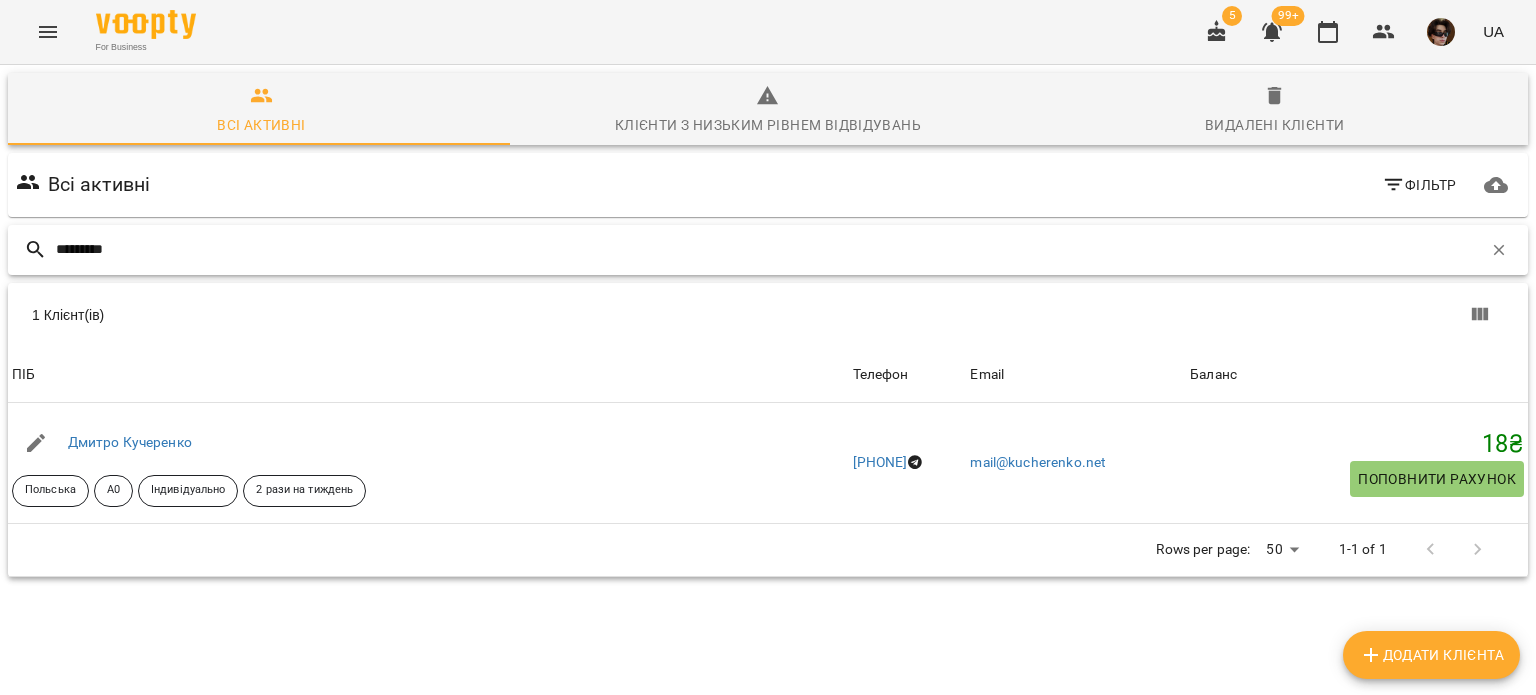drag, startPoint x: 180, startPoint y: 258, endPoint x: 0, endPoint y: 205, distance: 187.64061 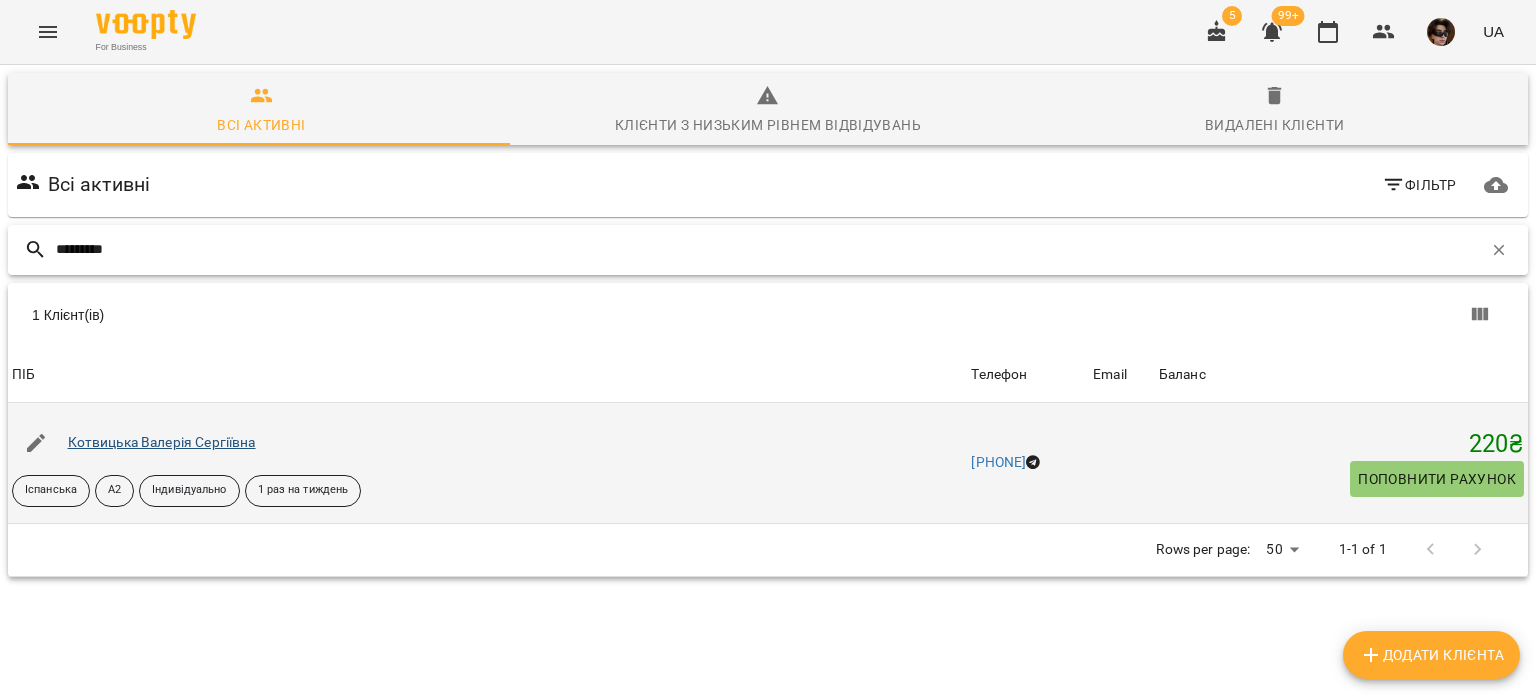 type on "*********" 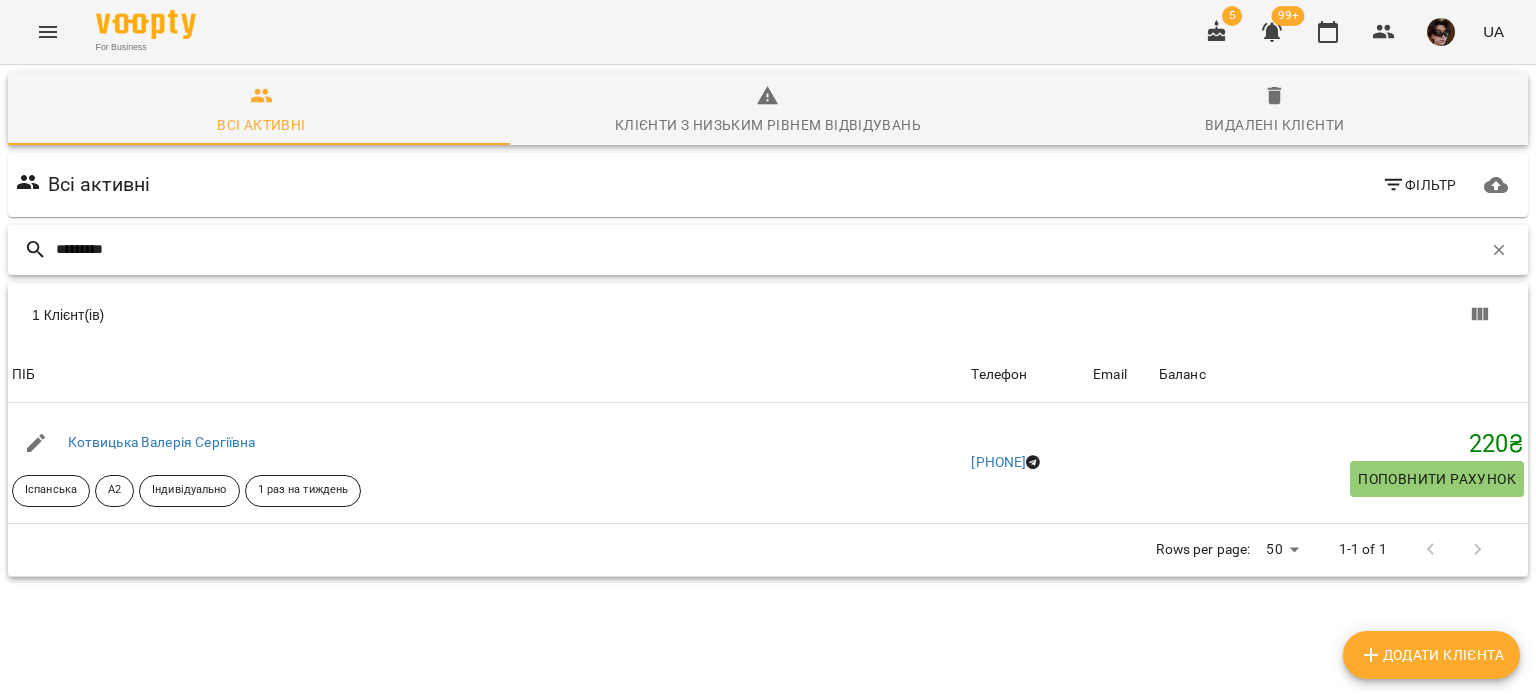 drag, startPoint x: 124, startPoint y: 249, endPoint x: 0, endPoint y: 212, distance: 129.40247 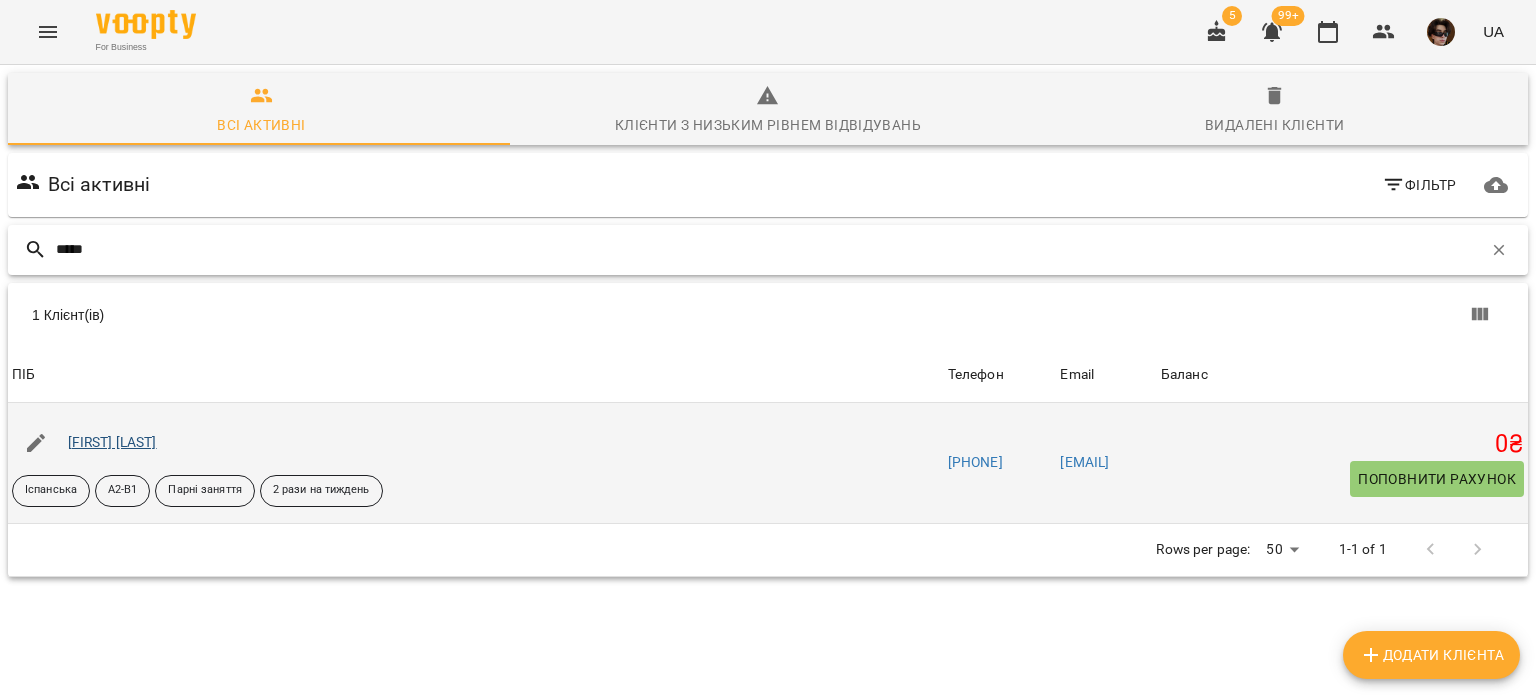 type on "*****" 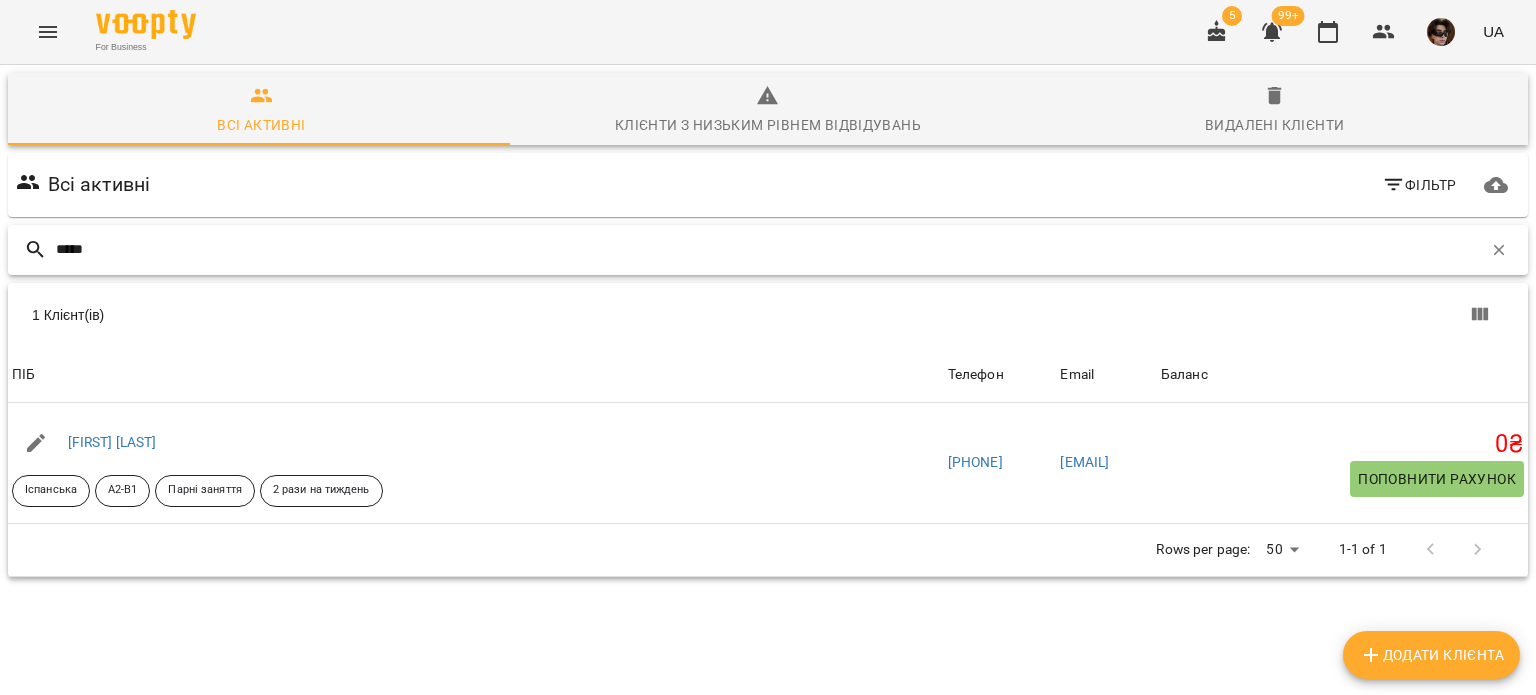 drag, startPoint x: 168, startPoint y: 244, endPoint x: 0, endPoint y: 219, distance: 169.84993 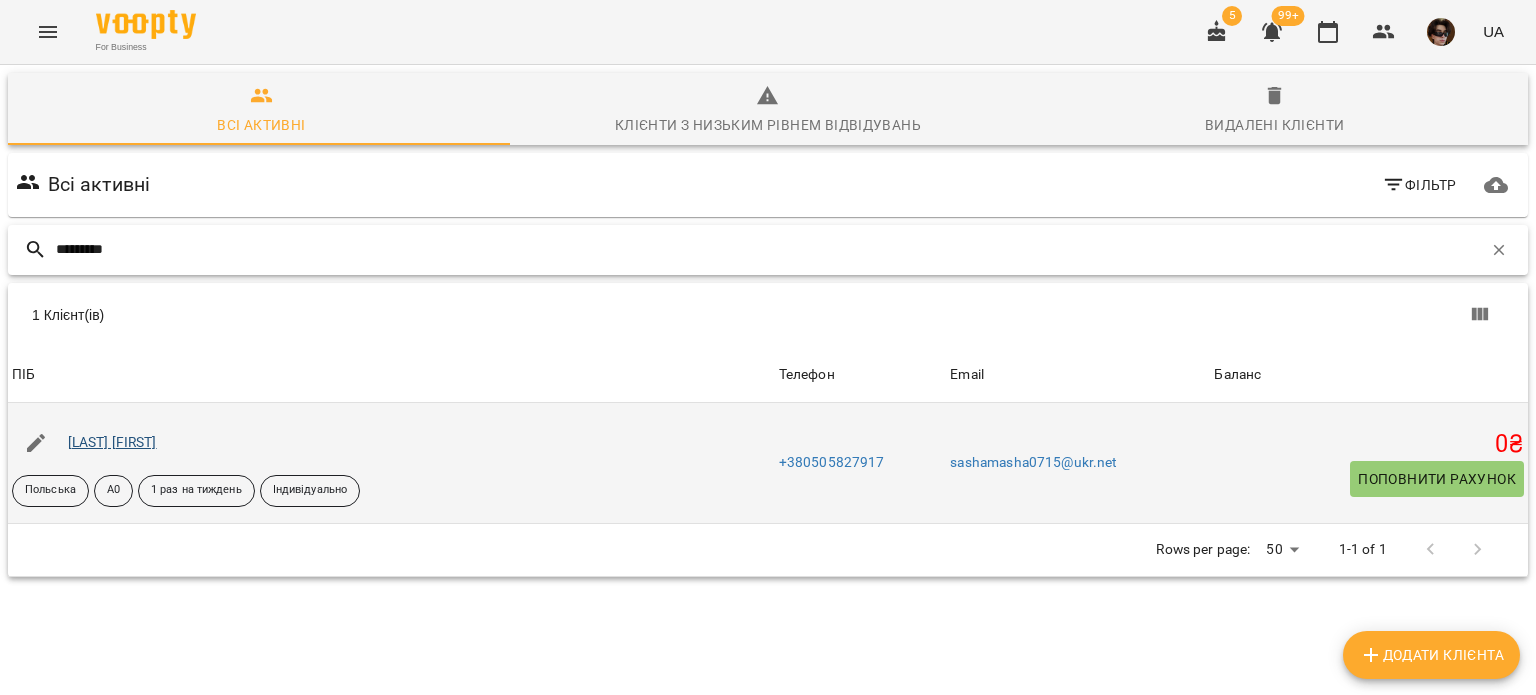 type on "*********" 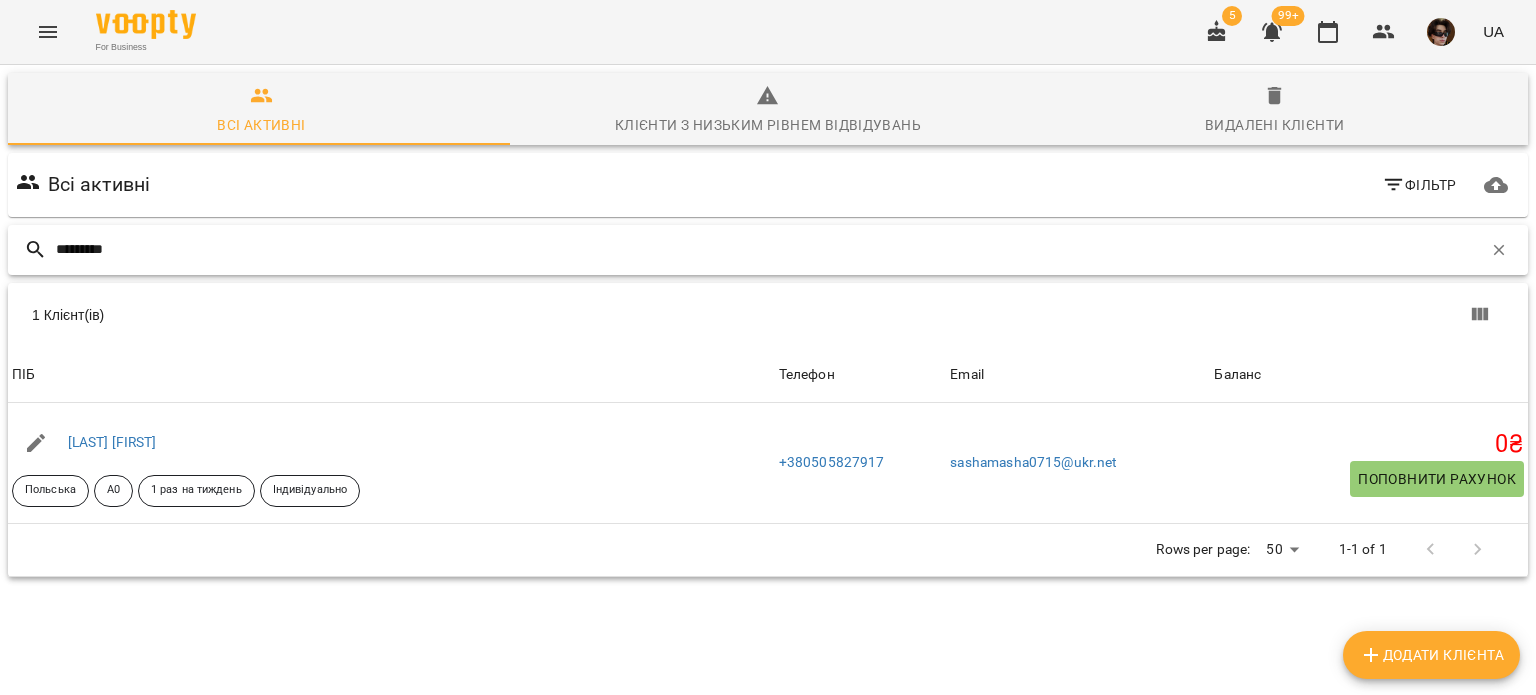 drag, startPoint x: 129, startPoint y: 240, endPoint x: 0, endPoint y: 215, distance: 131.40015 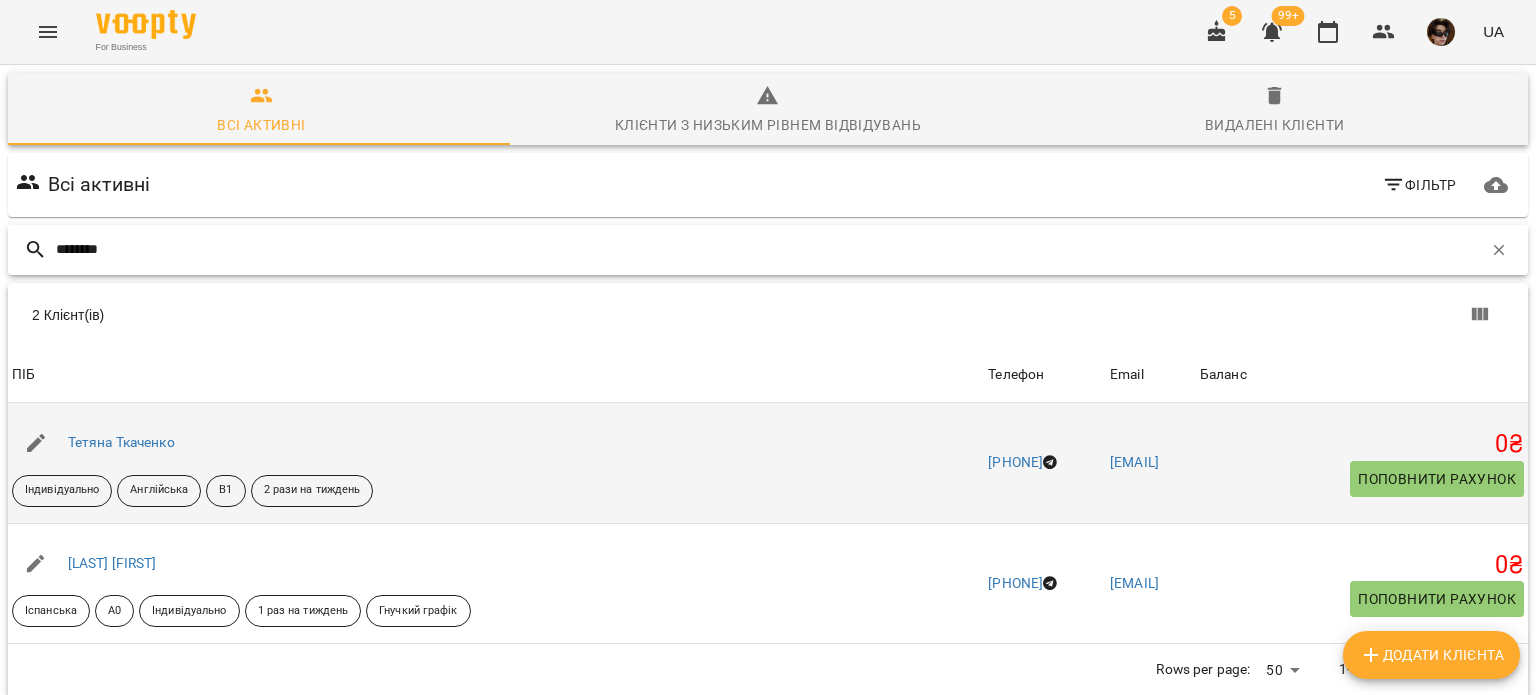 type on "********" 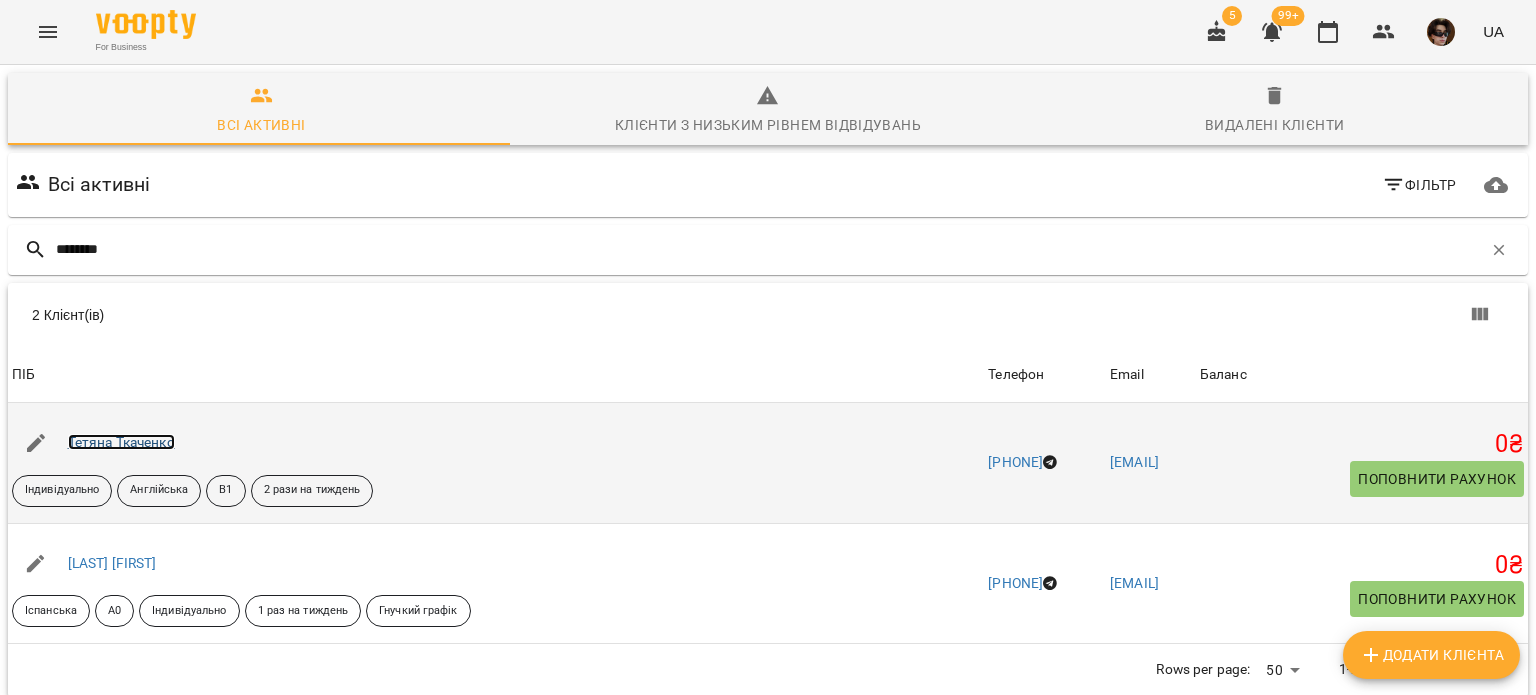 drag, startPoint x: 110, startPoint y: 451, endPoint x: 95, endPoint y: 438, distance: 19.849434 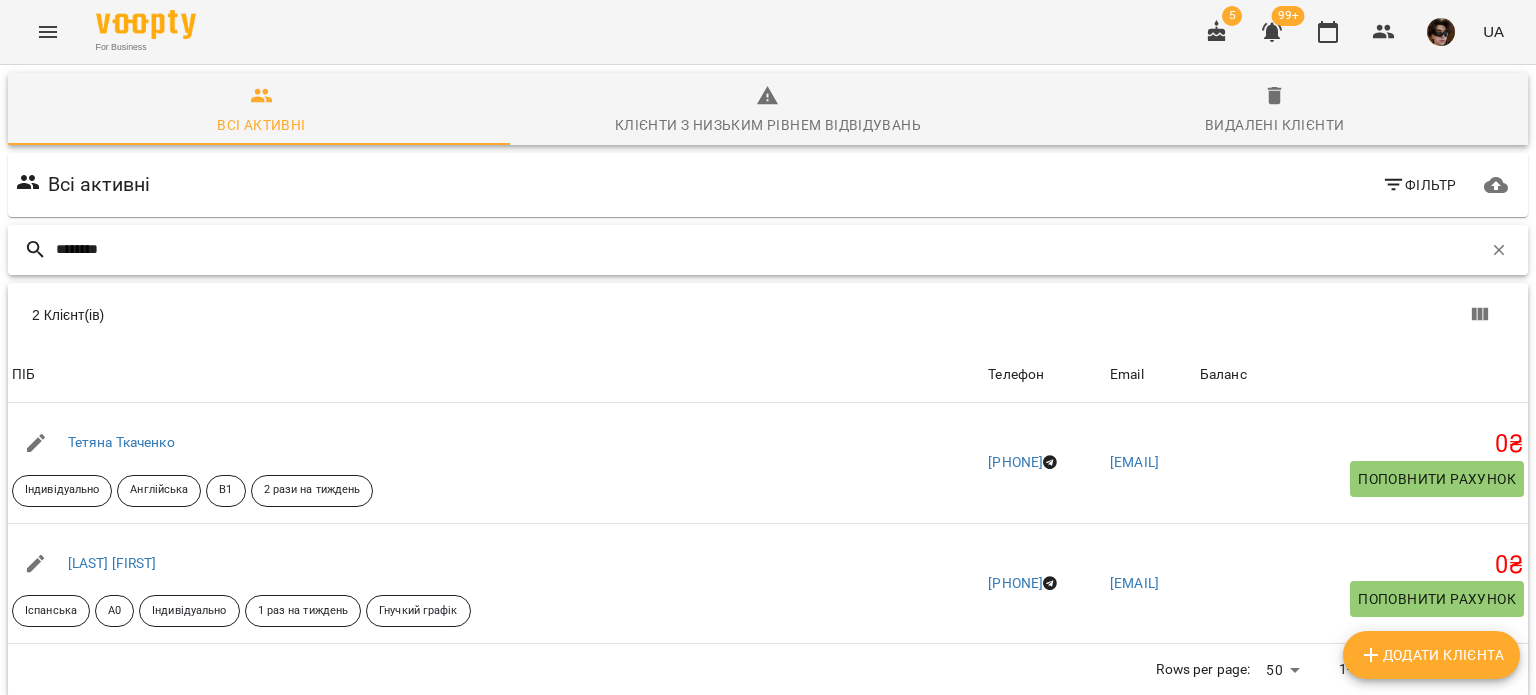 drag, startPoint x: 95, startPoint y: 245, endPoint x: 0, endPoint y: 157, distance: 129.49518 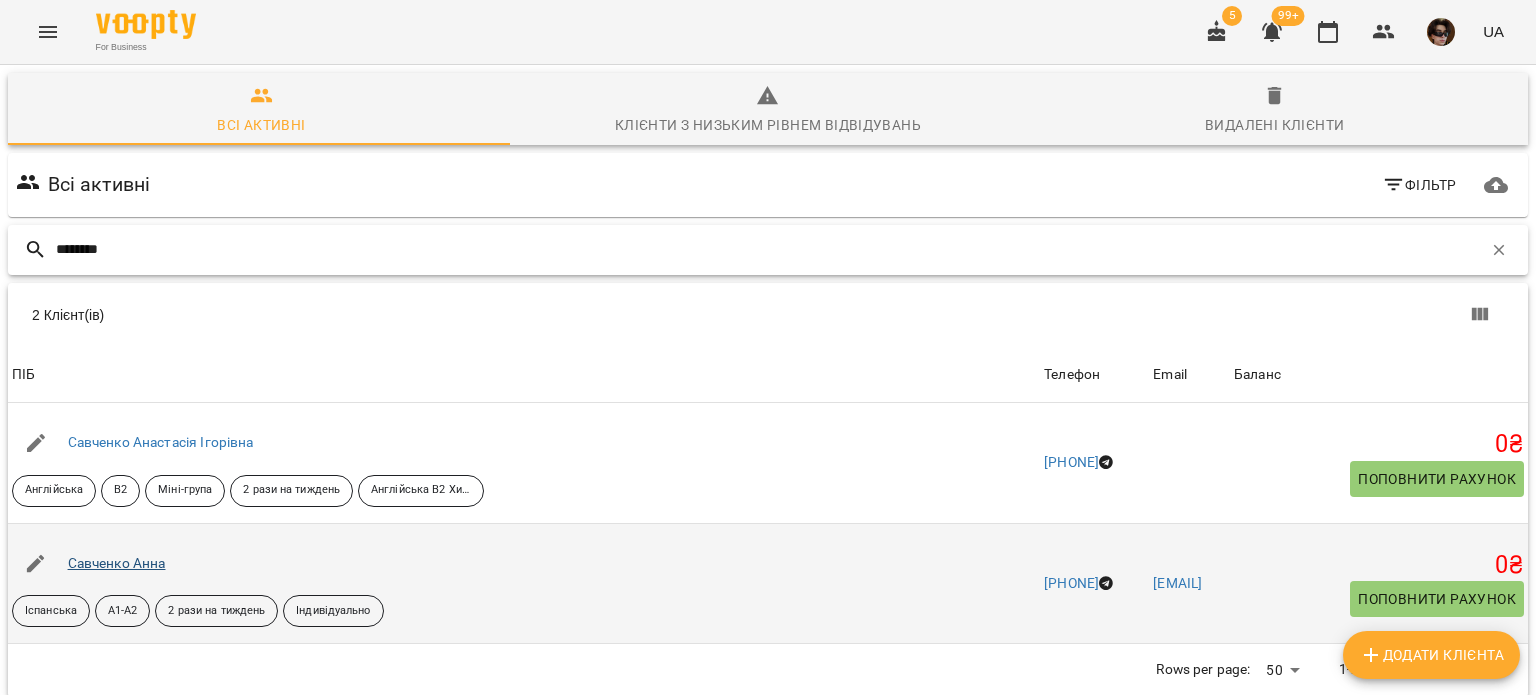 type on "********" 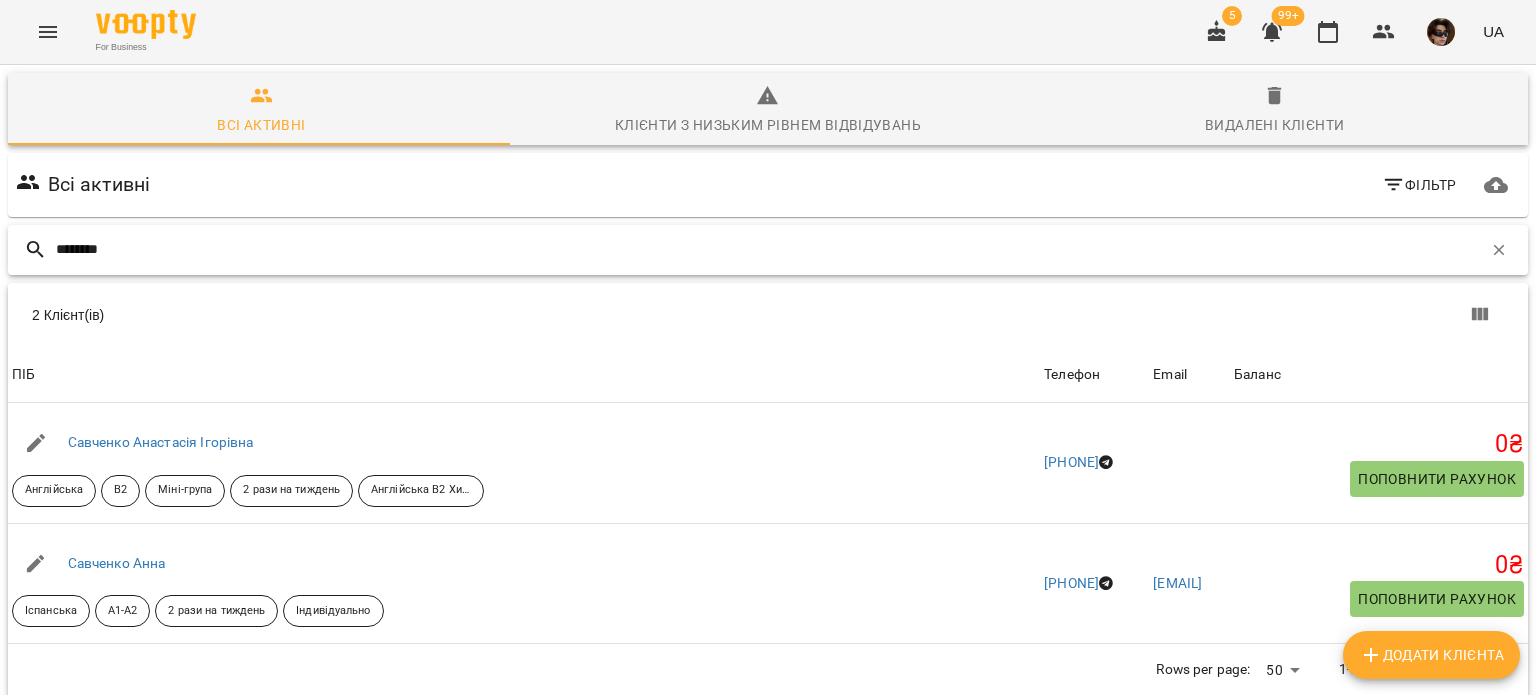 drag, startPoint x: 148, startPoint y: 250, endPoint x: 0, endPoint y: 225, distance: 150.09663 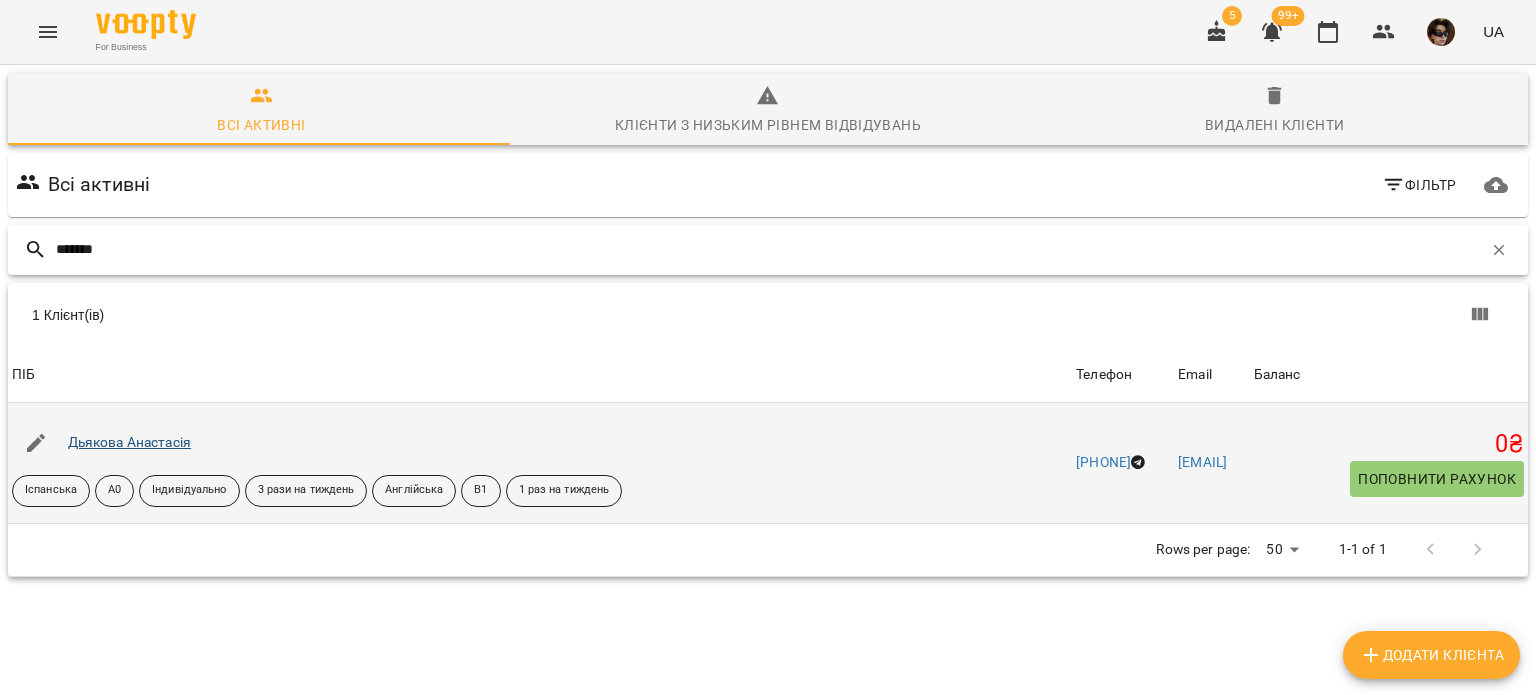 type on "*******" 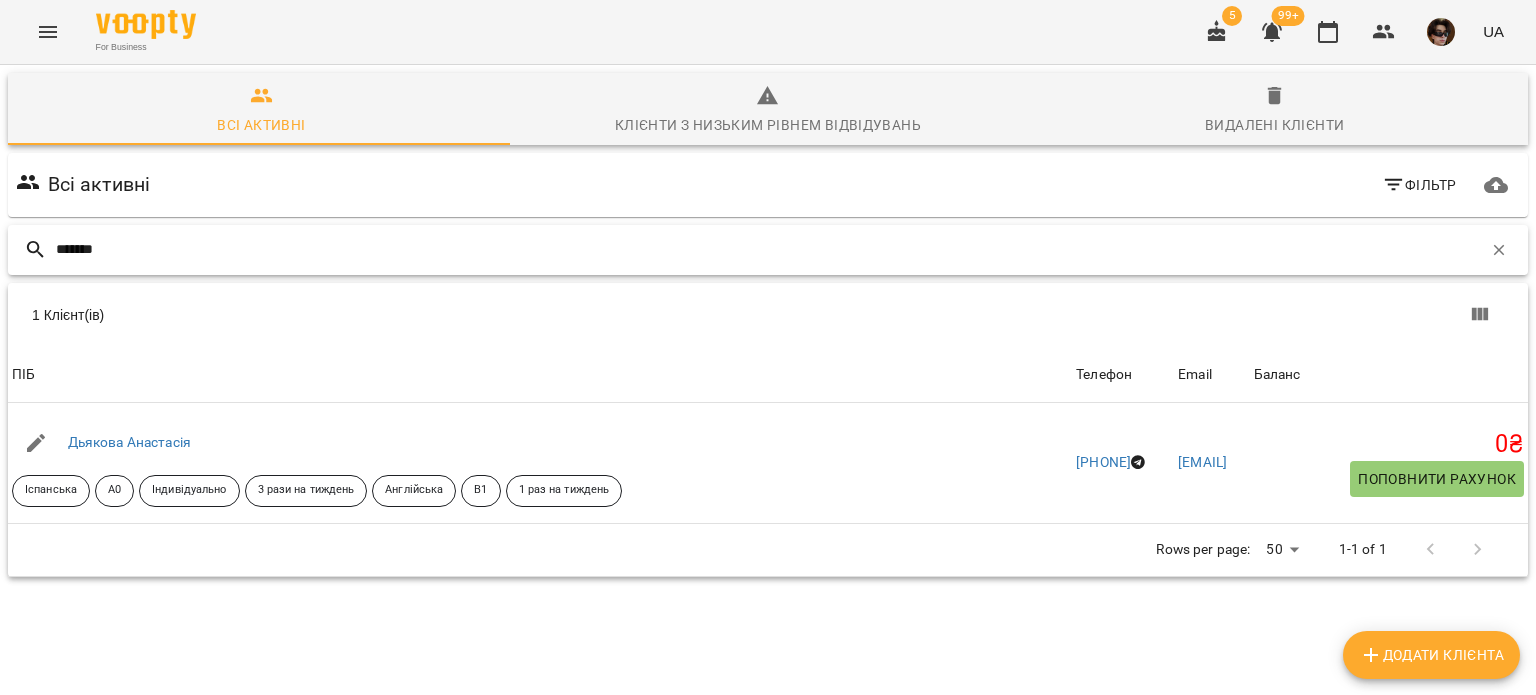 drag, startPoint x: 190, startPoint y: 240, endPoint x: 0, endPoint y: 218, distance: 191.26944 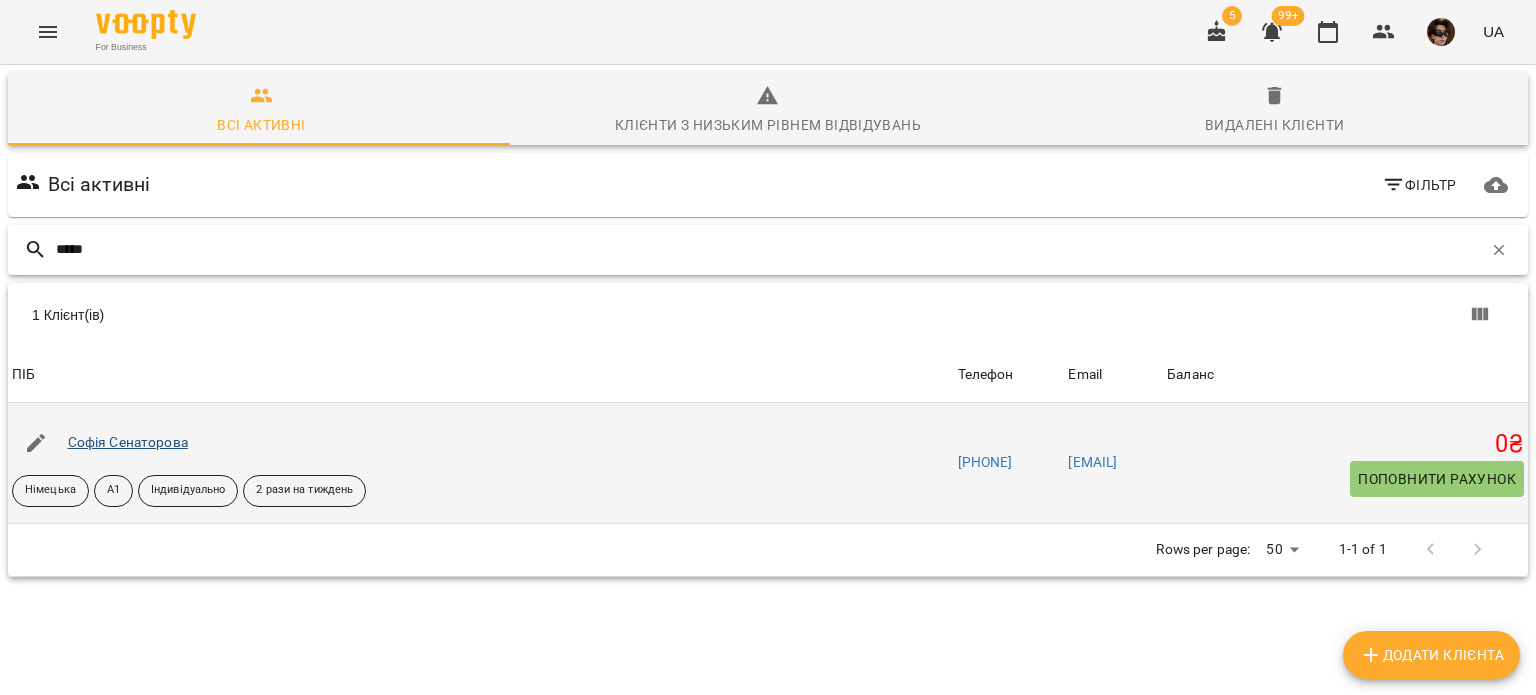 type on "*****" 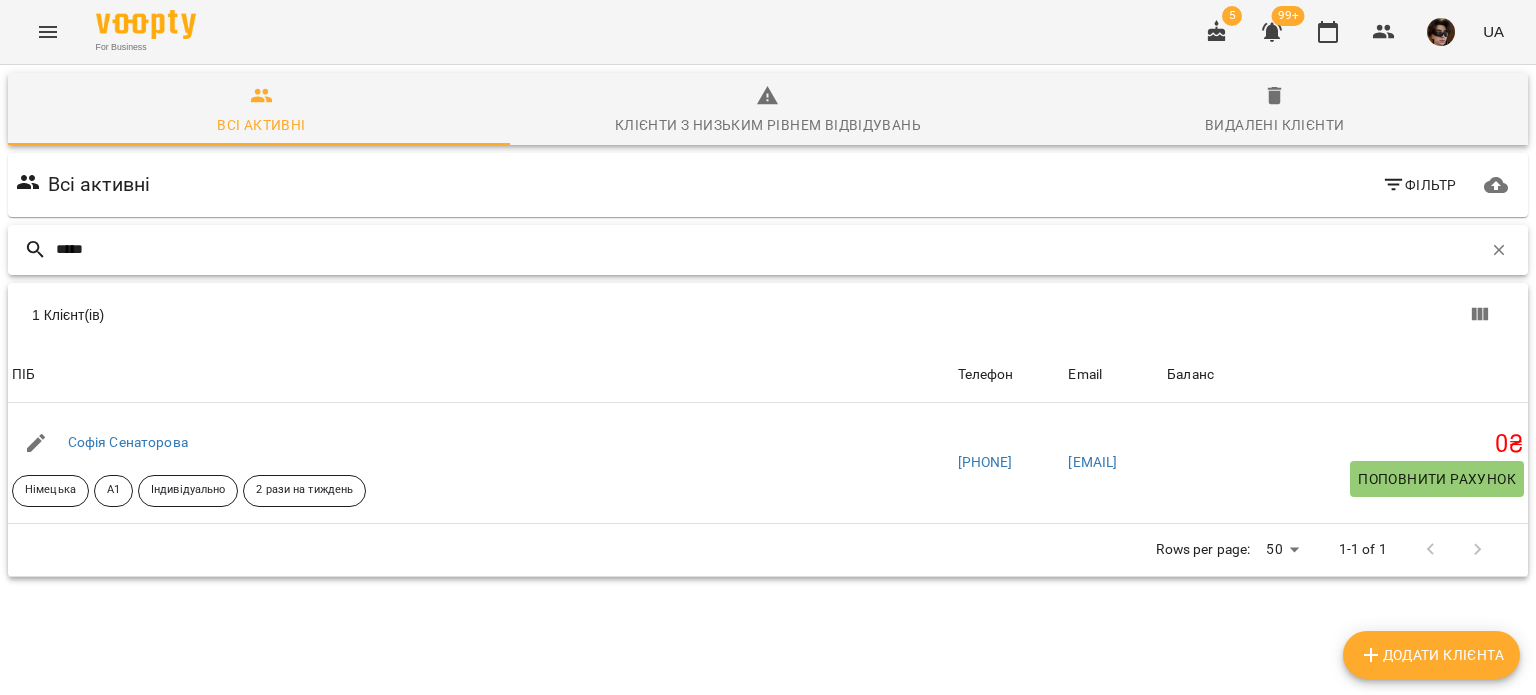 drag, startPoint x: 128, startPoint y: 246, endPoint x: 0, endPoint y: 231, distance: 128.87592 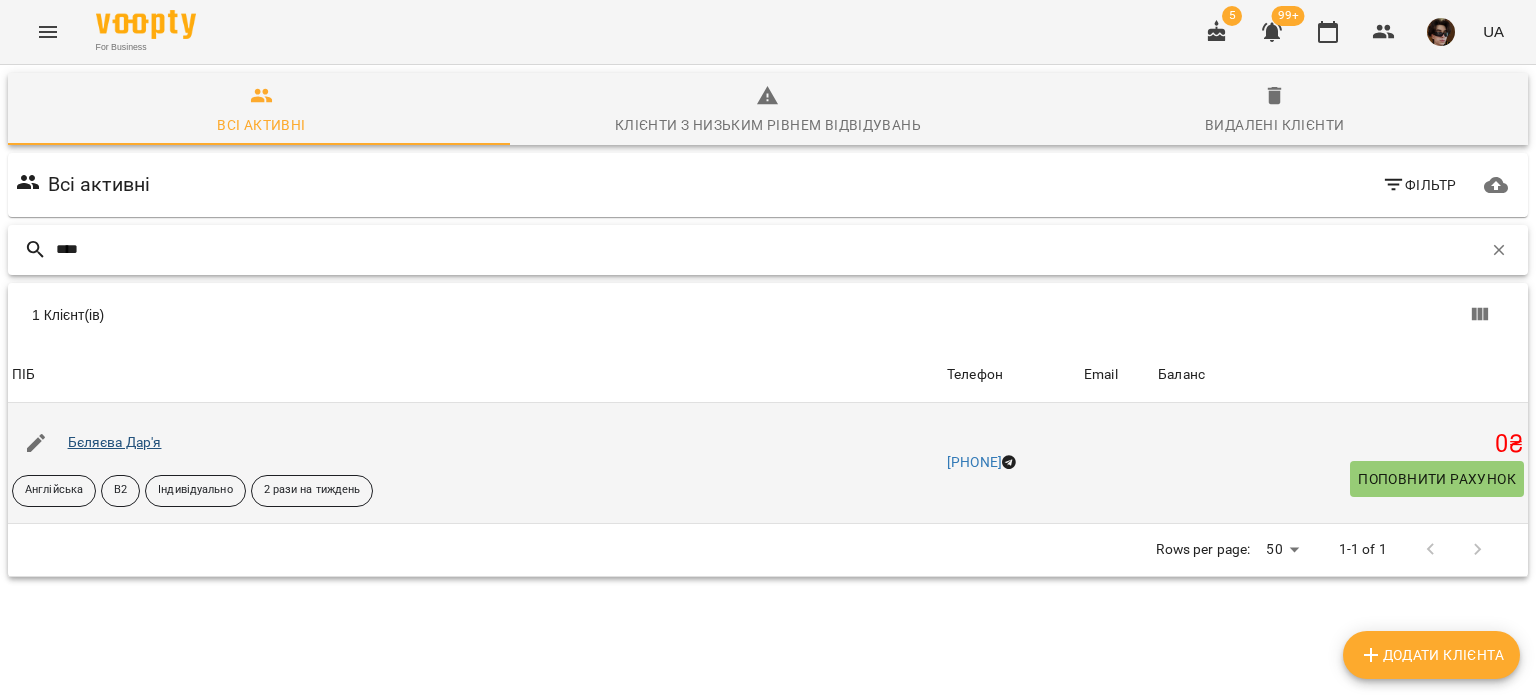 type on "****" 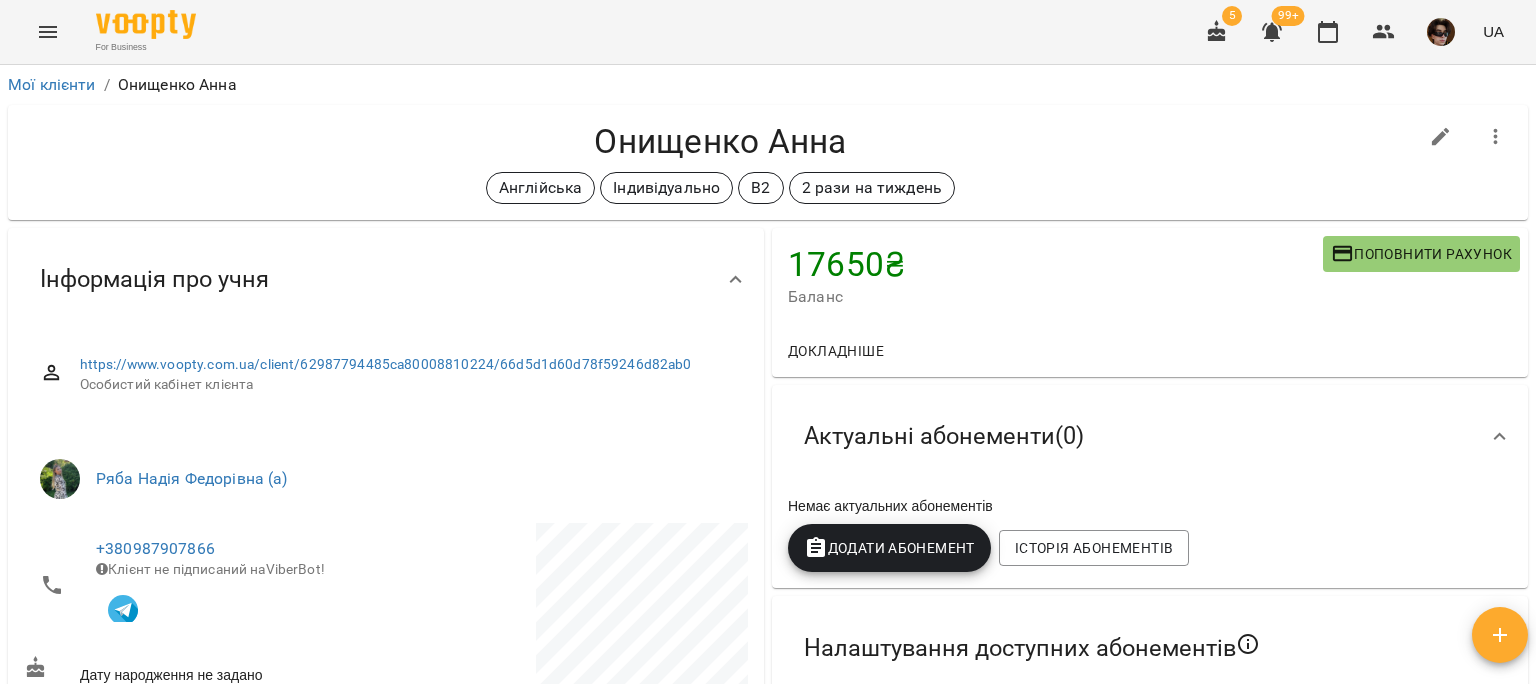 scroll, scrollTop: 0, scrollLeft: 0, axis: both 